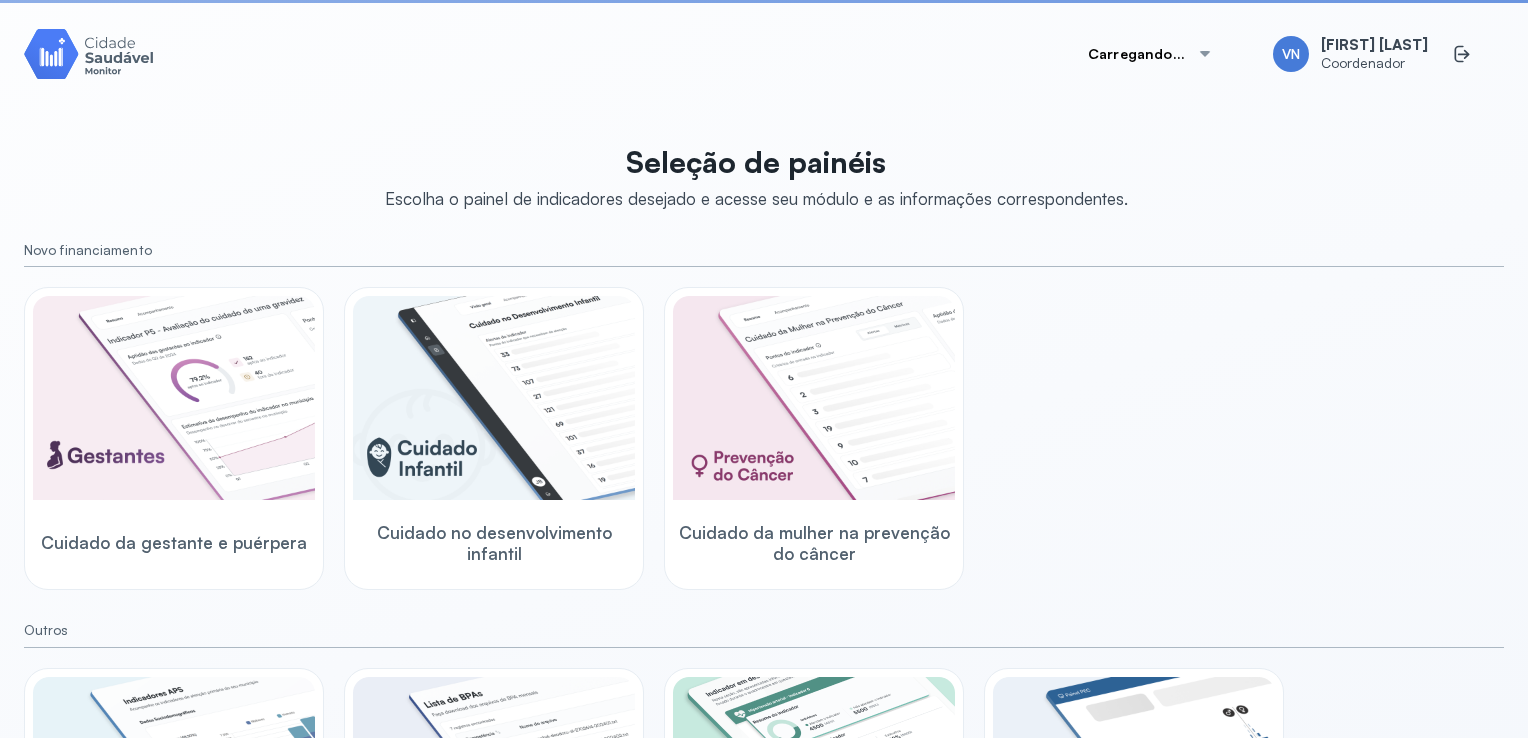 scroll, scrollTop: 0, scrollLeft: 0, axis: both 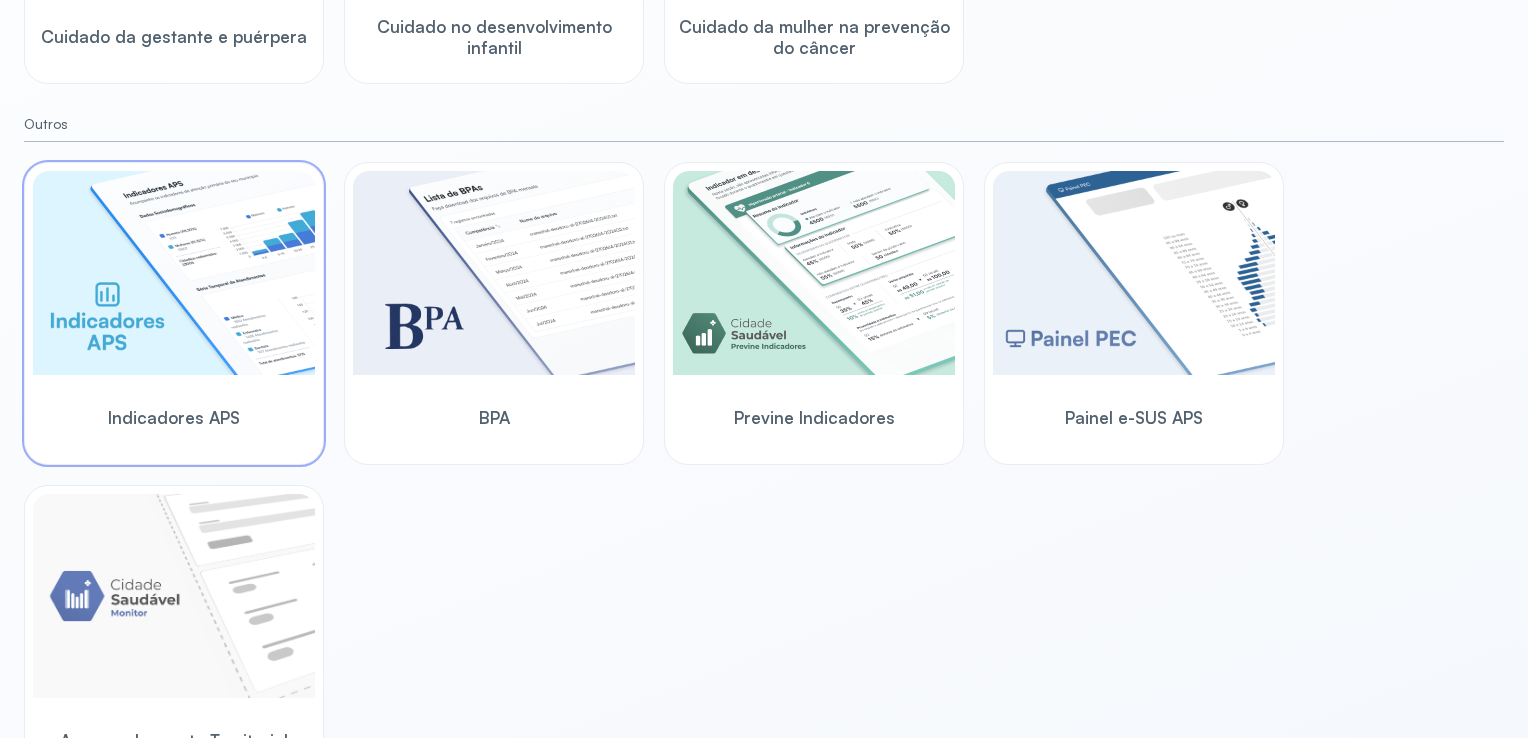 click at bounding box center [174, 273] 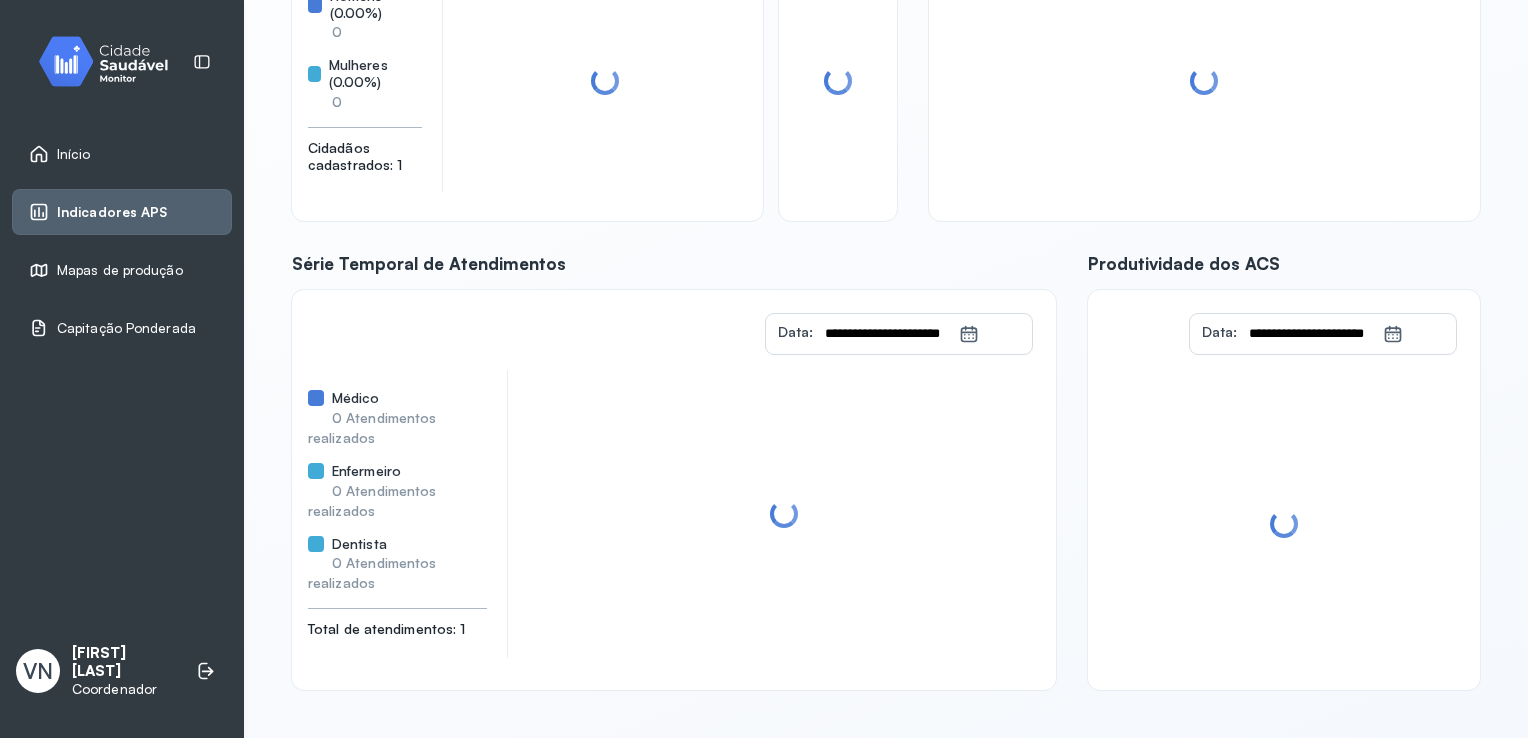 click on "Capitação Ponderada" at bounding box center (122, 328) 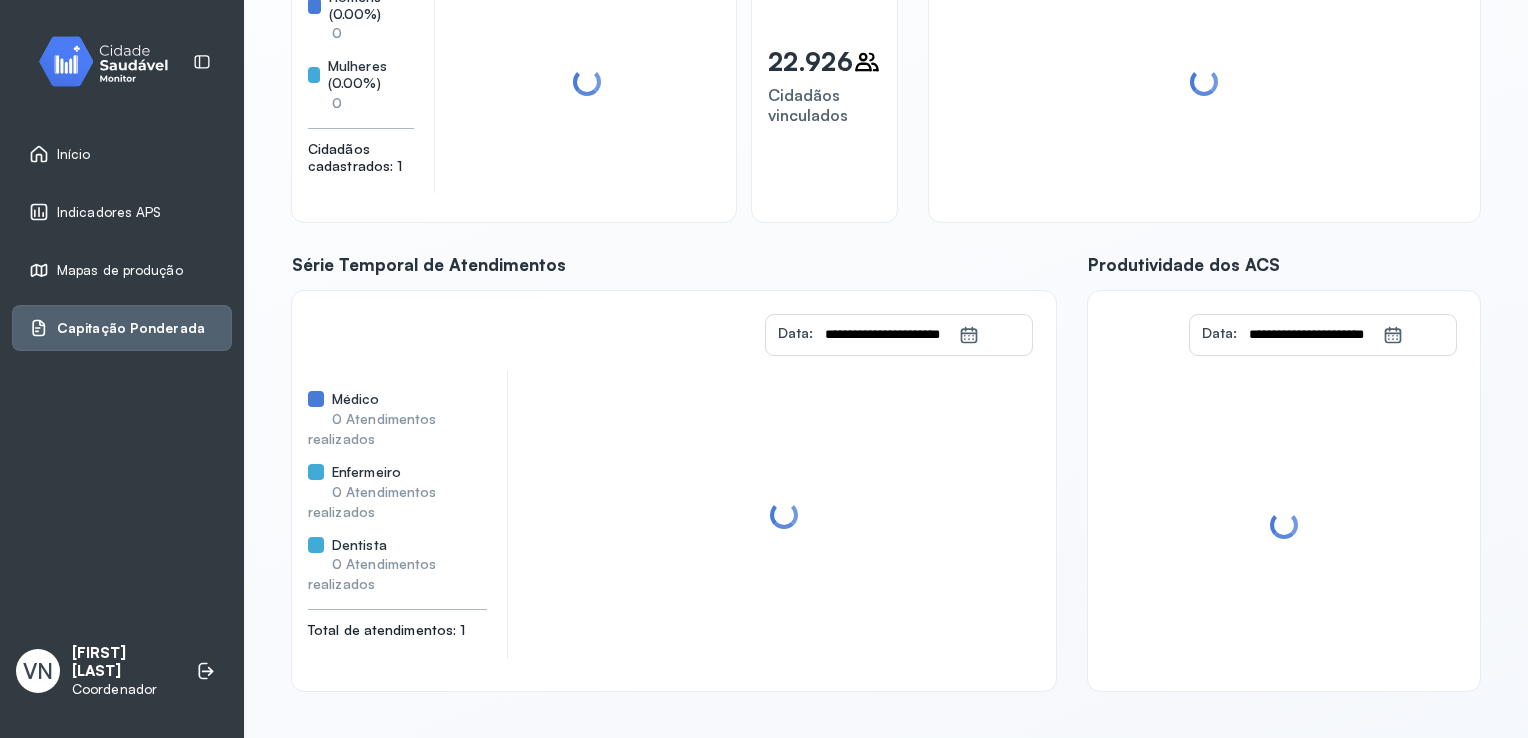 click on "Indicadores APS" at bounding box center [122, 212] 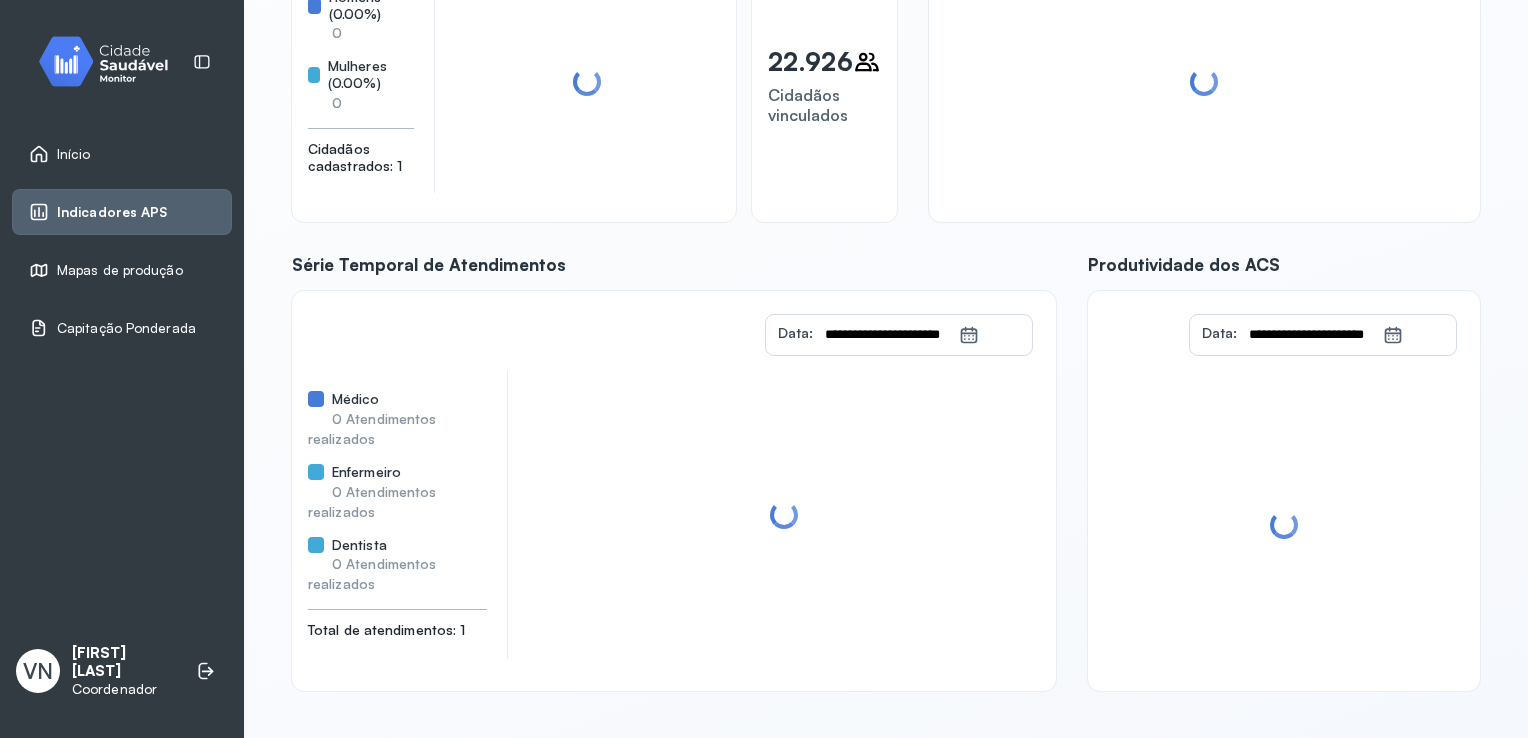 click on "Indicadores APS" at bounding box center [112, 212] 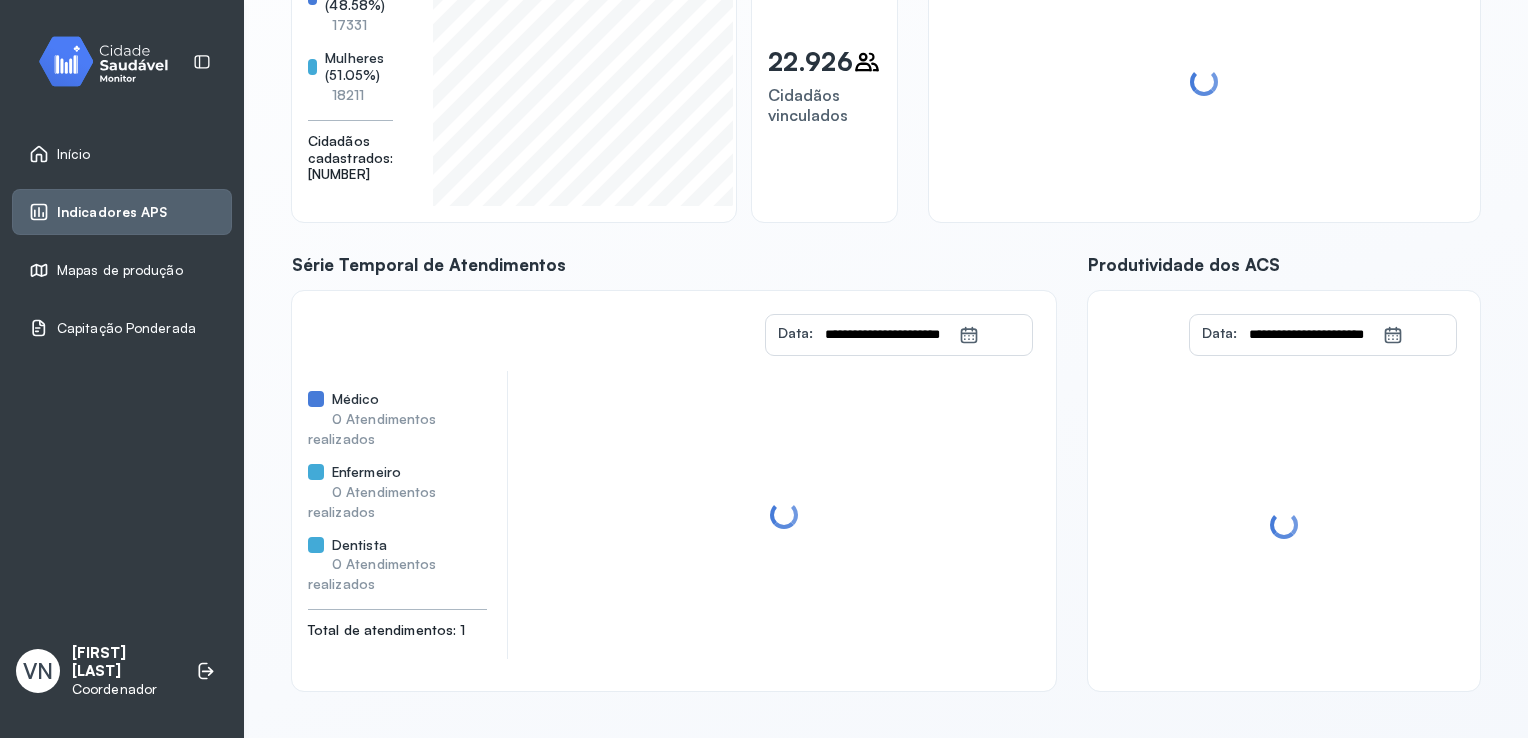 click on "Indicadores APS" at bounding box center (112, 212) 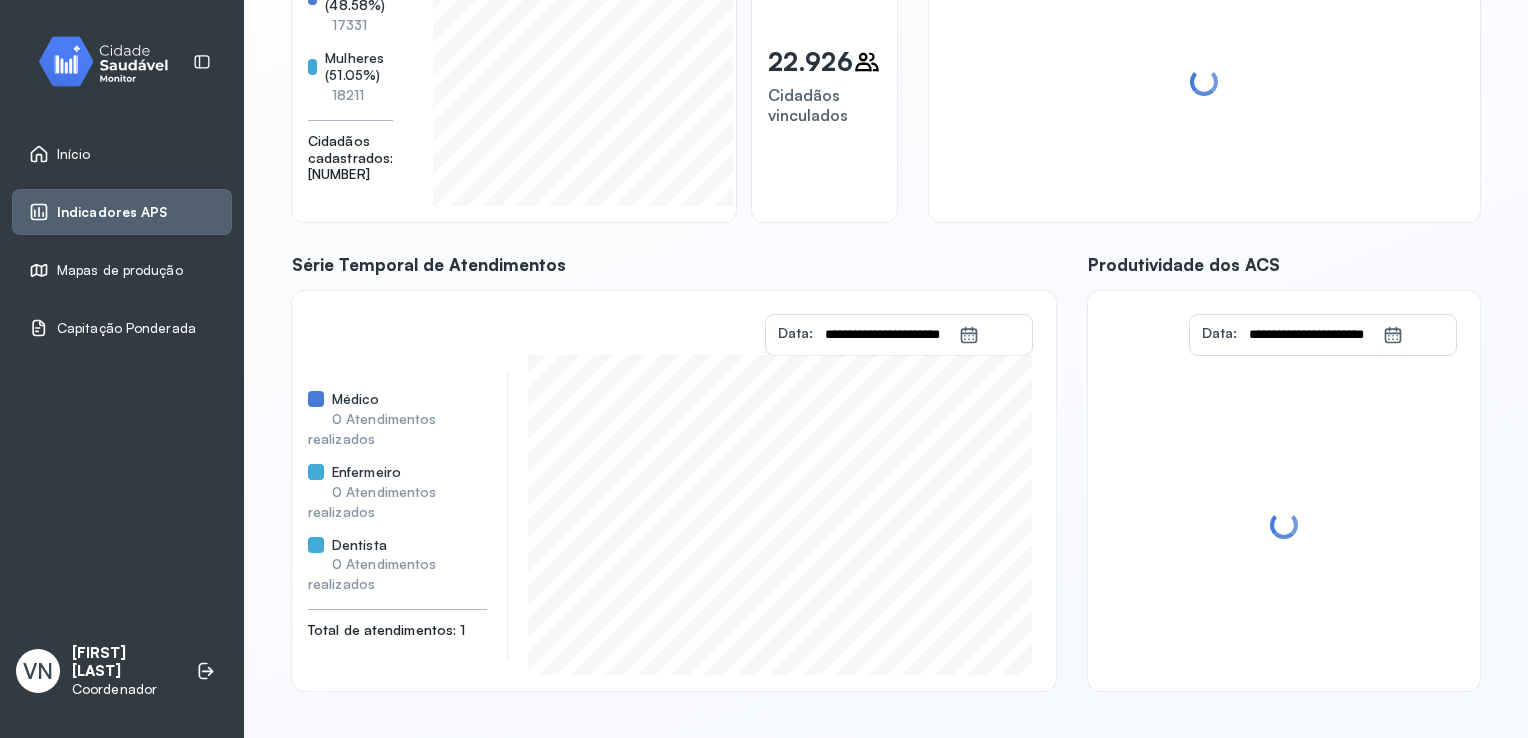 click on "Indicadores APS" at bounding box center [122, 212] 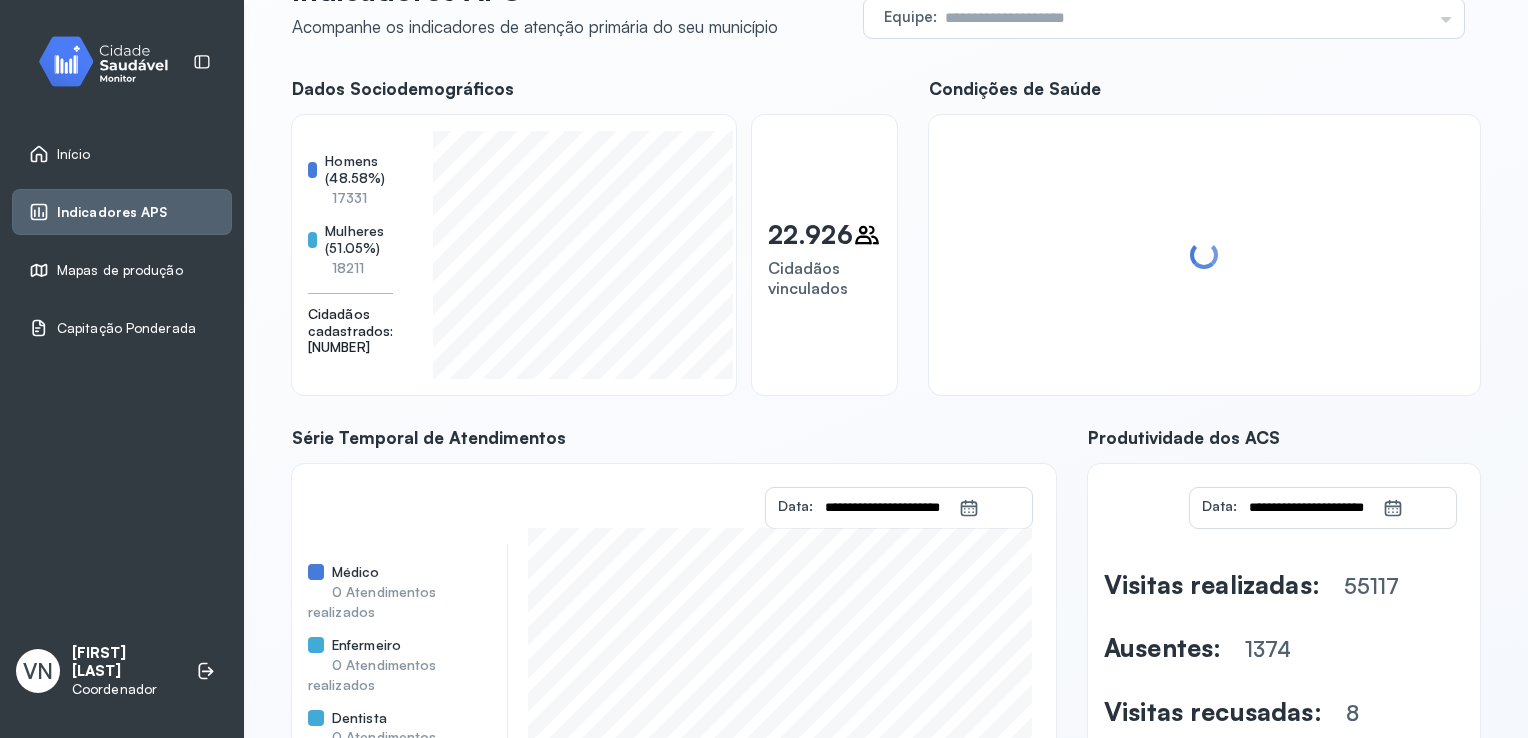 scroll, scrollTop: 0, scrollLeft: 0, axis: both 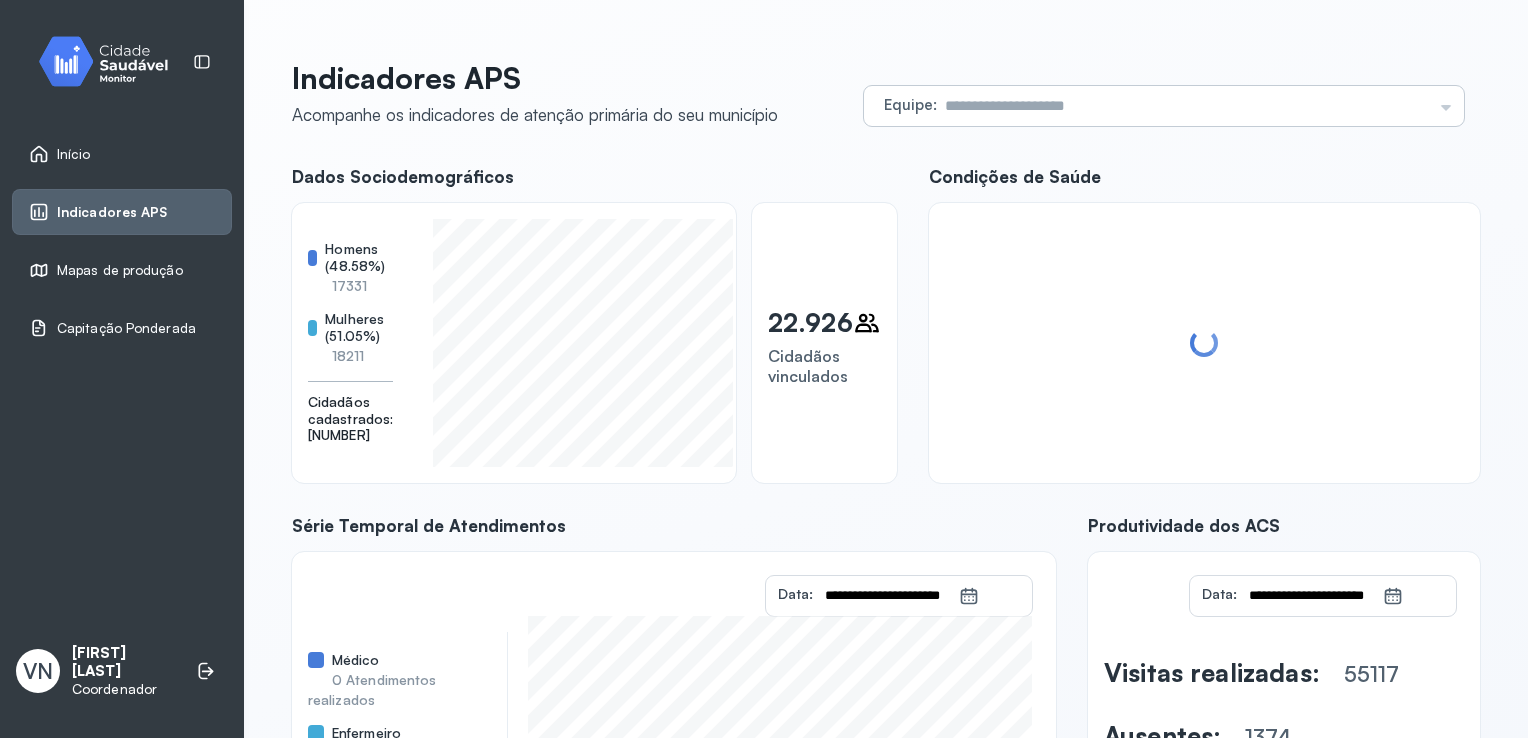 click on "Equipe Todas as equipes EQUIPE SAUDE FAMILIA MEIRUS USF JACAREZINHO [NUMBER] ESF JAPAO [NUMBER] ESF NOSSA SENHORA DA SAUDE PSF II - CS DR HEITOR [NUMBER] ESF IMPUEIRAS [NUMBER] PSF I - UNIDADE [NUMBER] ESF 11 MACHADO ESF 6 -JOAO ANTONIO DOS SANTOS P S LAGOA DE PEDRA [NUMBER] ESF 10 ILHA DO FERRO" at bounding box center (1164, 106) 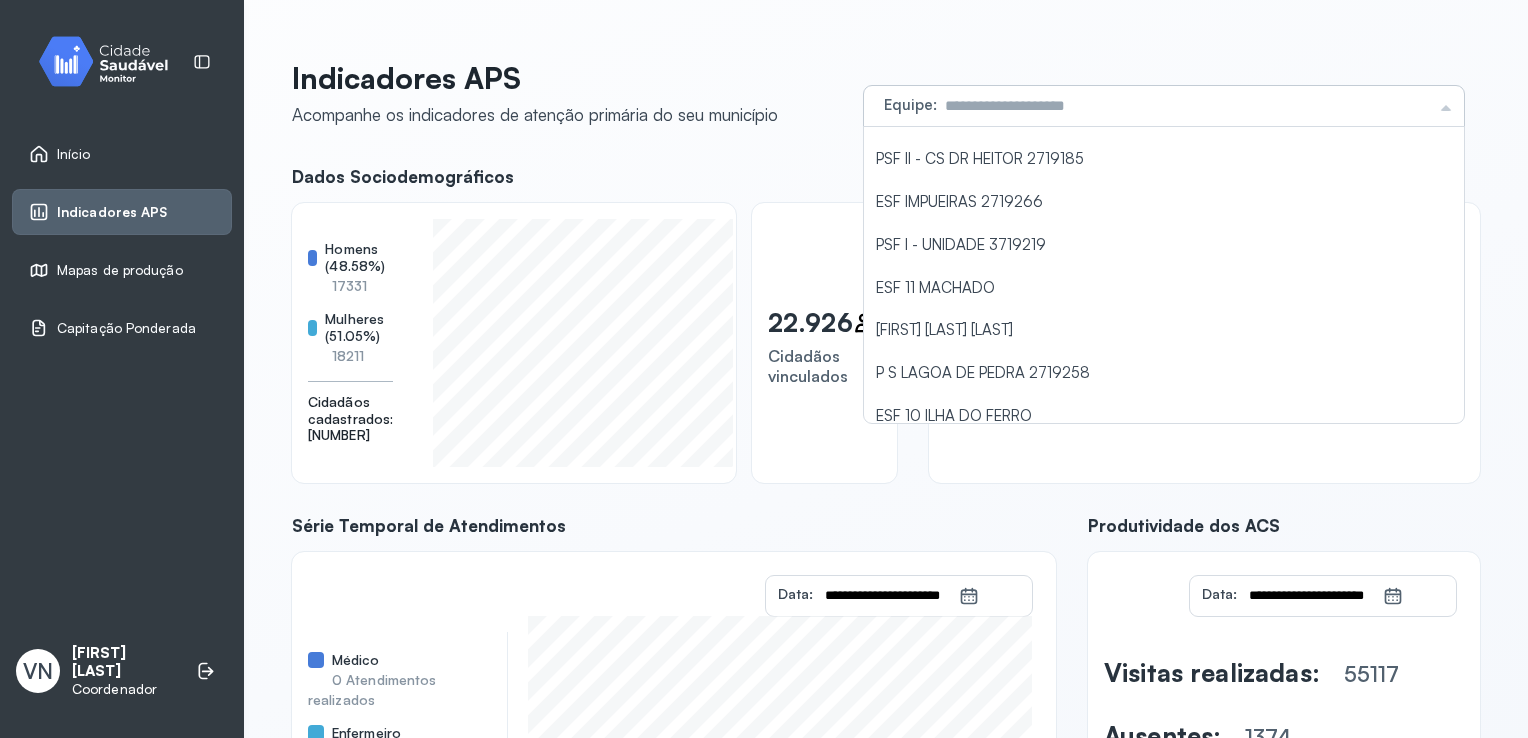 scroll, scrollTop: 216, scrollLeft: 0, axis: vertical 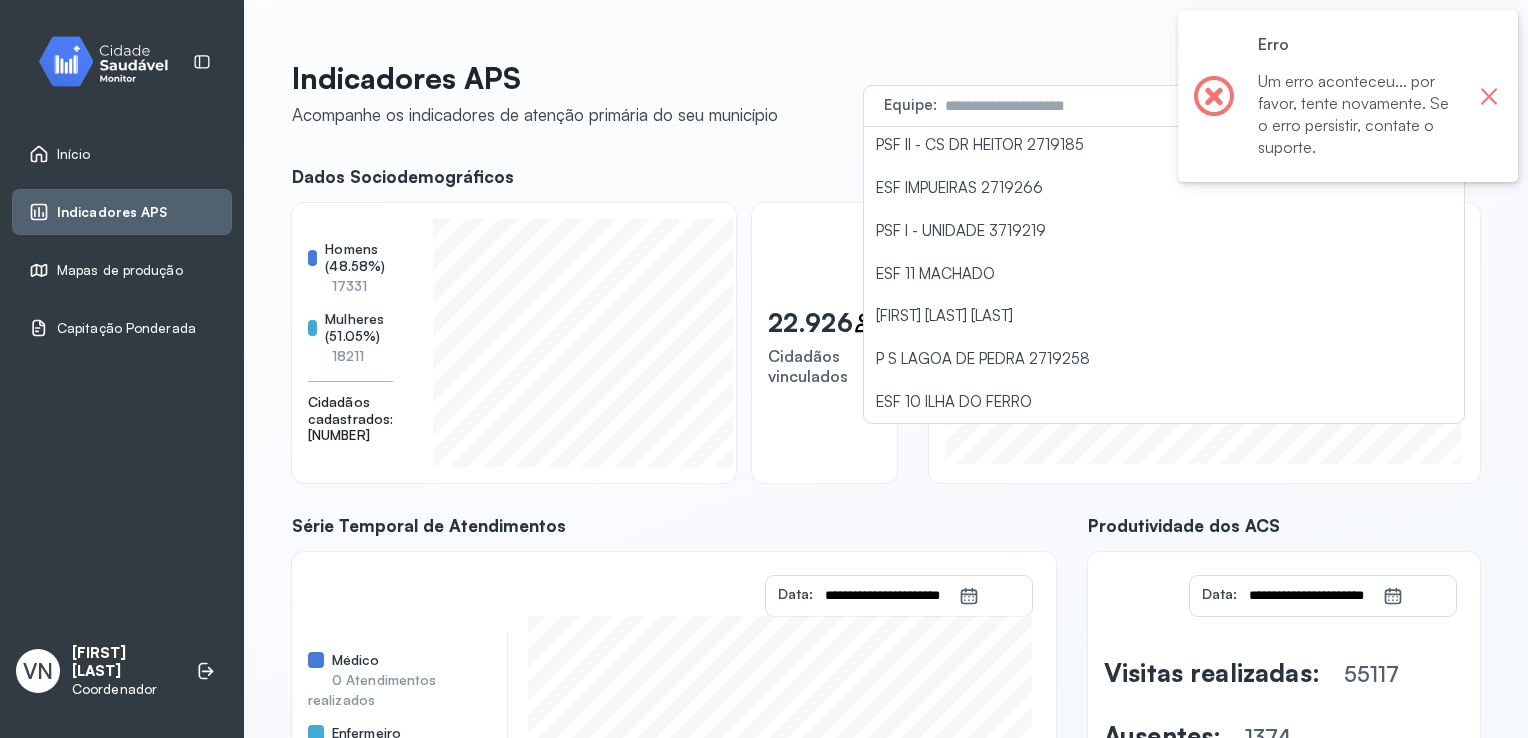 click on "×" at bounding box center (1489, 96) 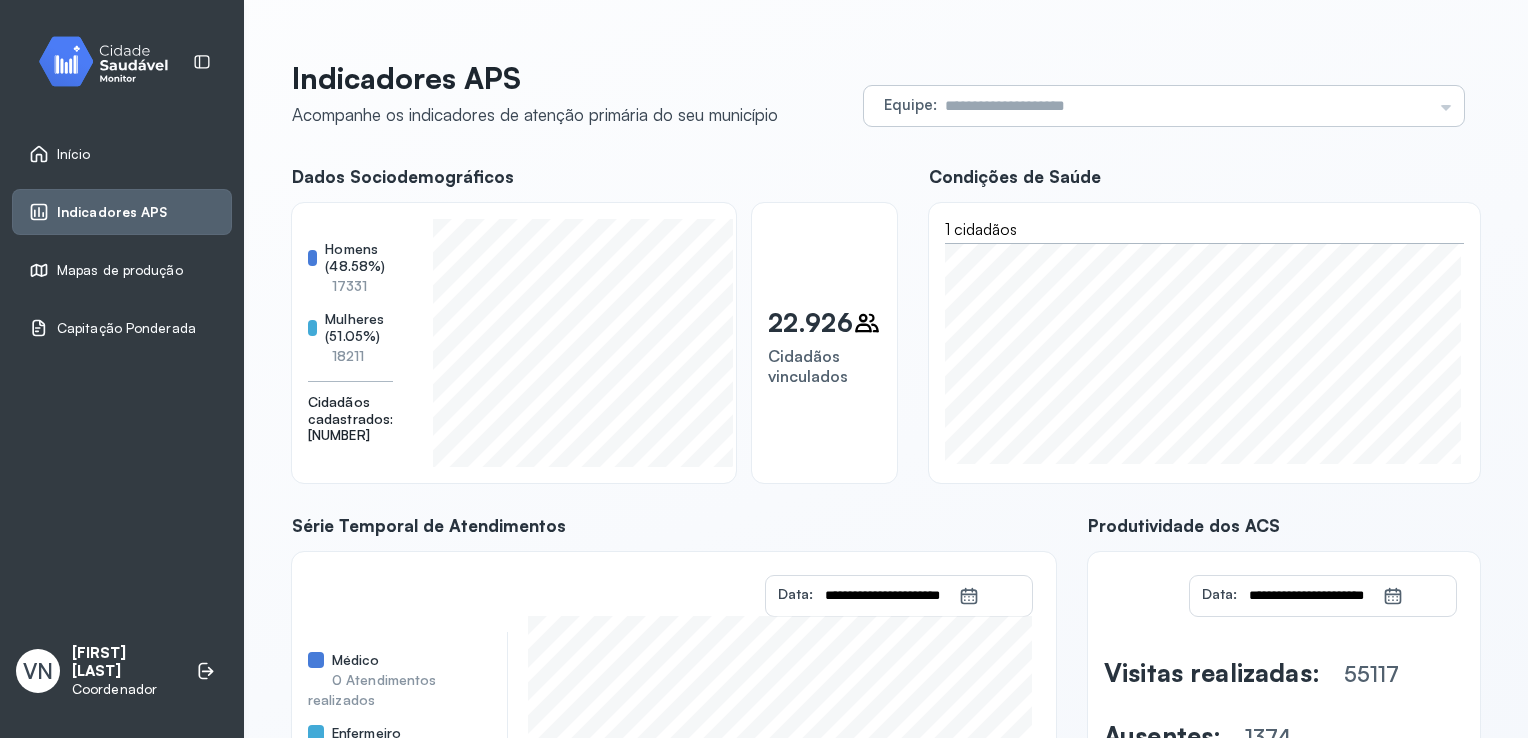 click on "Equipe Todas as equipes EQUIPE SAUDE FAMILIA MEIRUS USF JACAREZINHO [NUMBER] ESF JAPAO [NUMBER] ESF NOSSA SENHORA DA SAUDE PSF II - CS DR HEITOR [NUMBER] ESF IMPUEIRAS [NUMBER] PSF I - UNIDADE [NUMBER] ESF 11 MACHADO ESF 6 -JOAO ANTONIO DOS SANTOS P S LAGOA DE PEDRA [NUMBER] ESF 10 ILHA DO FERRO" at bounding box center (1164, 106) 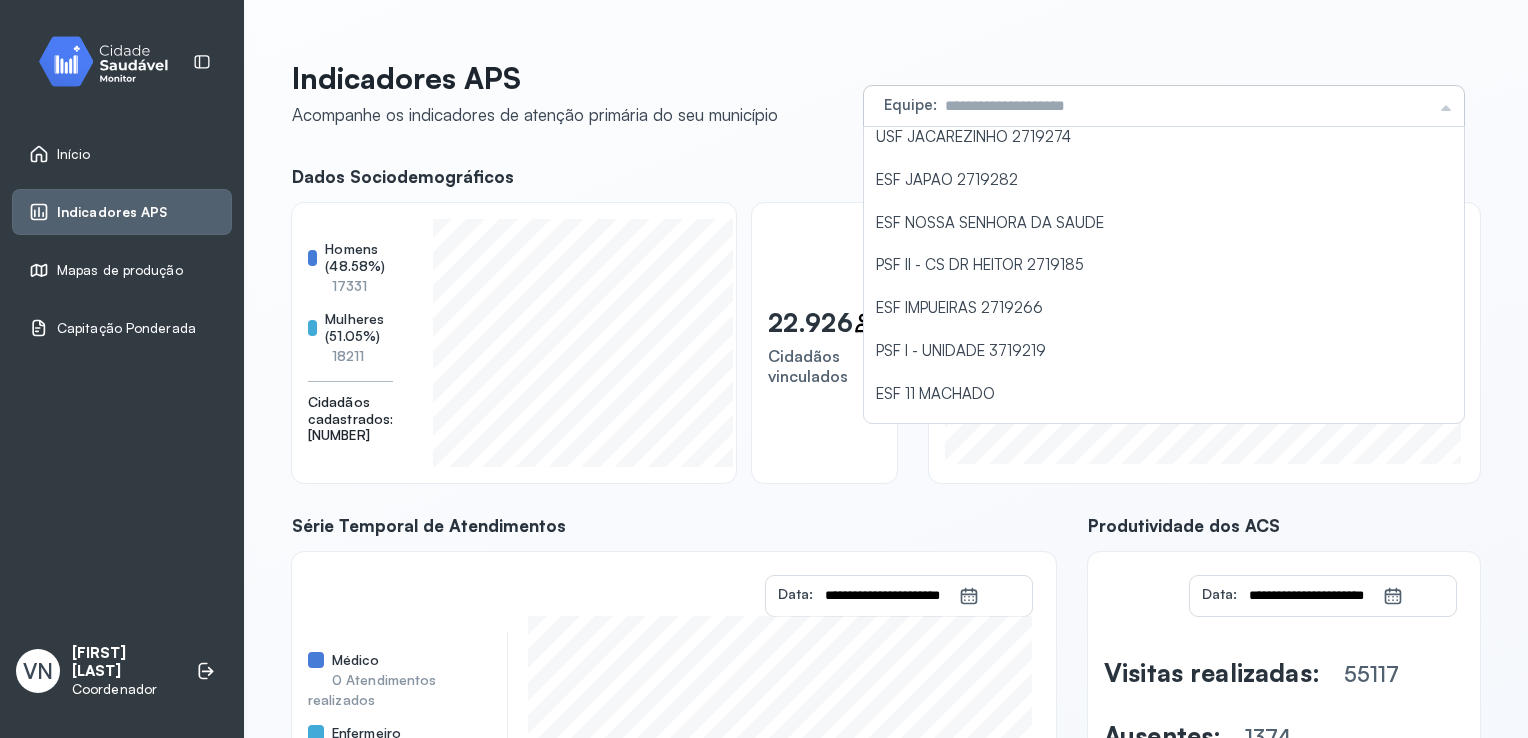 scroll, scrollTop: 56, scrollLeft: 0, axis: vertical 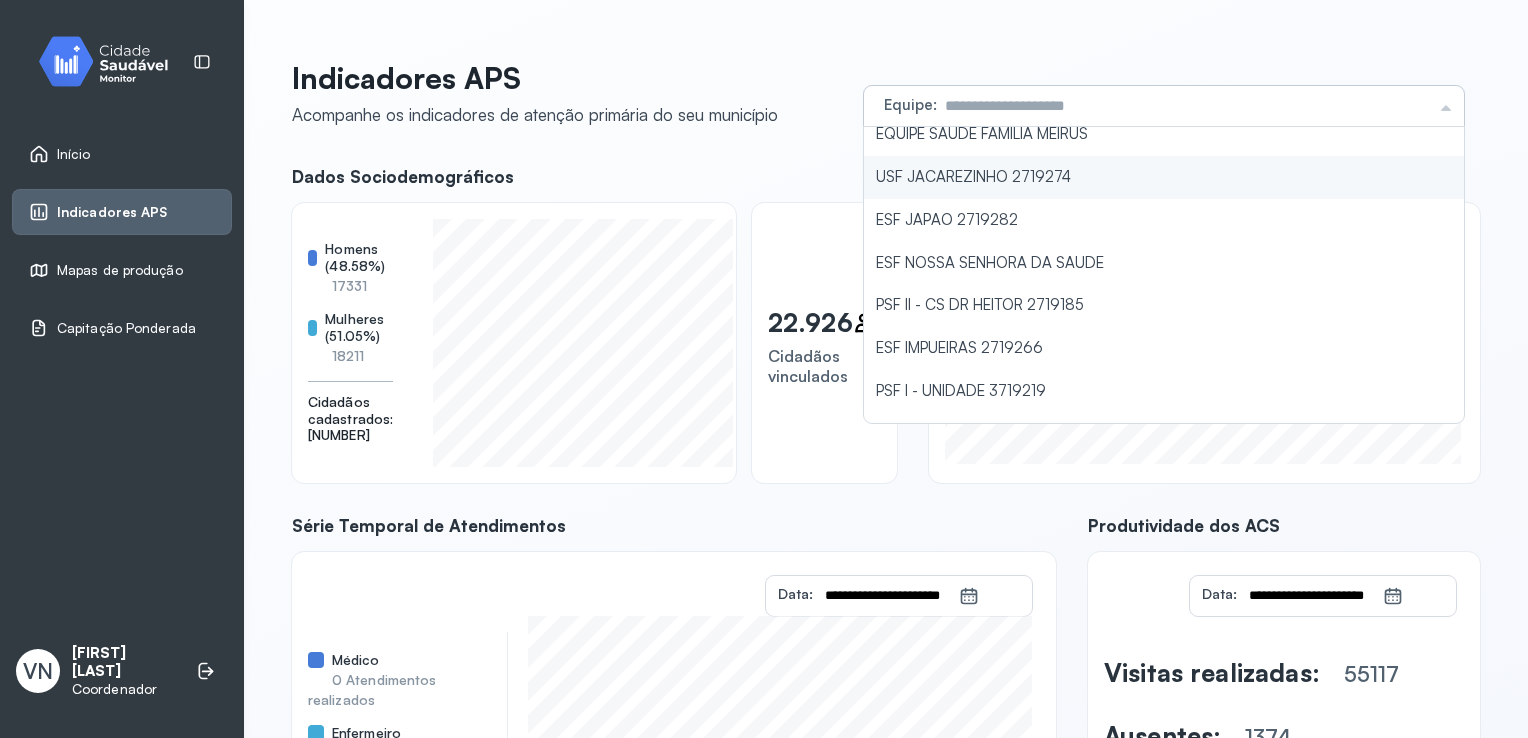 type on "**********" 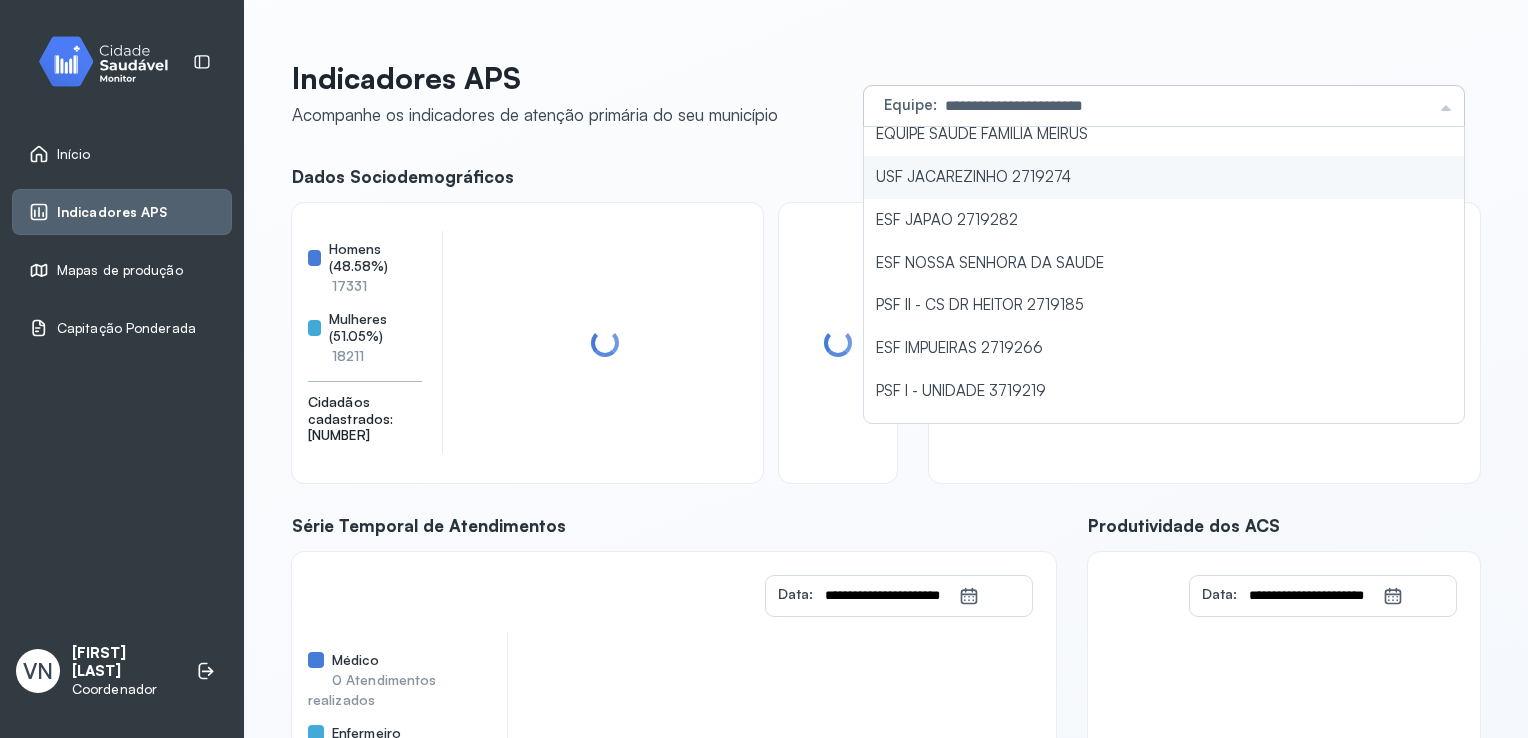 click on "USF JACAREZINHO 2719274" 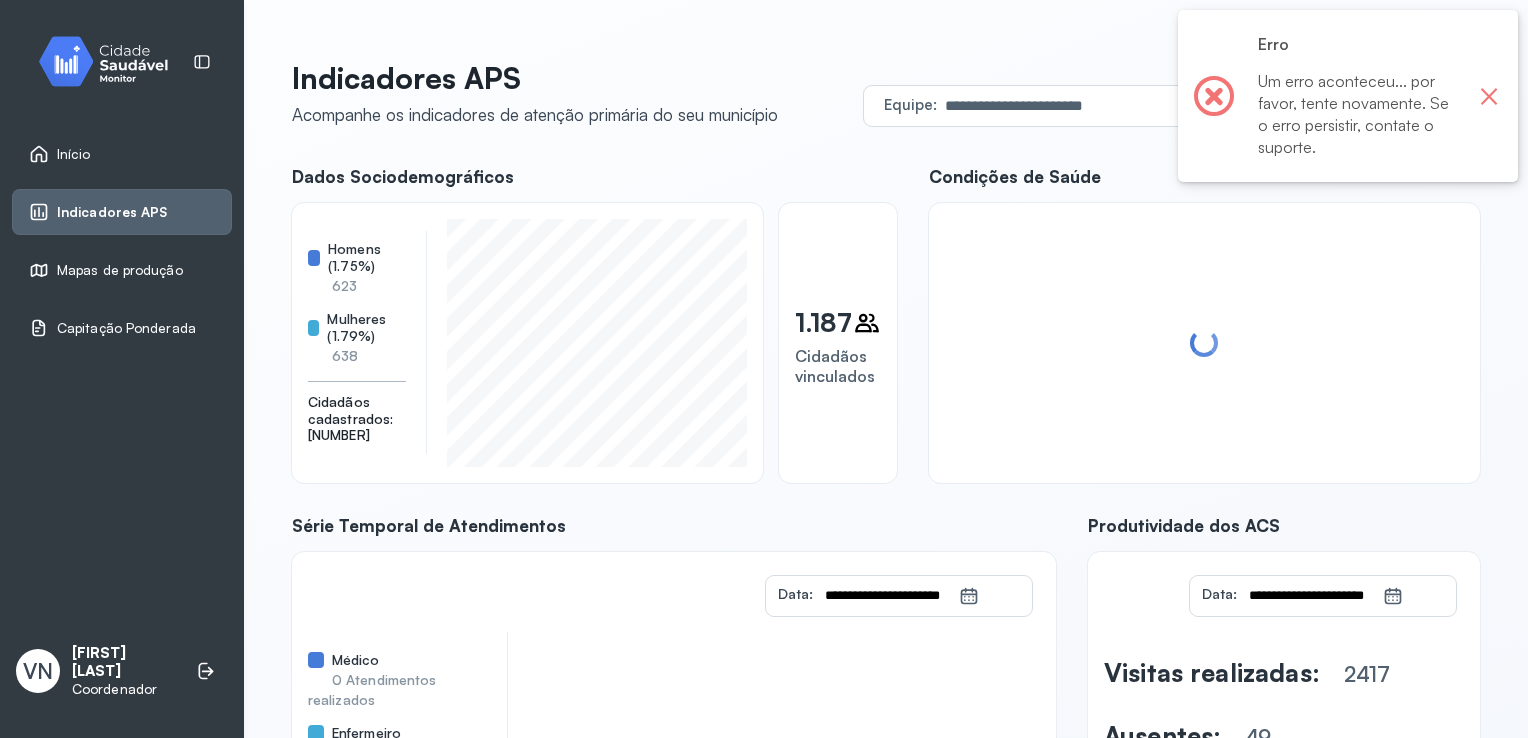 click on "×" at bounding box center [1489, 96] 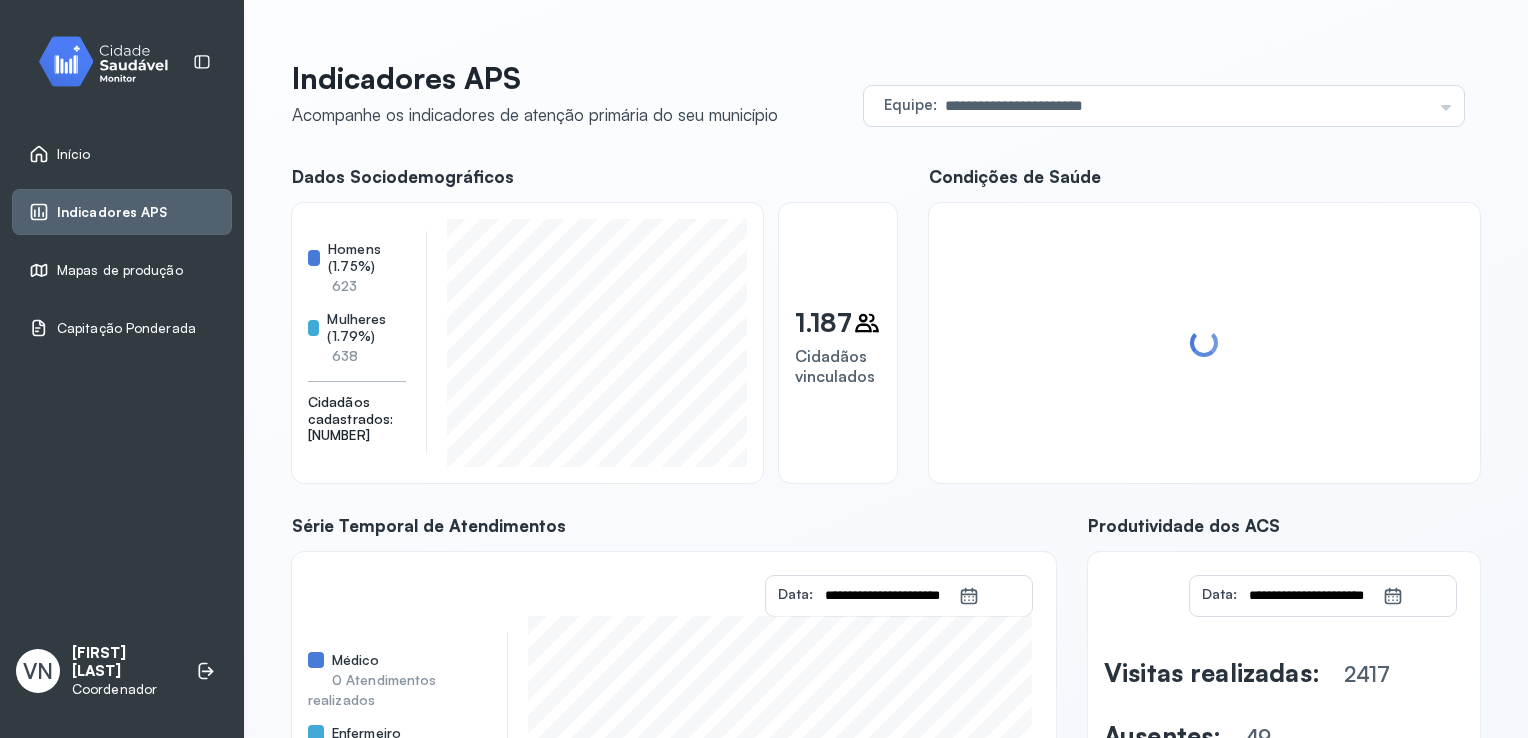 click on "Início" at bounding box center (74, 154) 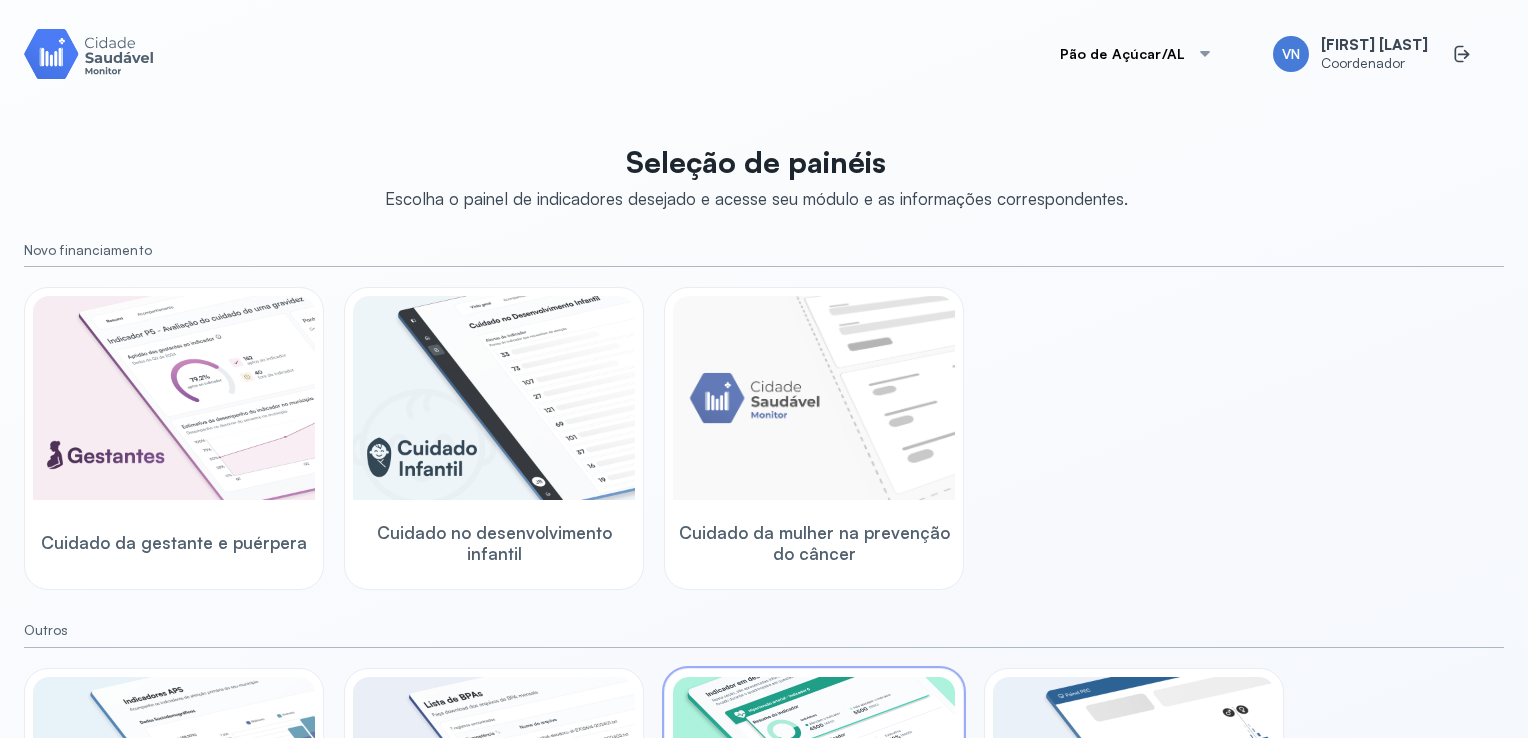 click at bounding box center [814, 779] 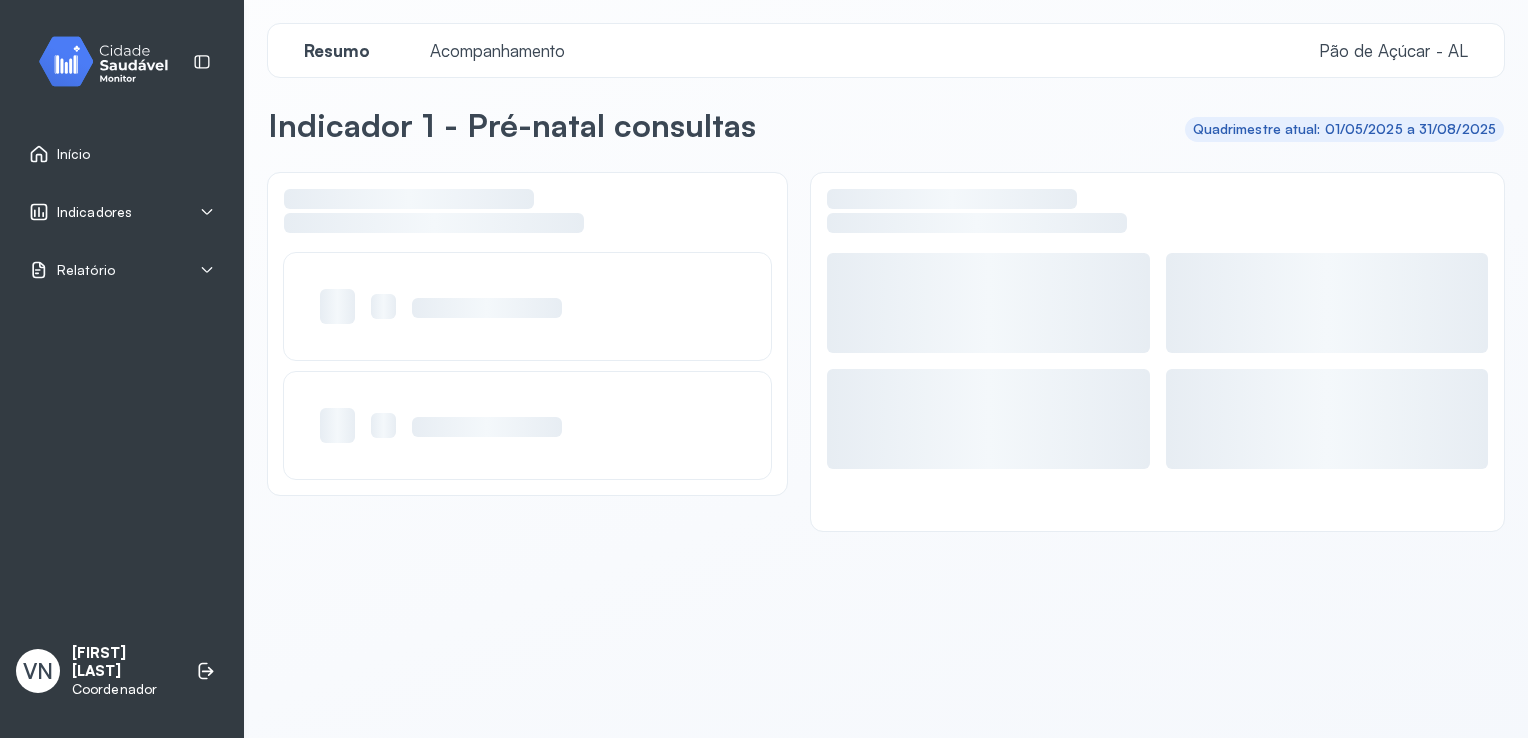 click on "Indicadores" at bounding box center (122, 212) 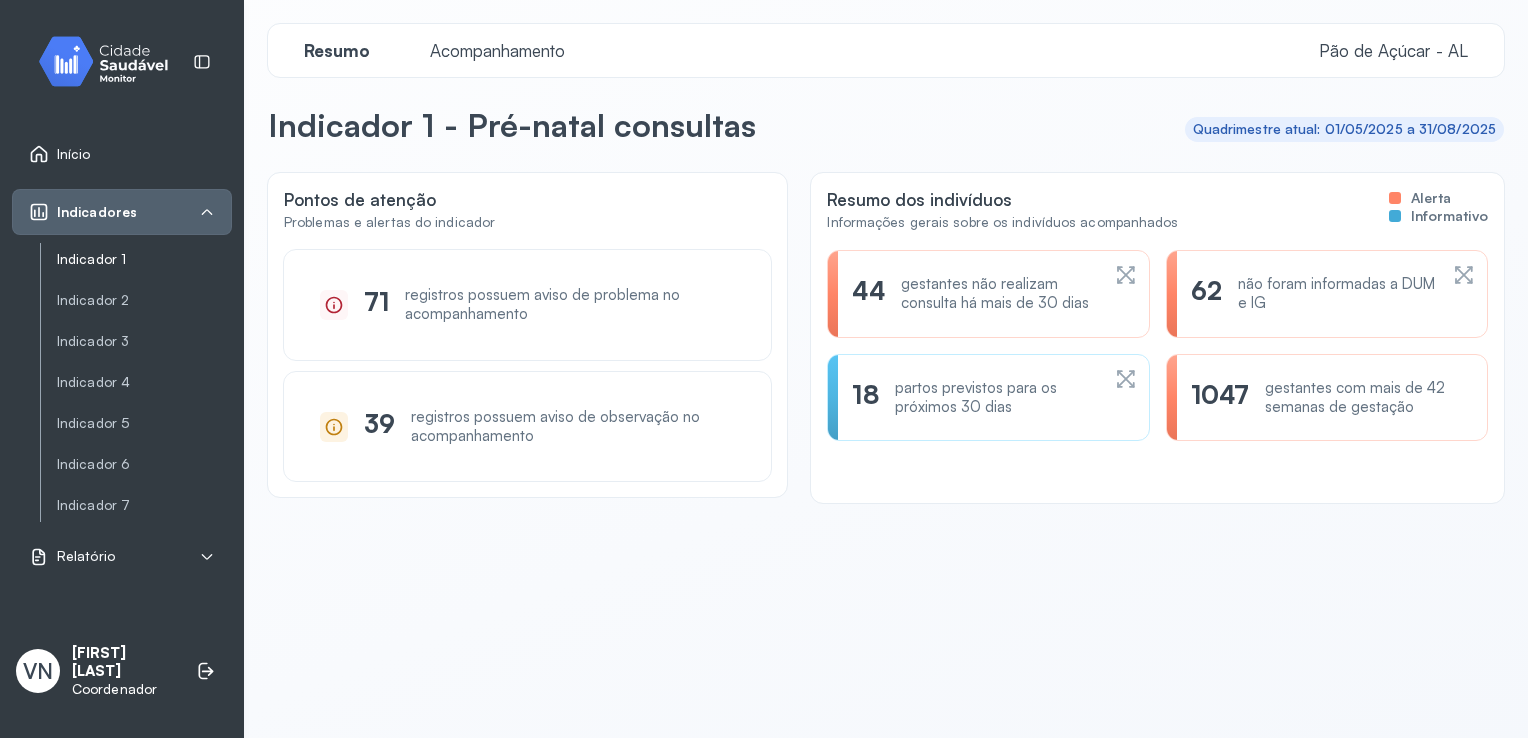 click on "Indicador 1" at bounding box center [144, 259] 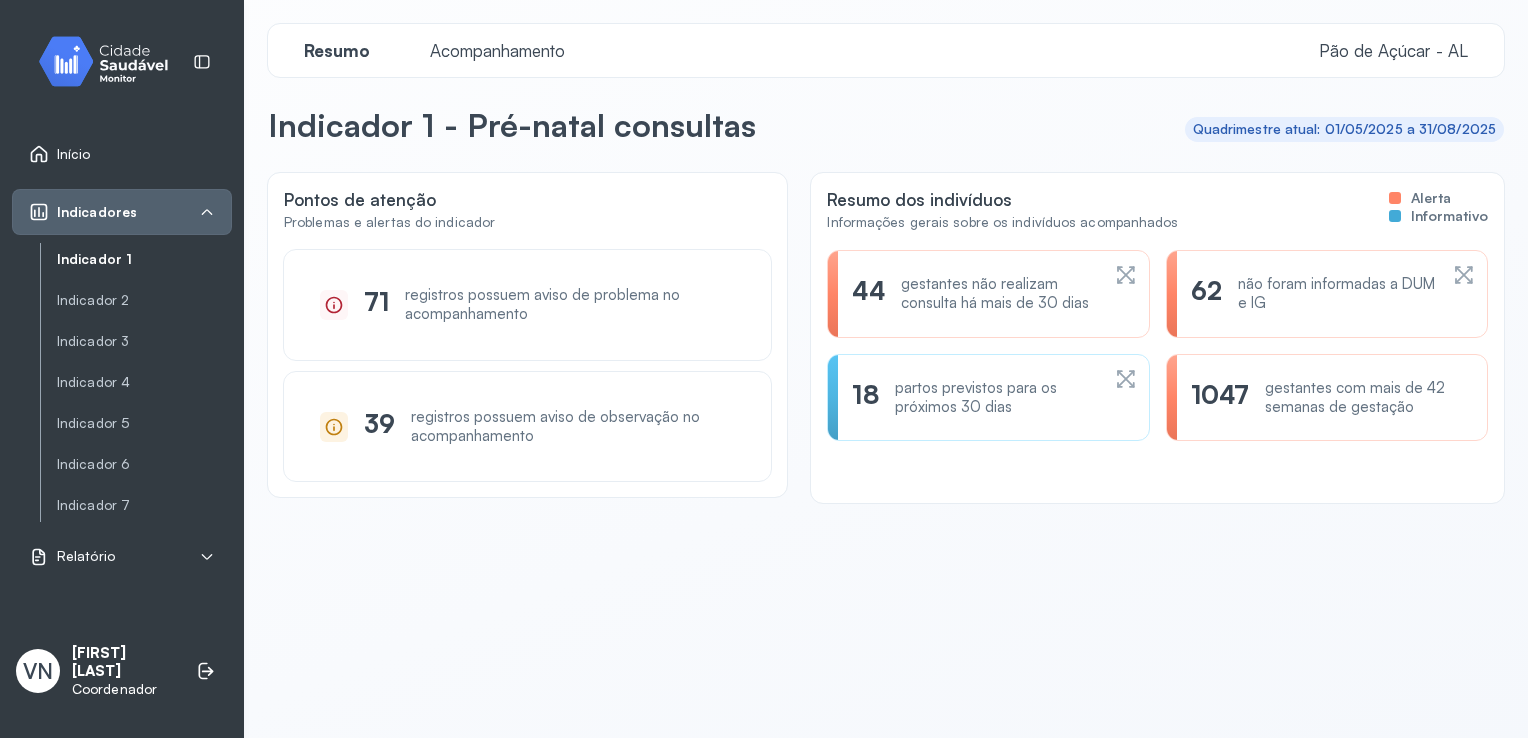 click on "Acompanhamento" at bounding box center [497, 50] 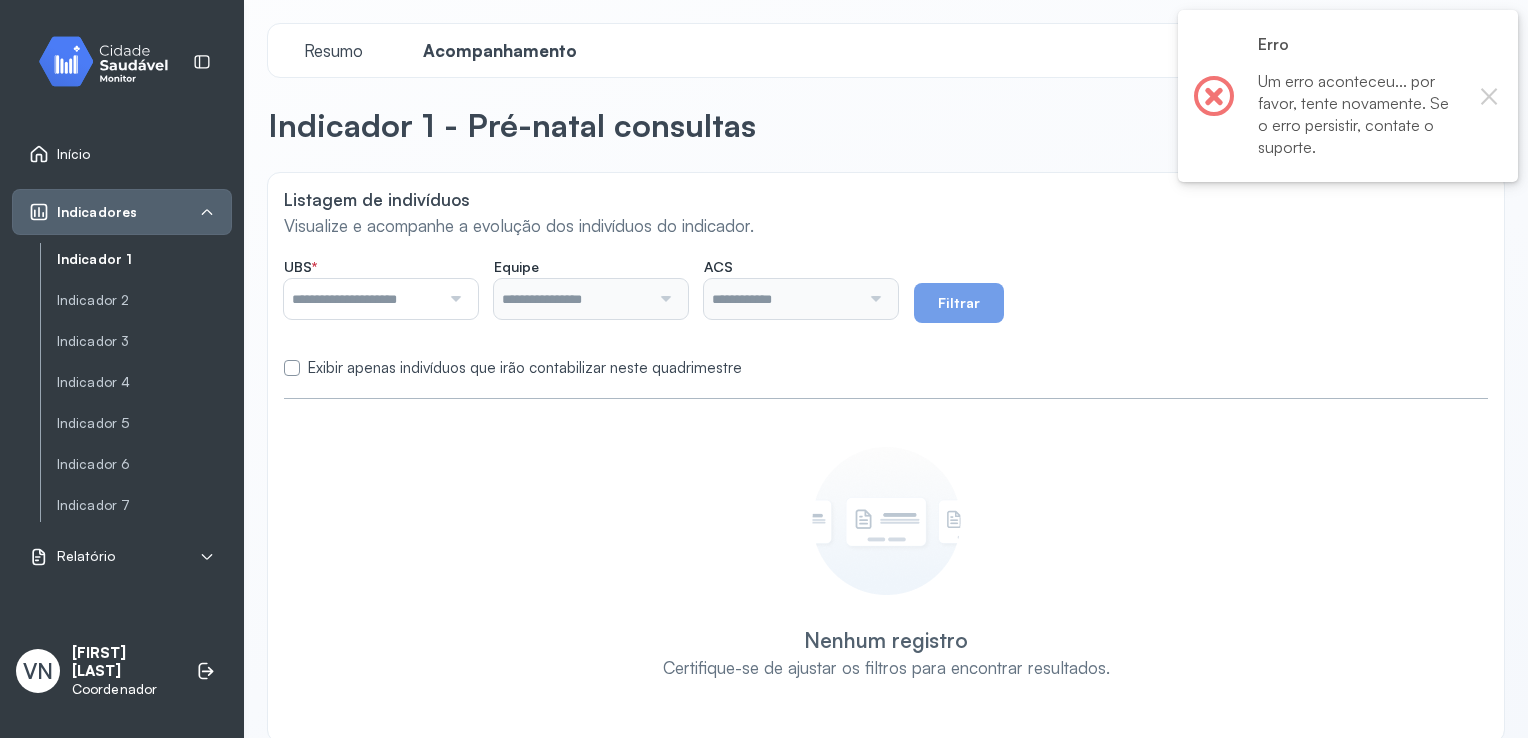 click at bounding box center [453, 299] 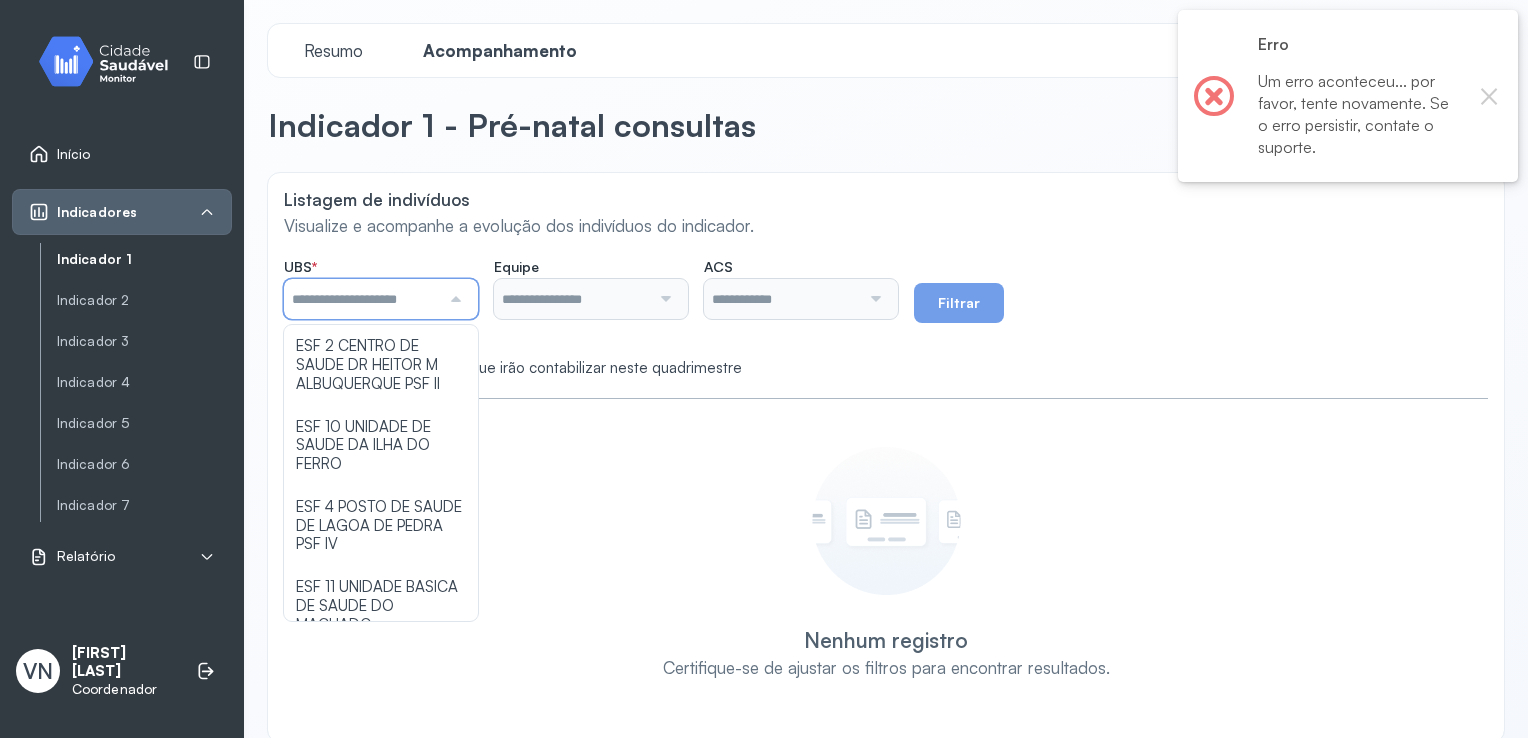 scroll, scrollTop: 259, scrollLeft: 0, axis: vertical 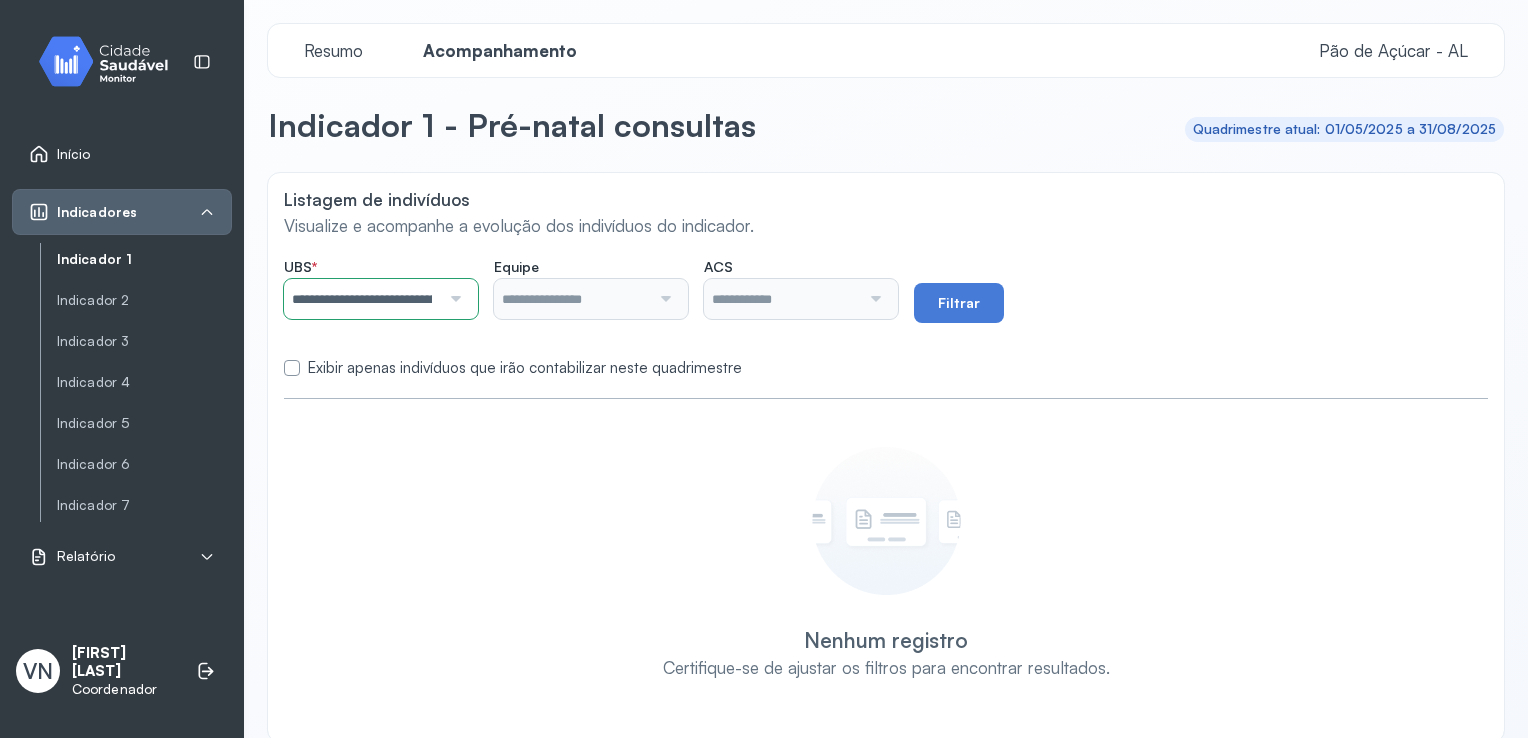 click on "**********" 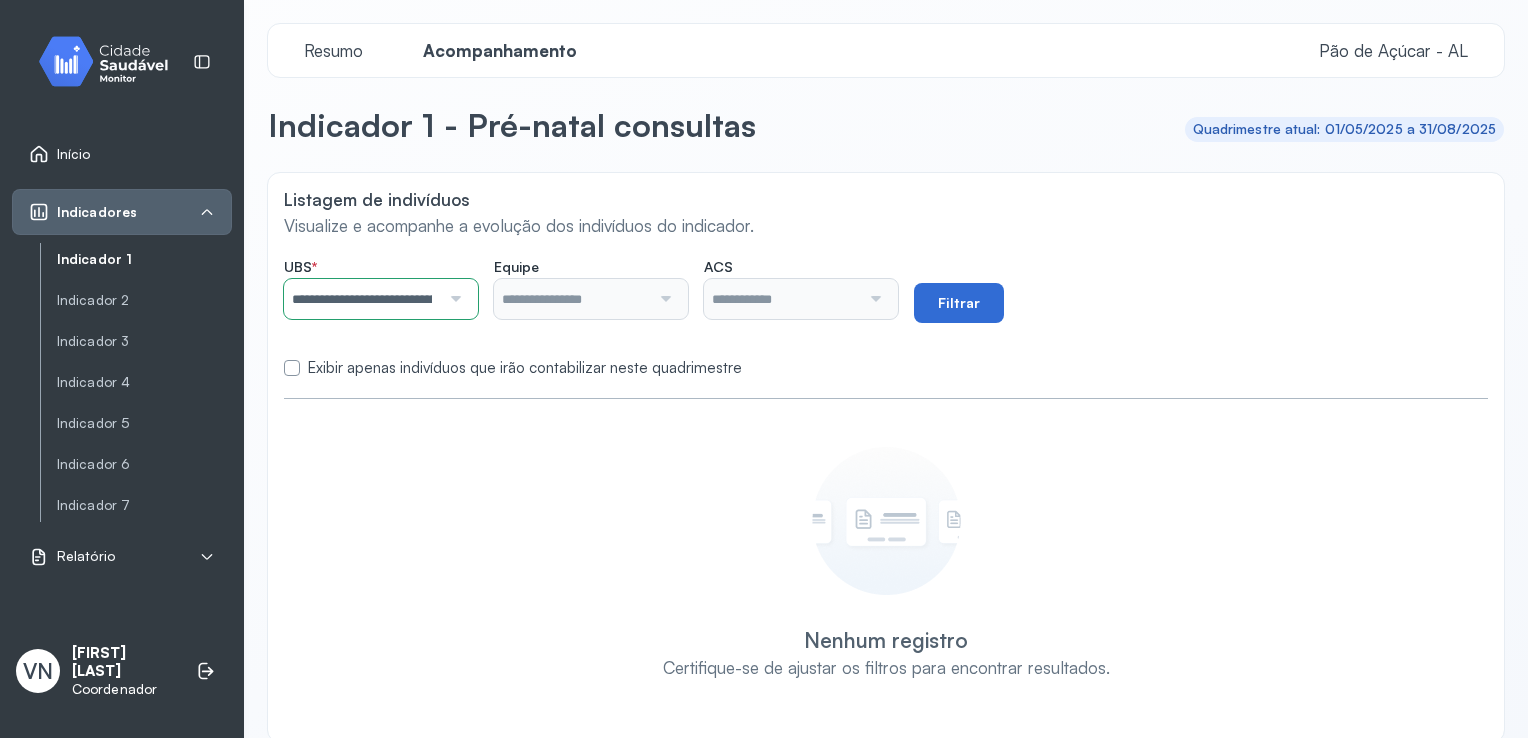 type on "**********" 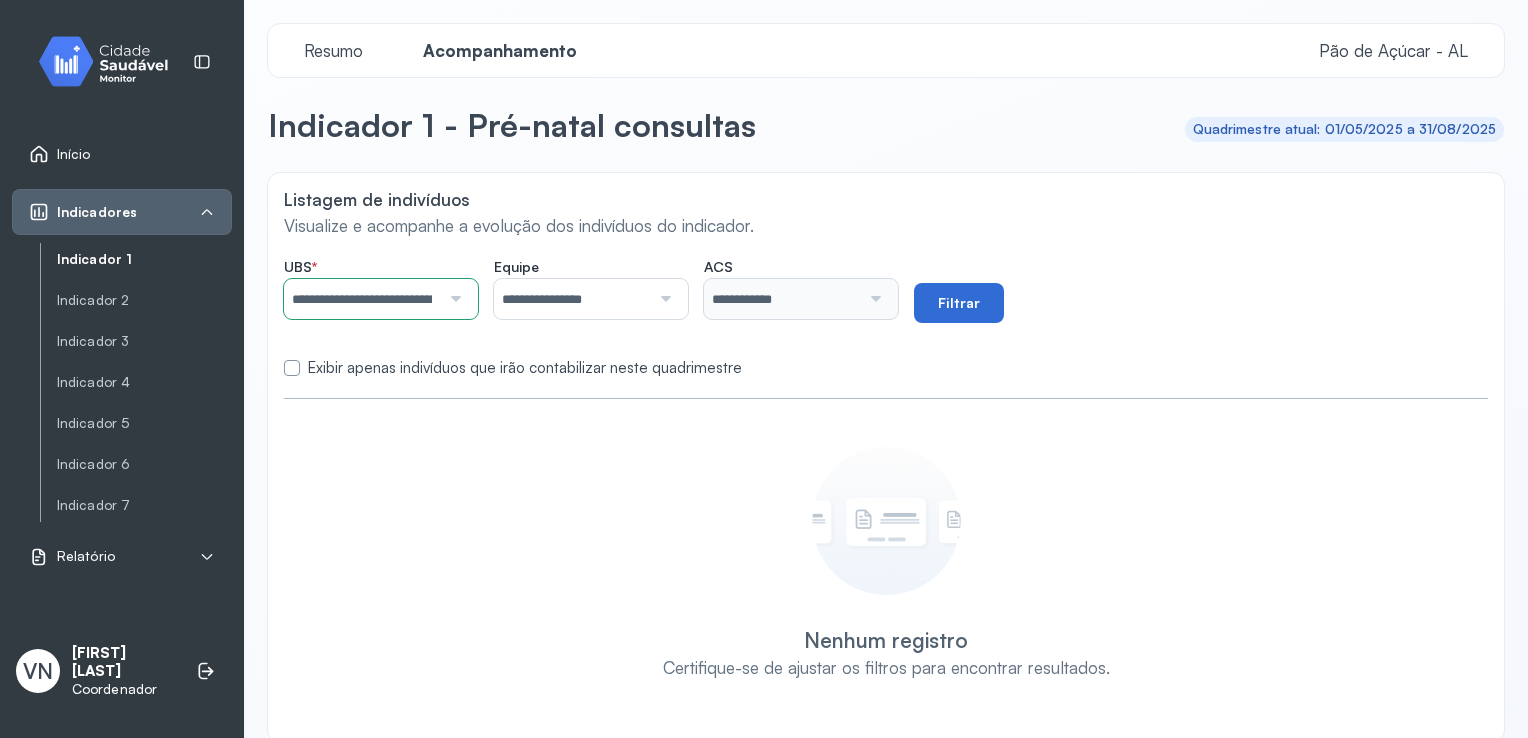 click on "Filtrar" at bounding box center (959, 303) 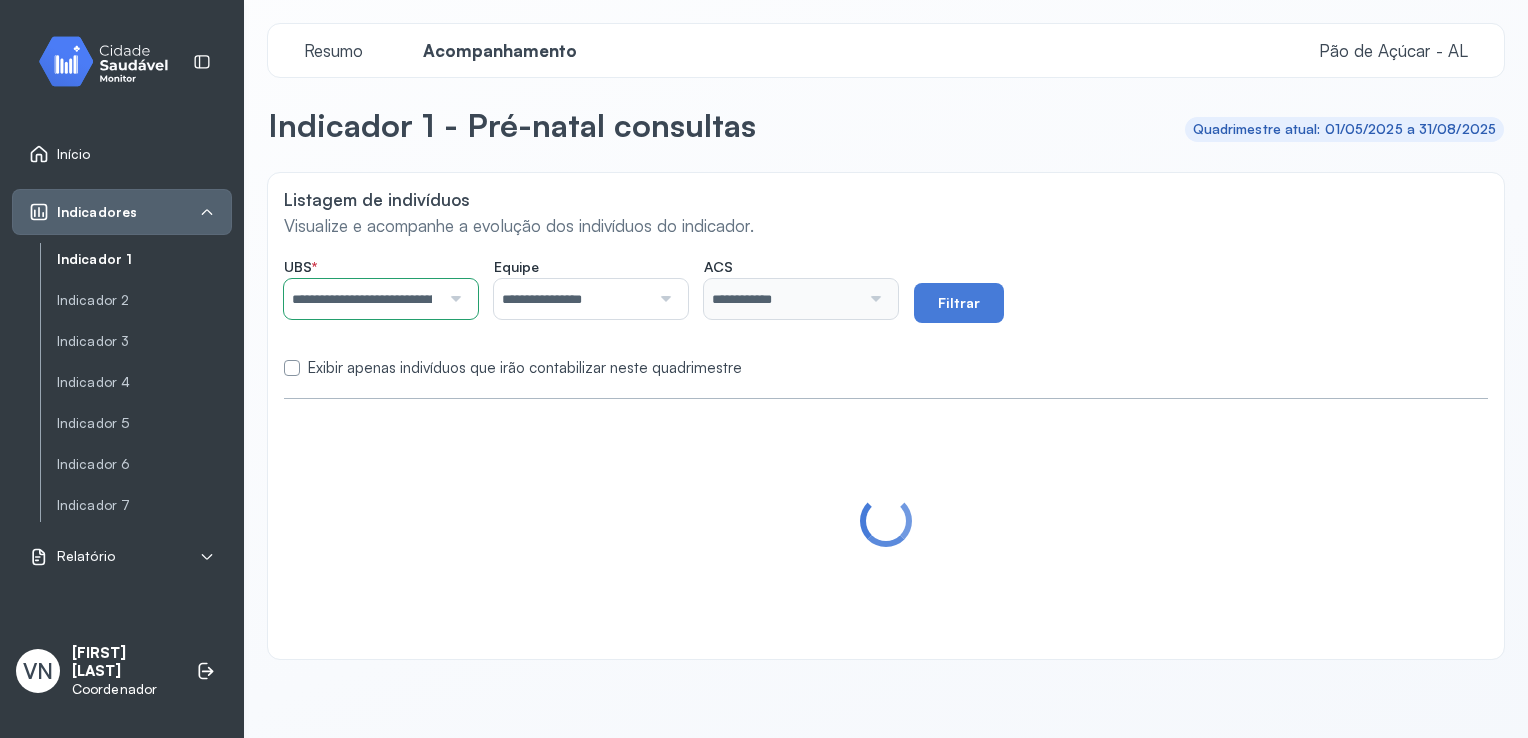 click at bounding box center (663, 299) 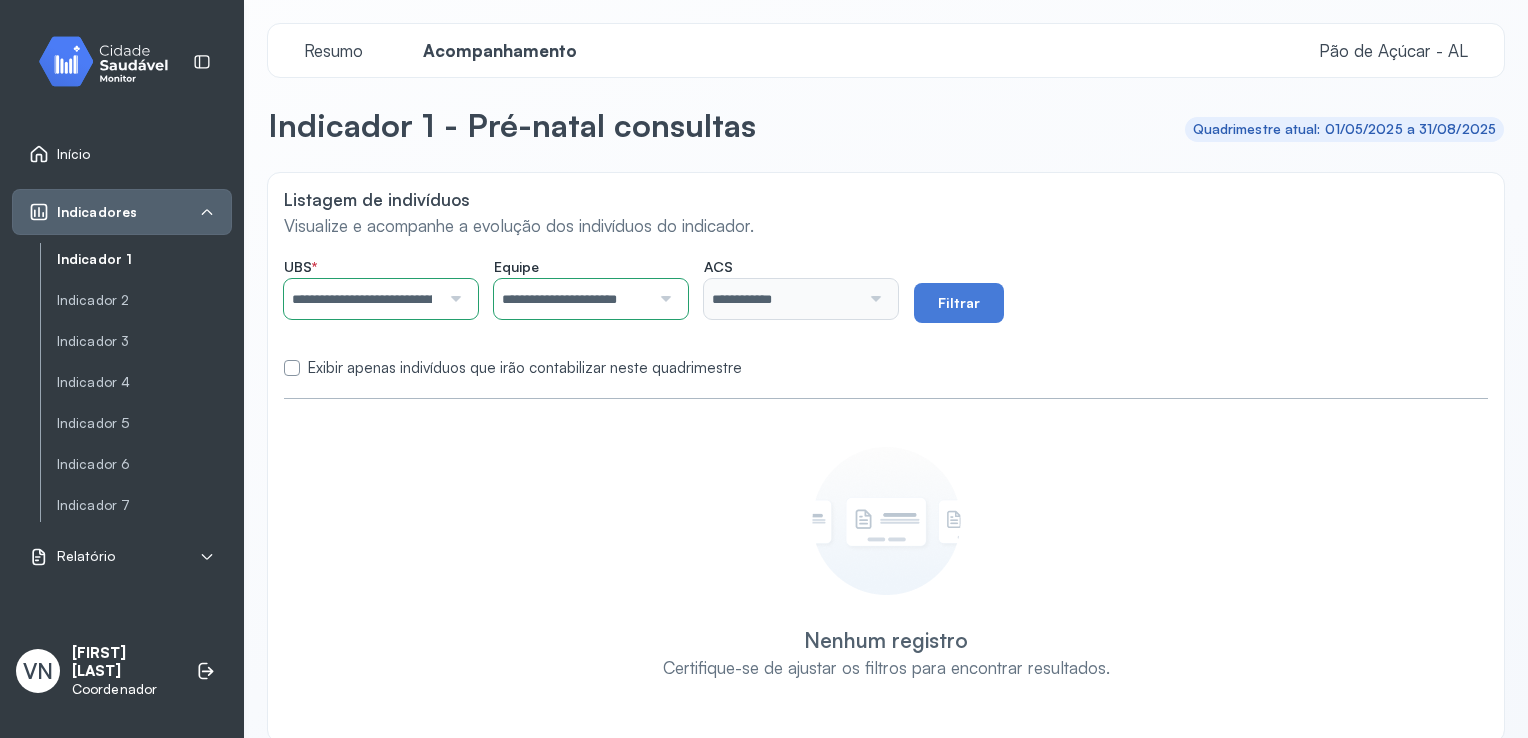 click on "**********" 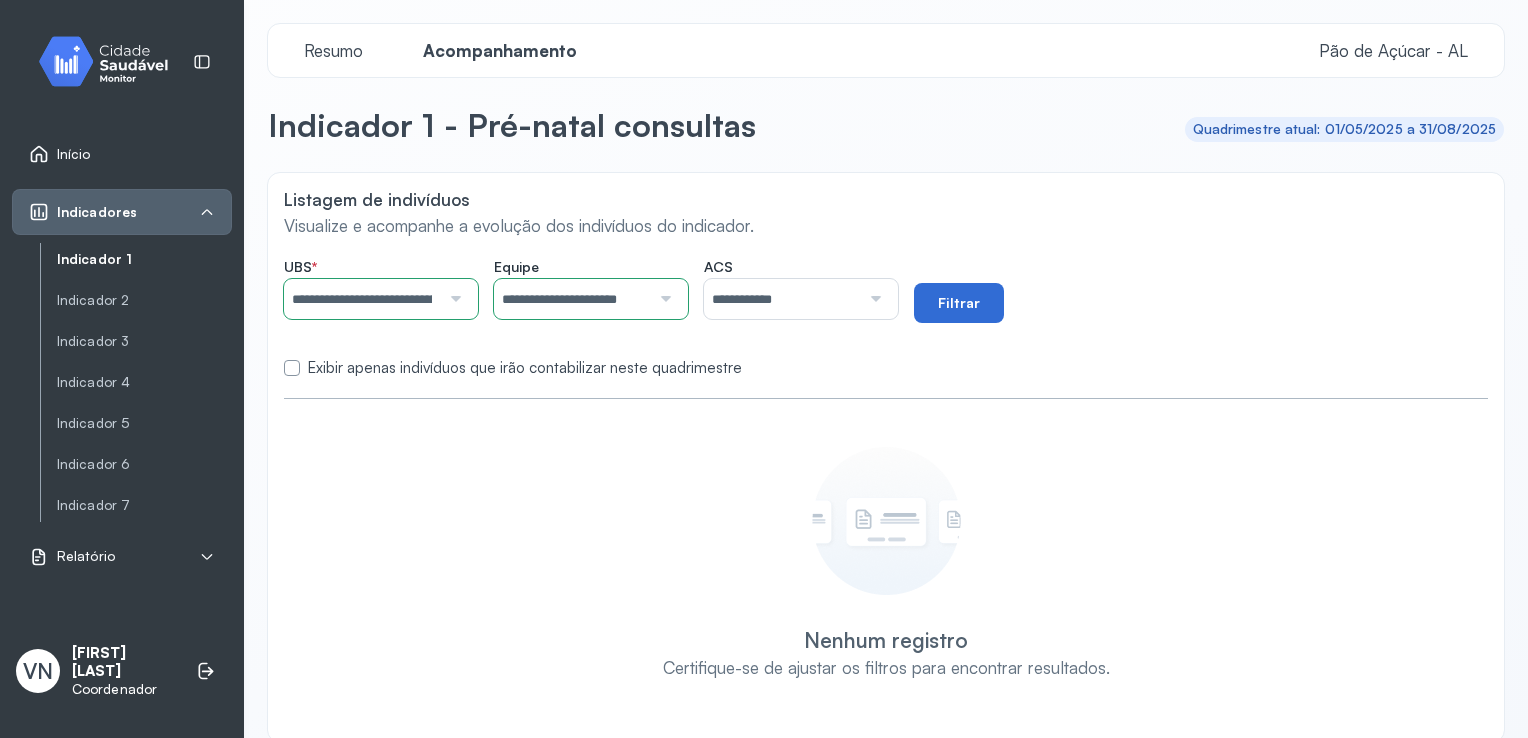 click on "Filtrar" at bounding box center [959, 303] 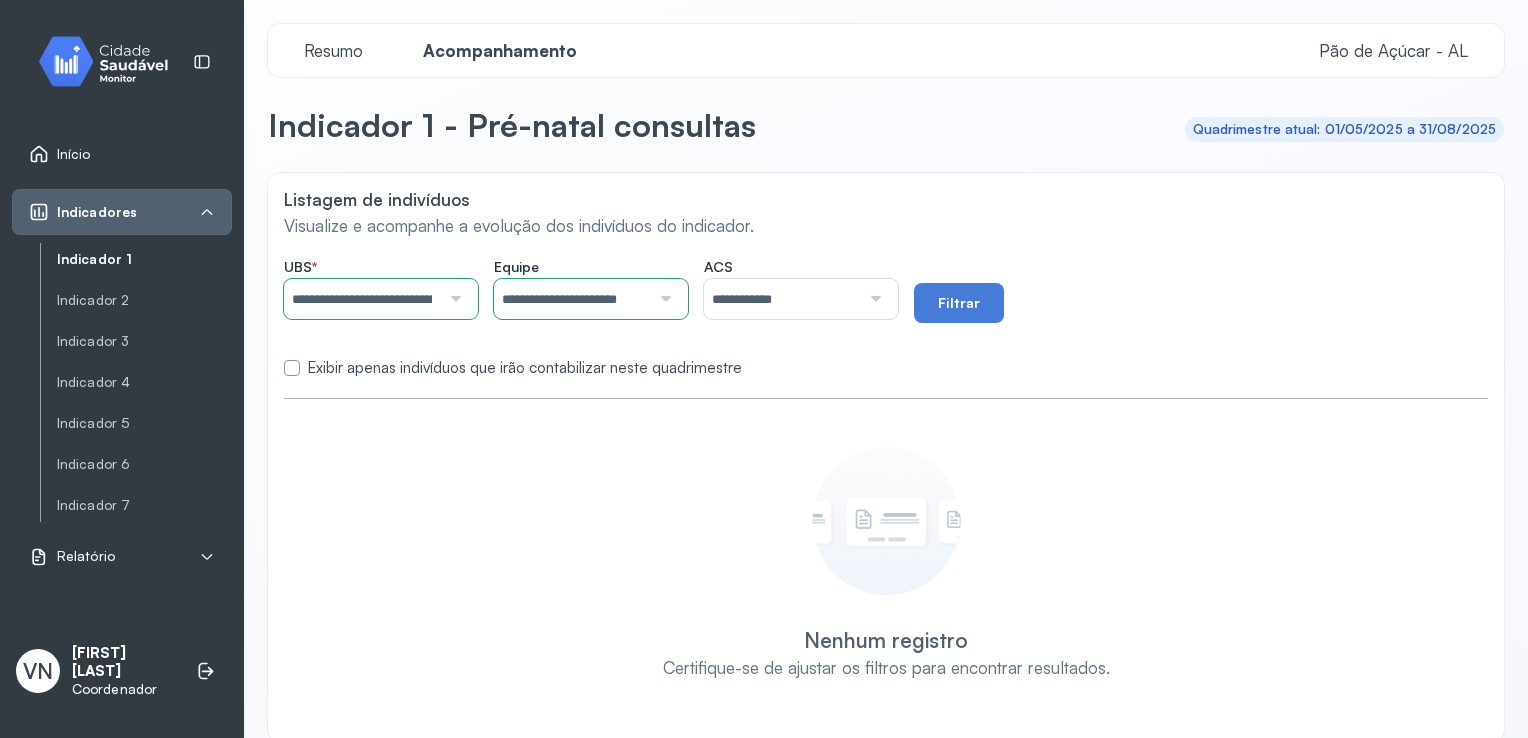 click at bounding box center (292, 368) 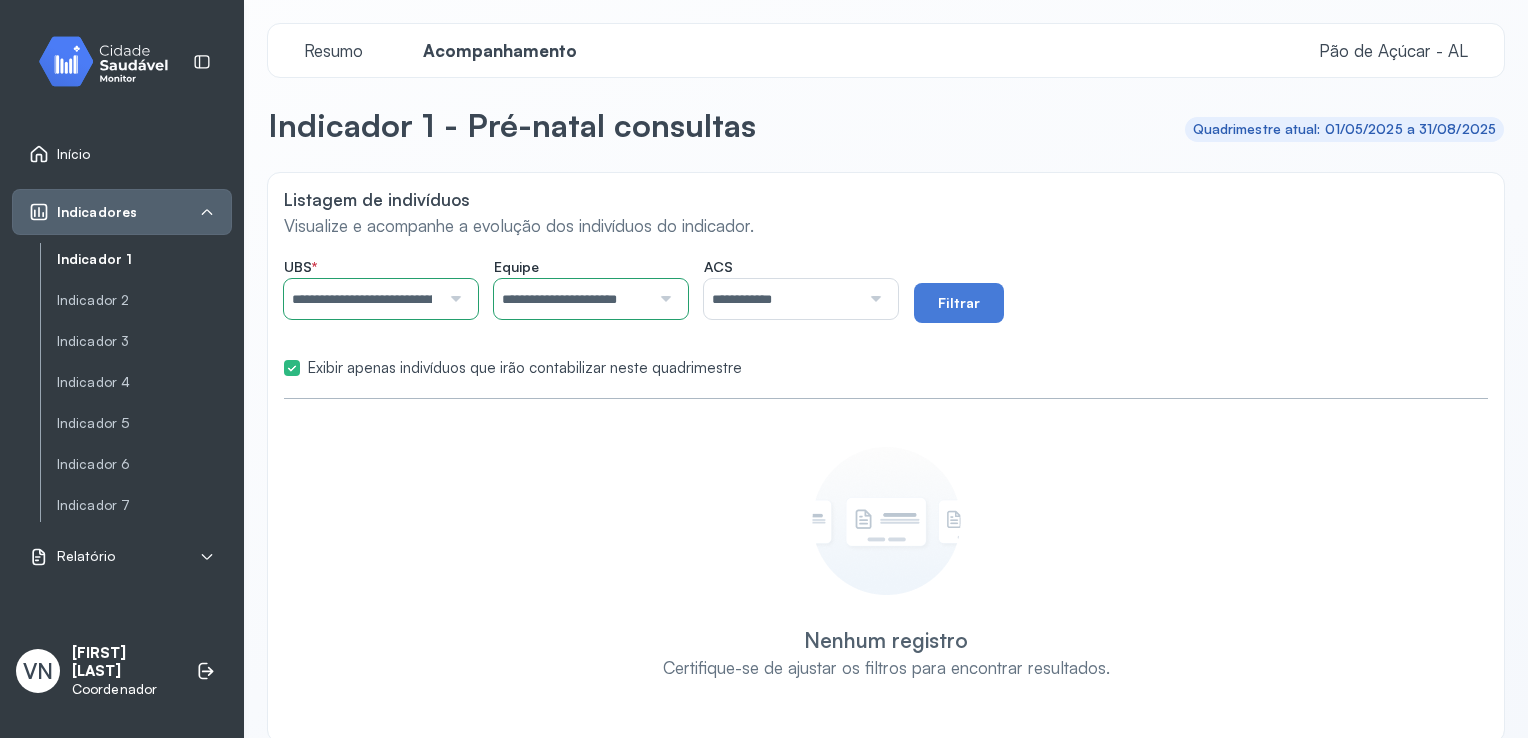 scroll, scrollTop: 28, scrollLeft: 0, axis: vertical 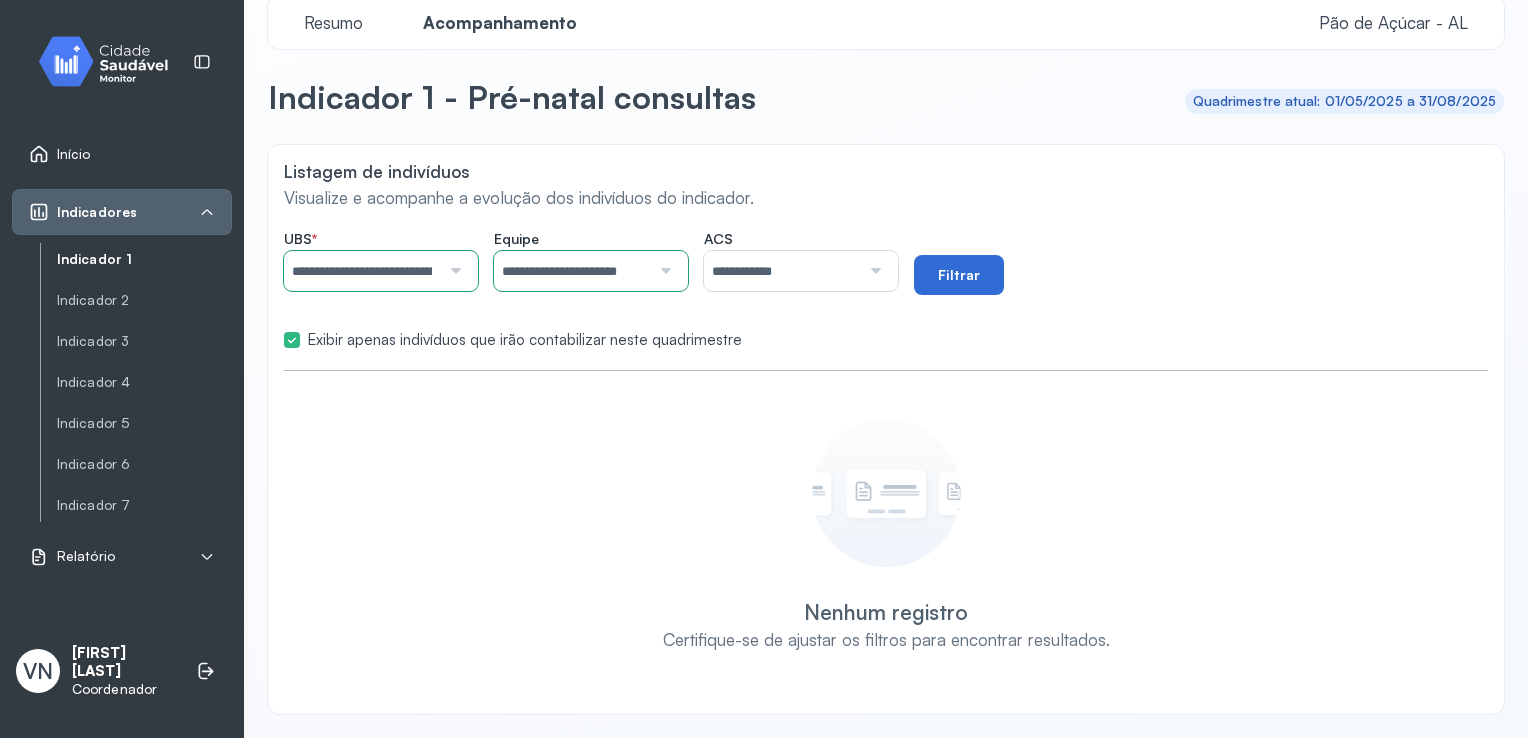 click on "Filtrar" at bounding box center [959, 275] 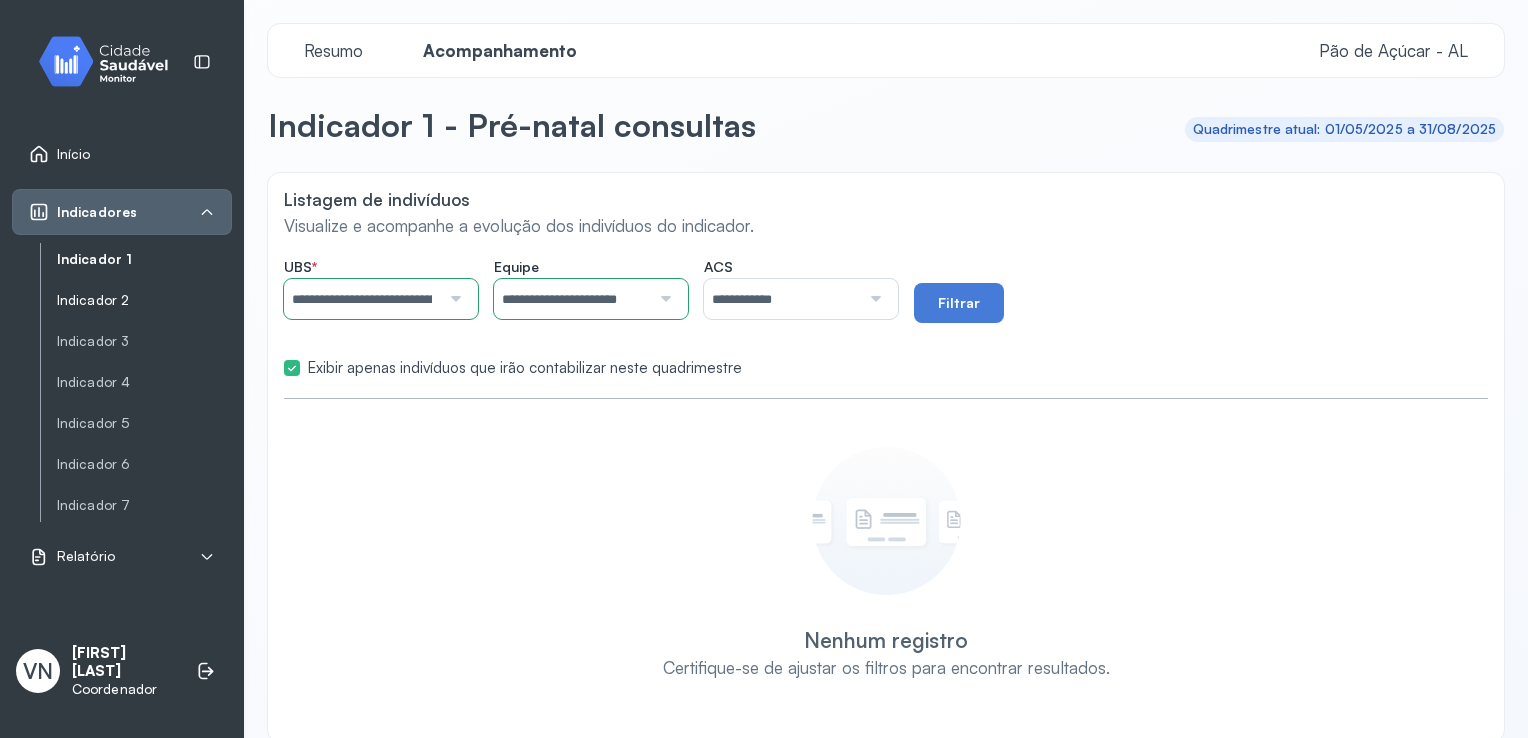 click on "Indicador 2" at bounding box center (144, 300) 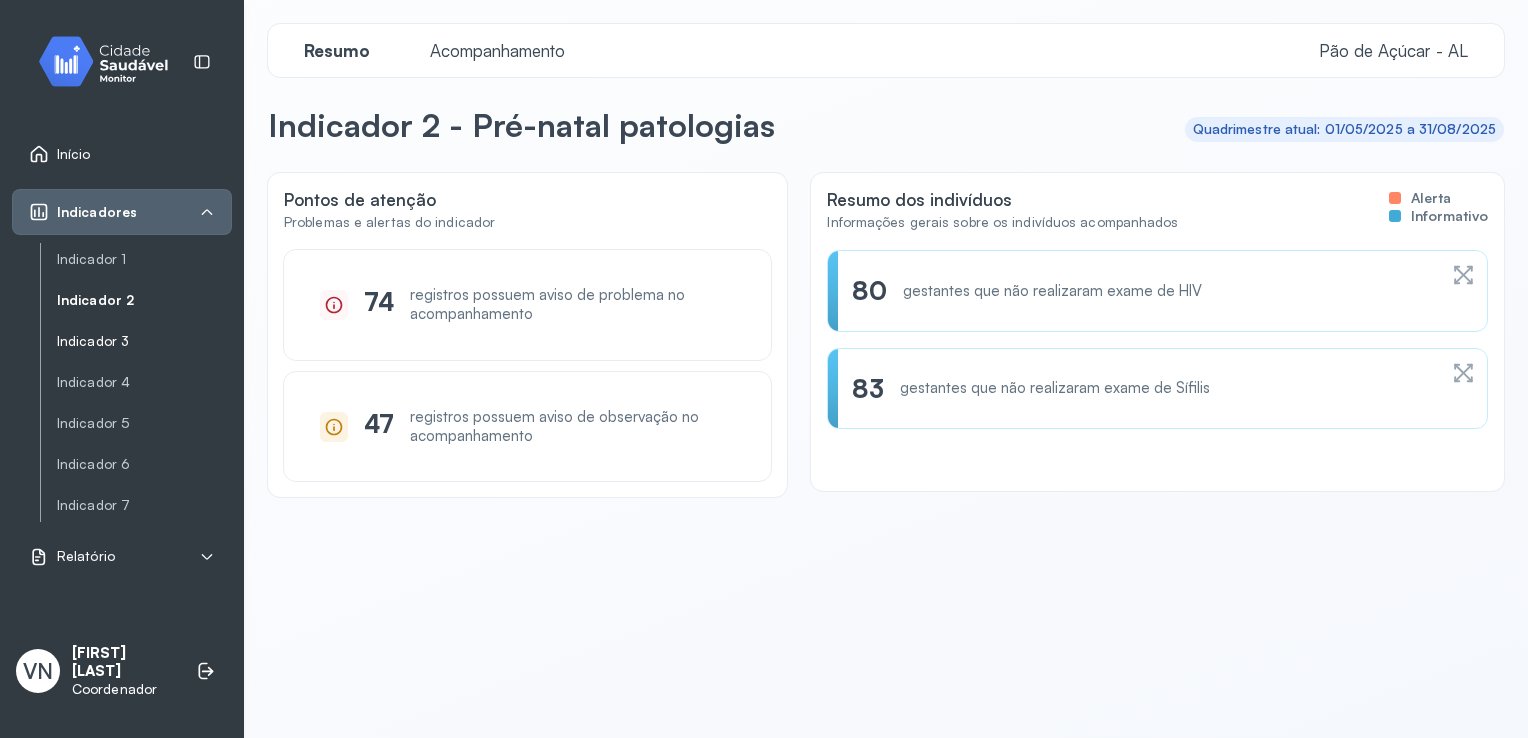 click on "Indicador 3" at bounding box center [144, 341] 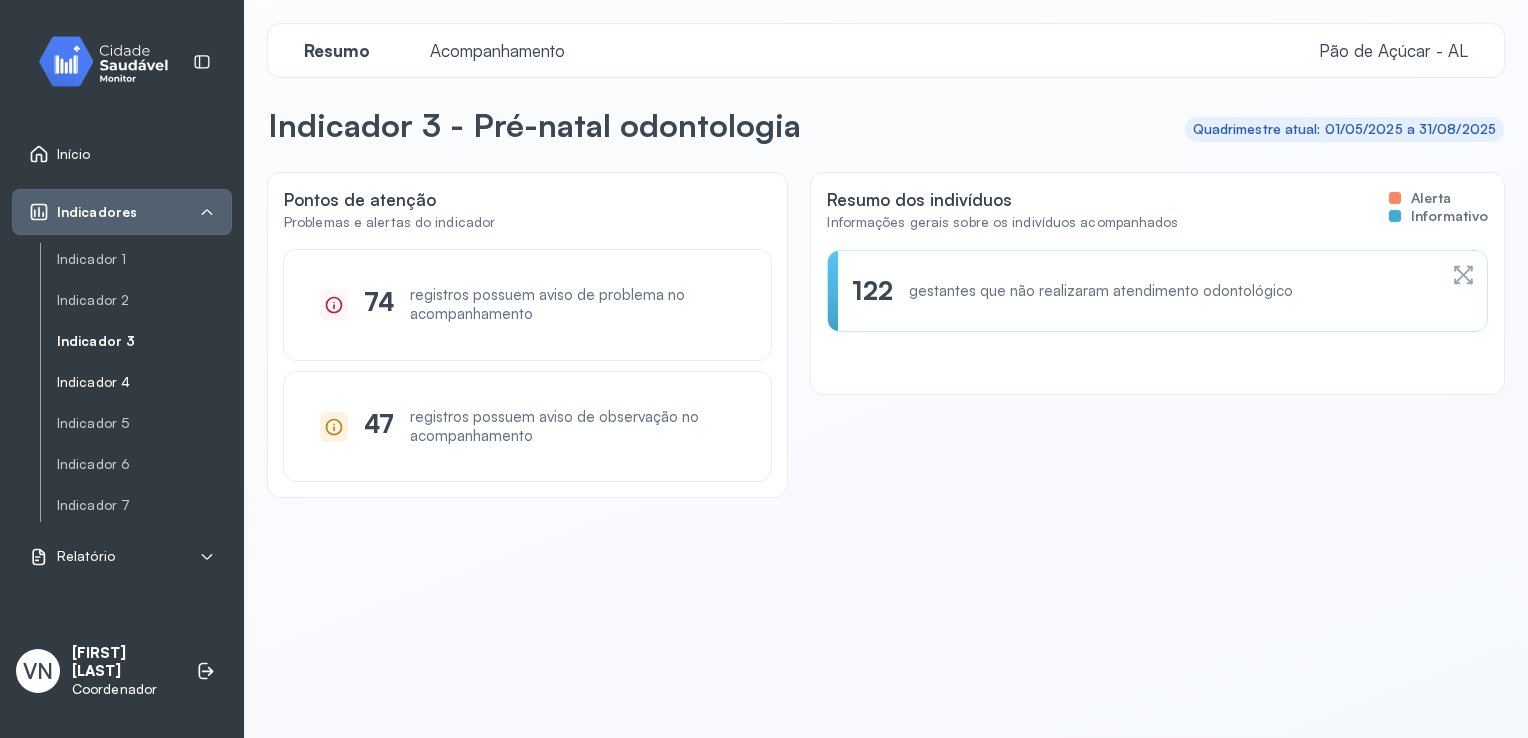 click on "Indicador 4" at bounding box center [144, 382] 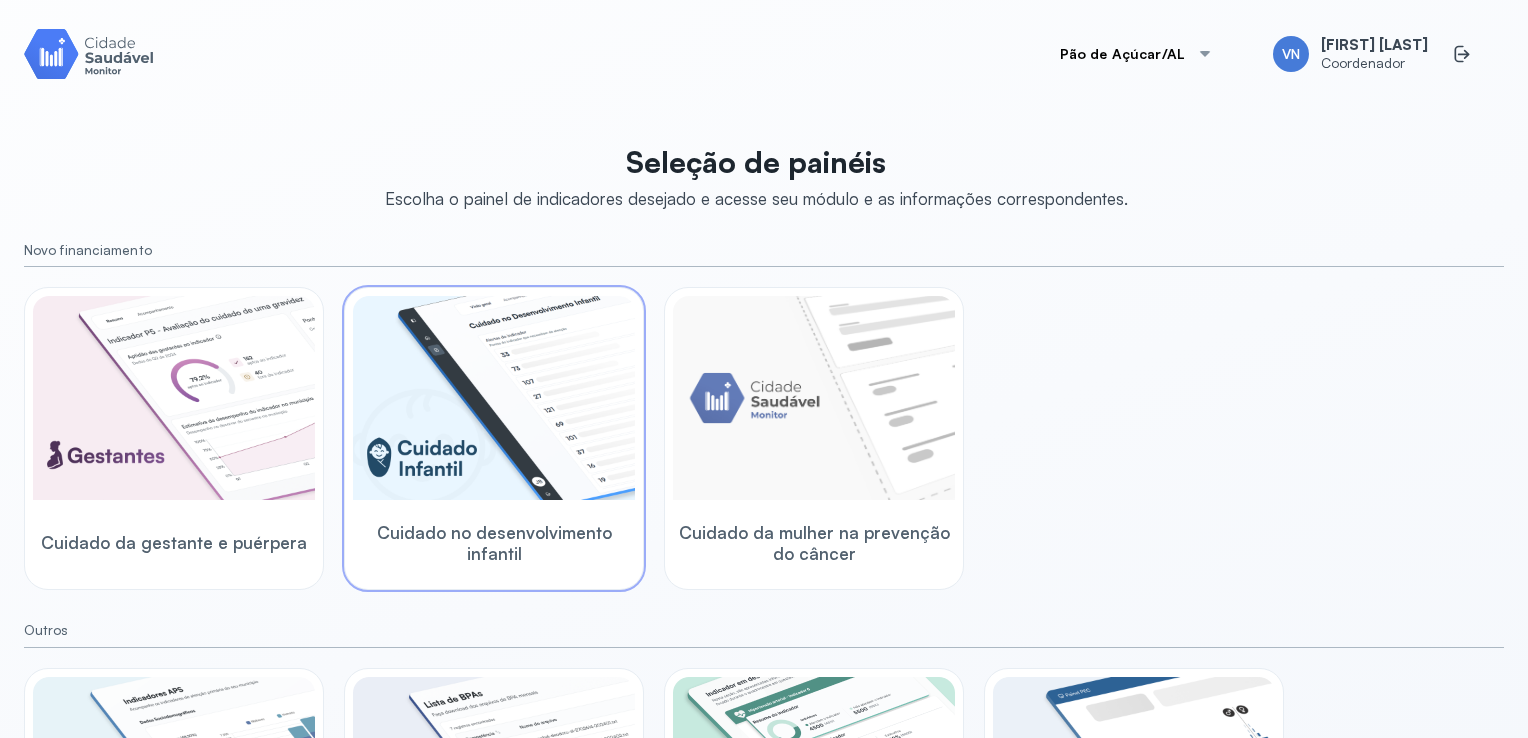 click at bounding box center [494, 398] 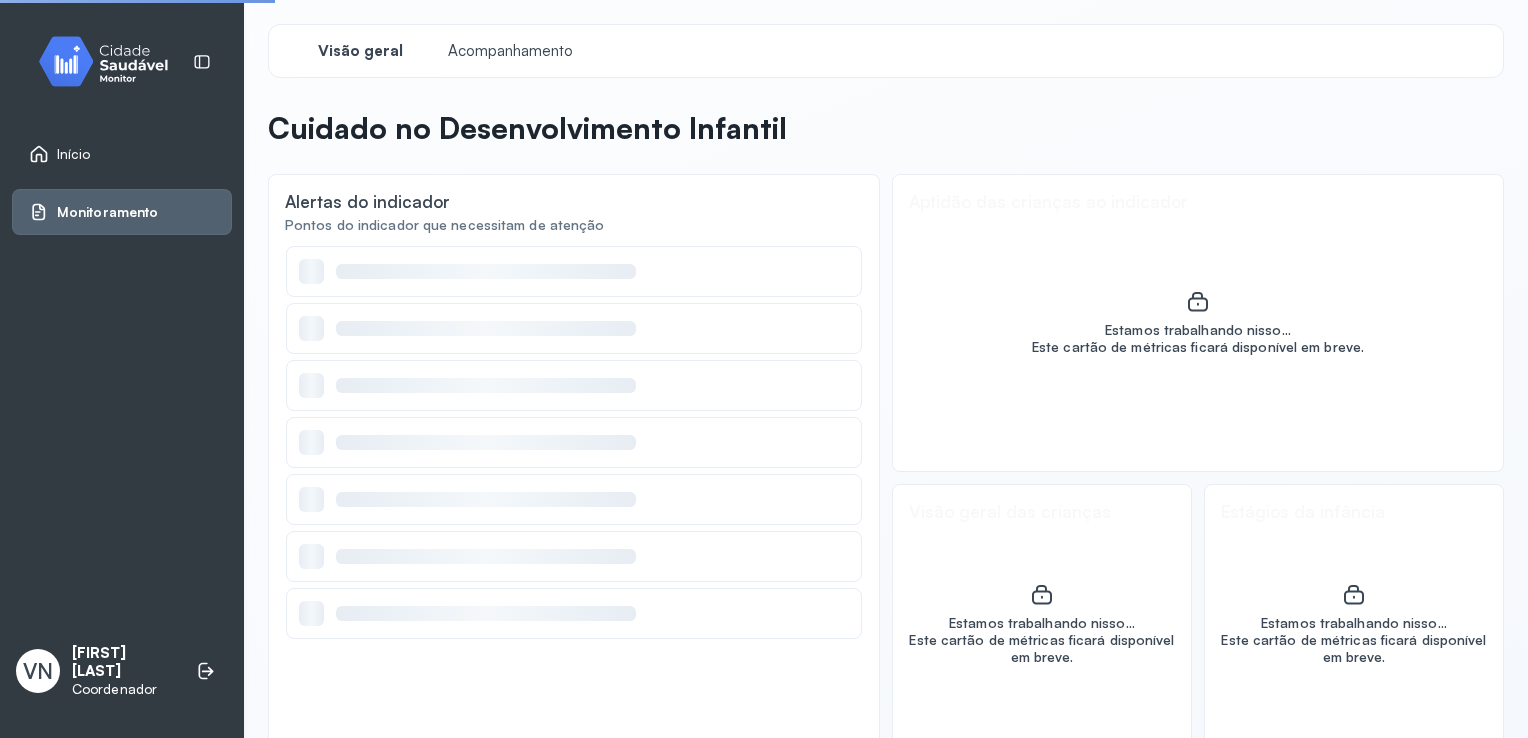 click 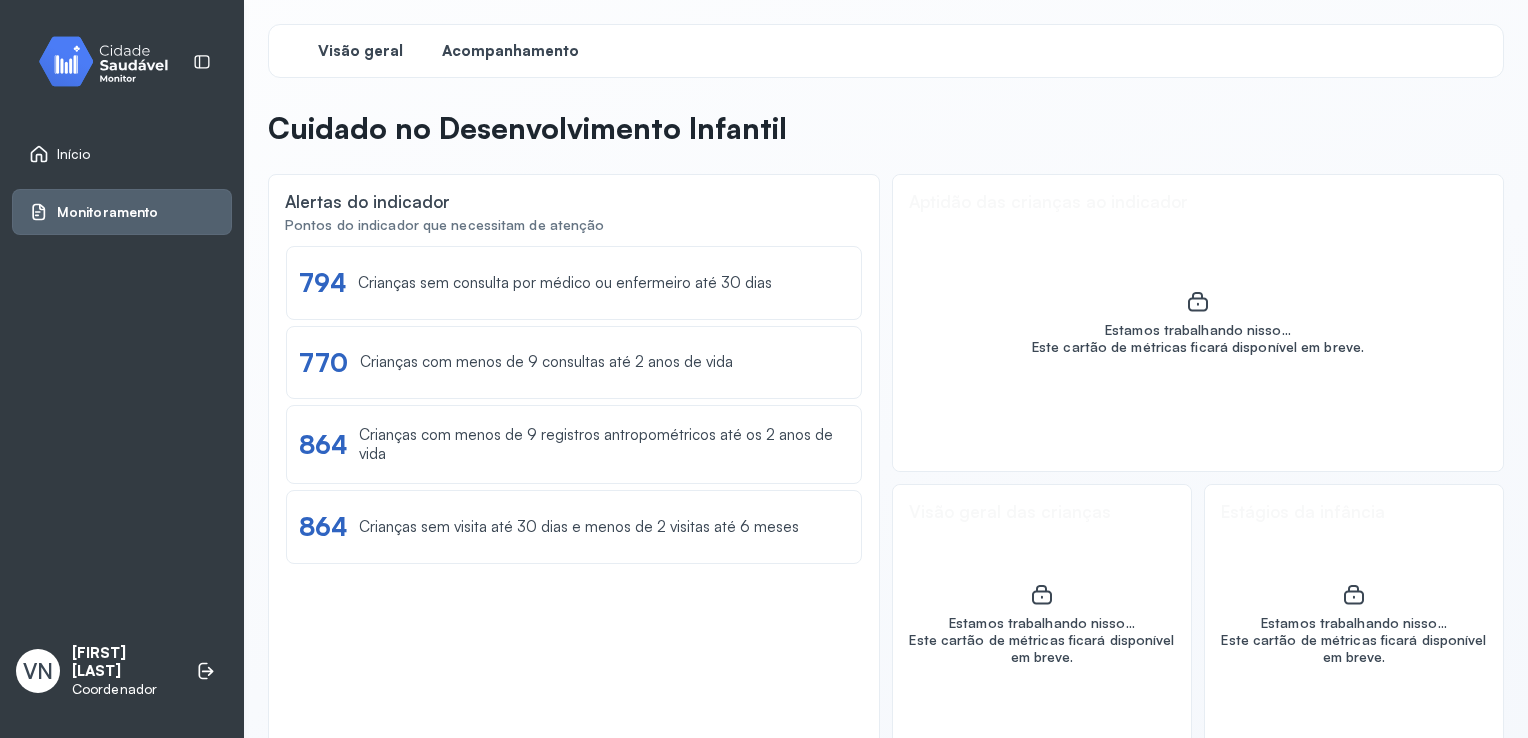 click on "Acompanhamento" at bounding box center [510, 51] 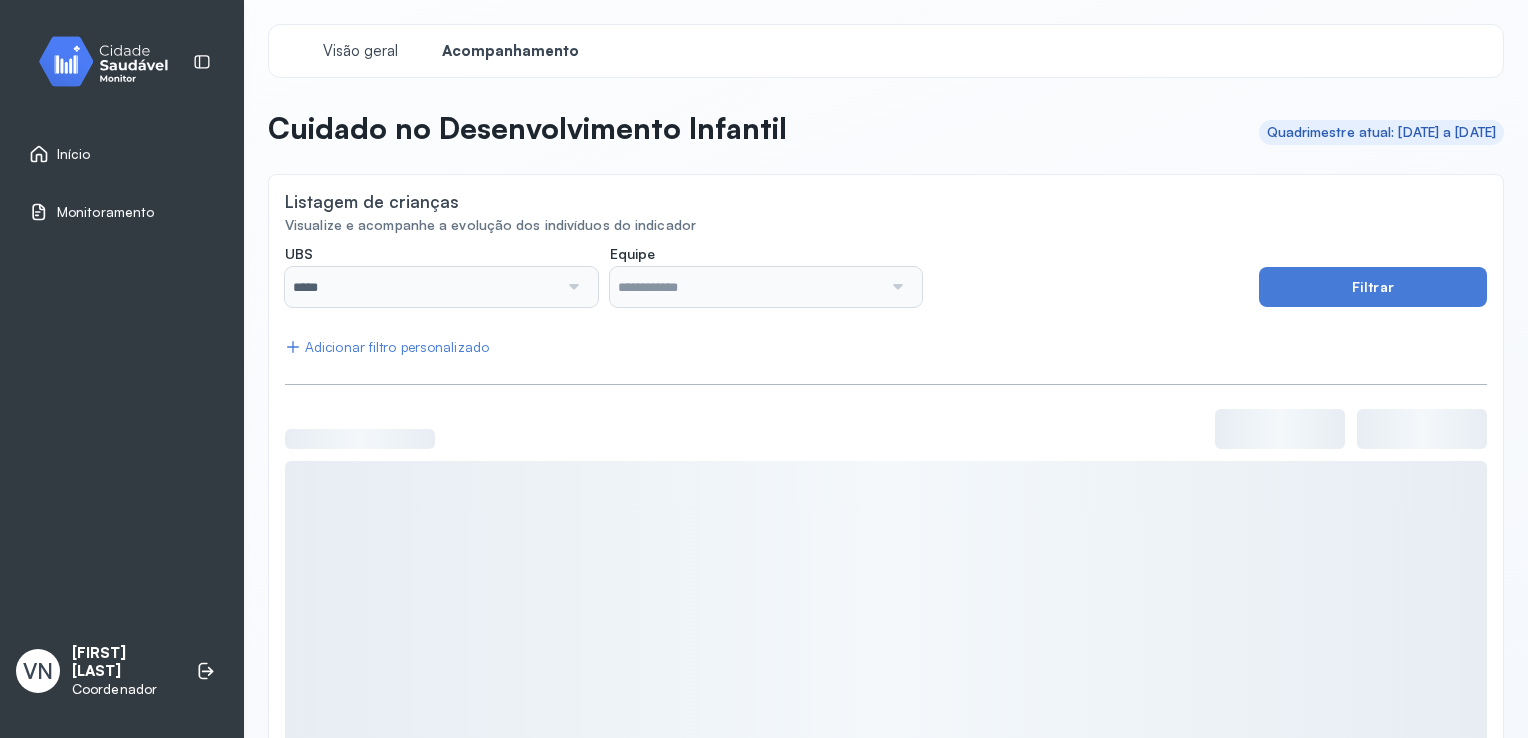 click at bounding box center [572, 287] 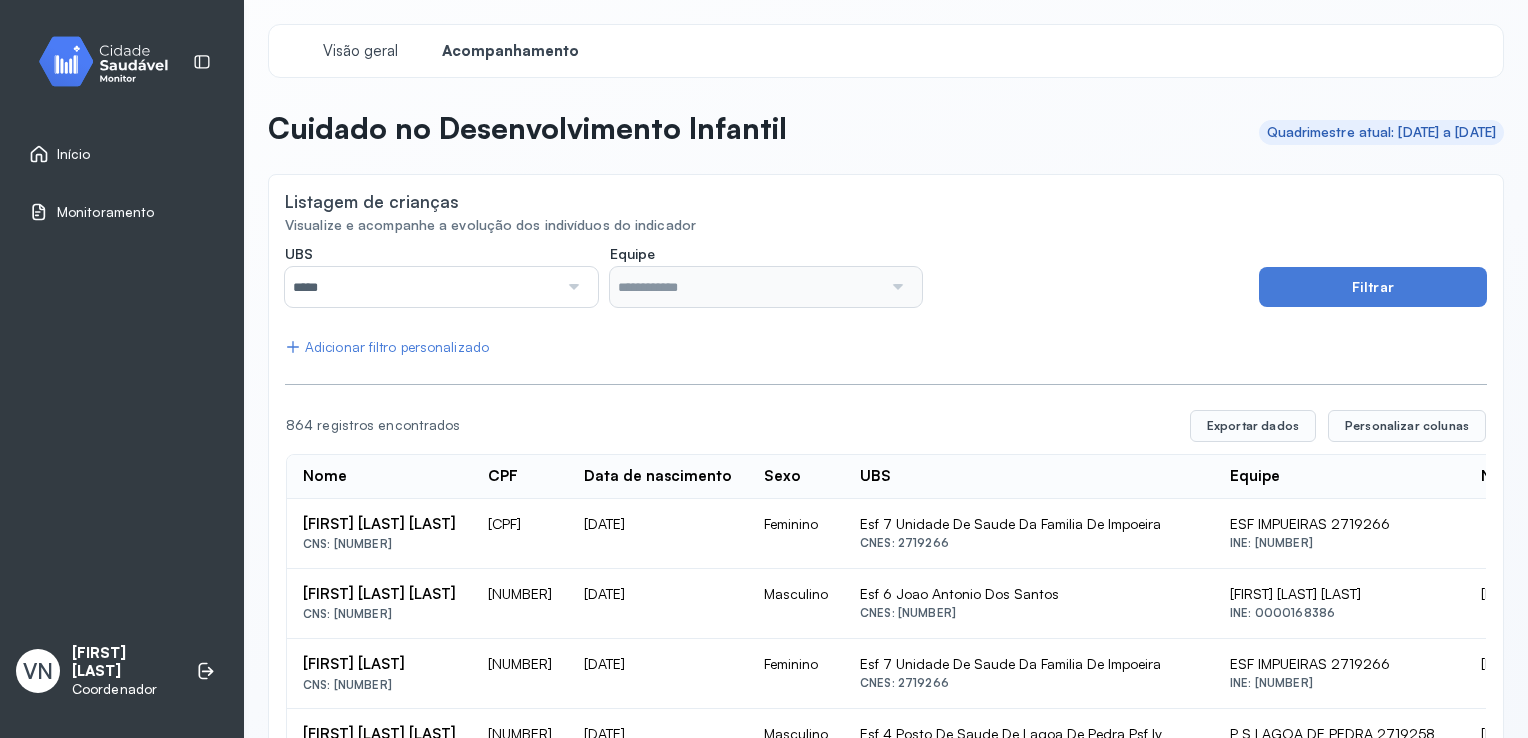 click at bounding box center [572, 287] 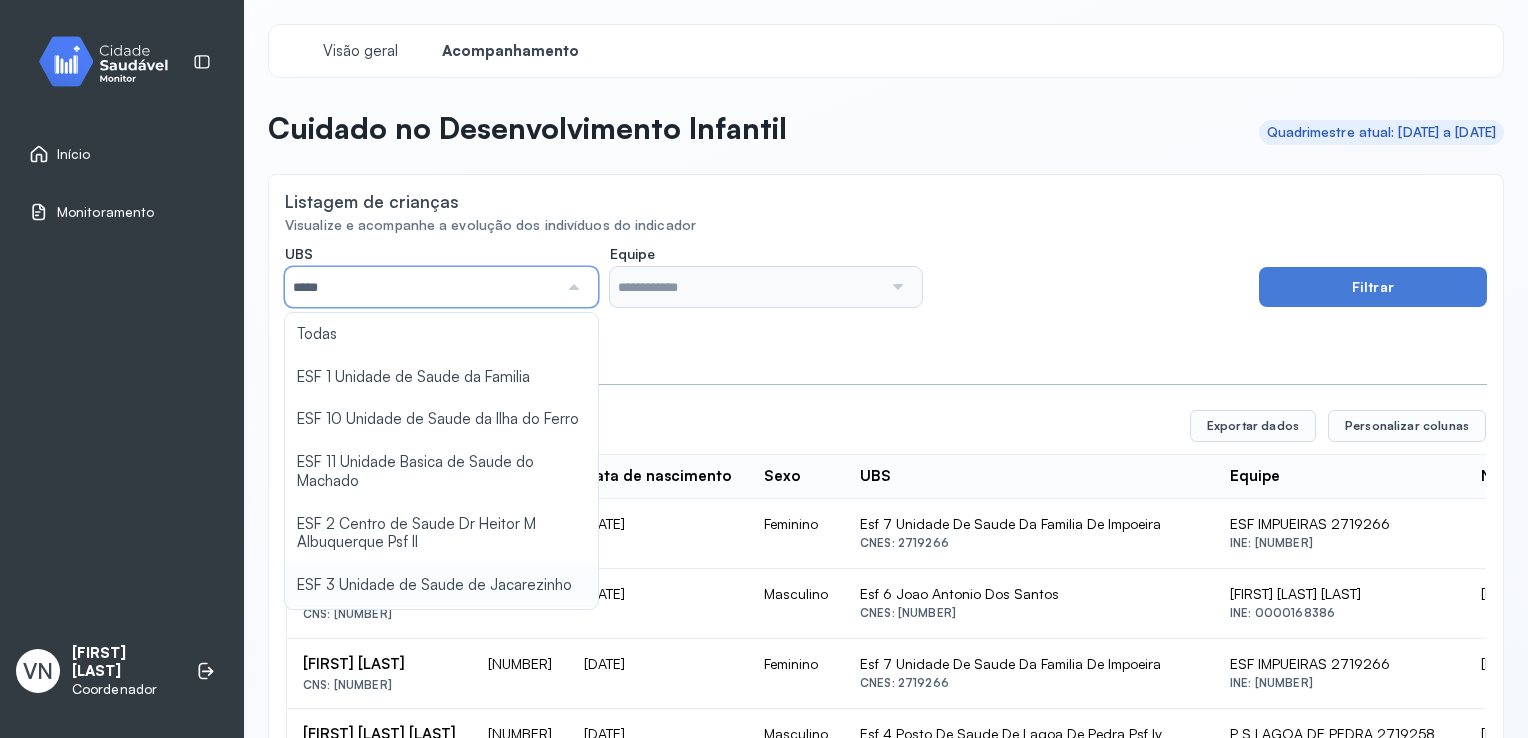 type on "*****" 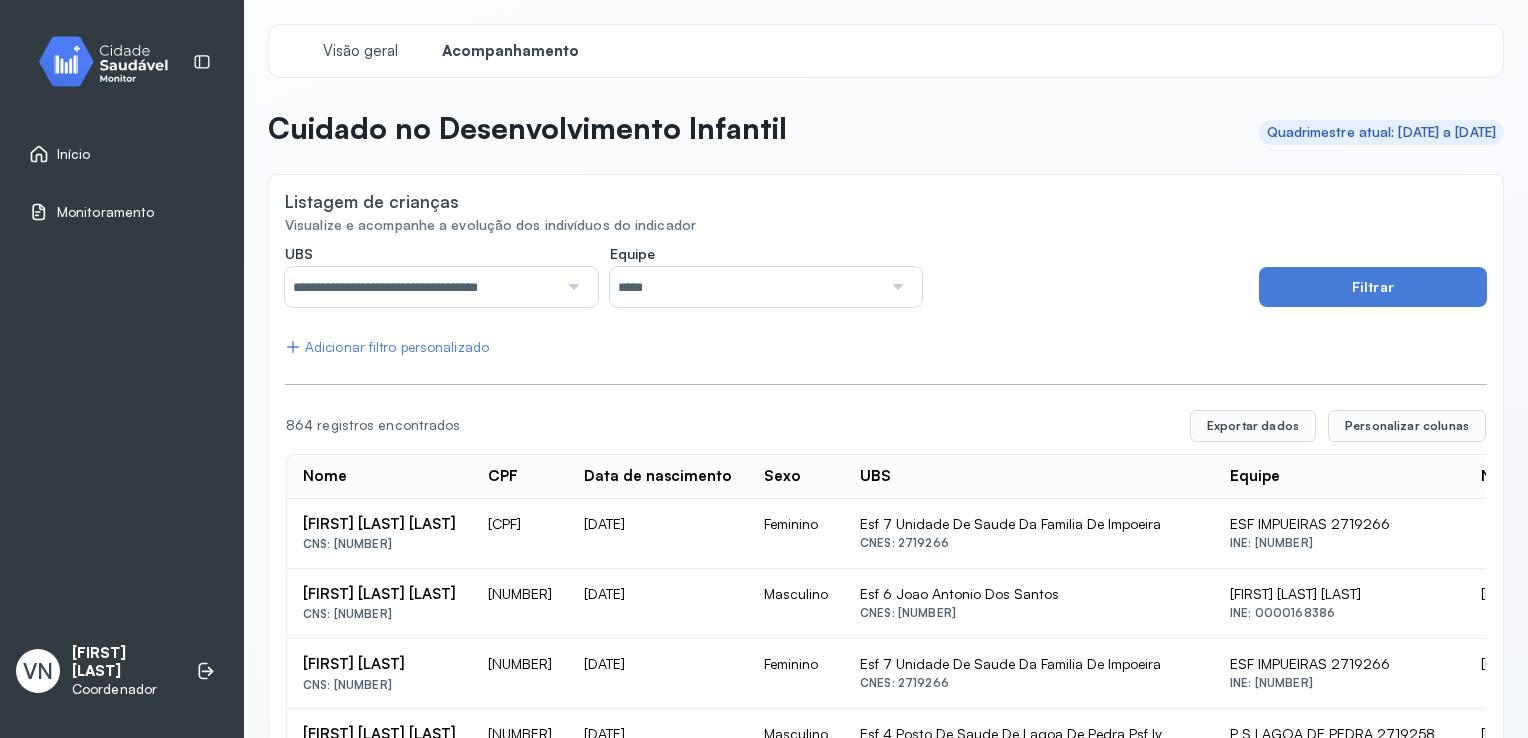 click on "[DATE]" 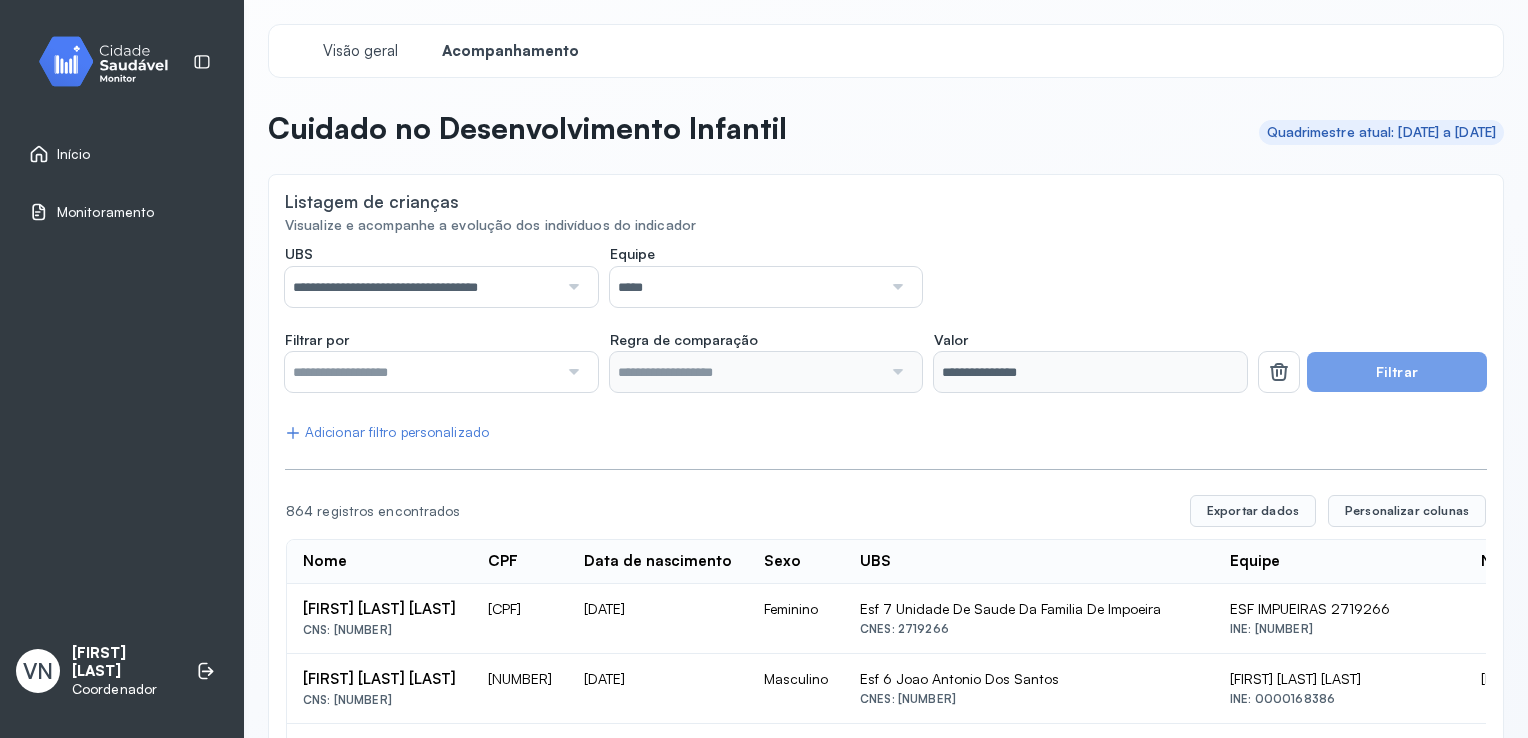 click on "Filtrar" at bounding box center [1397, 372] 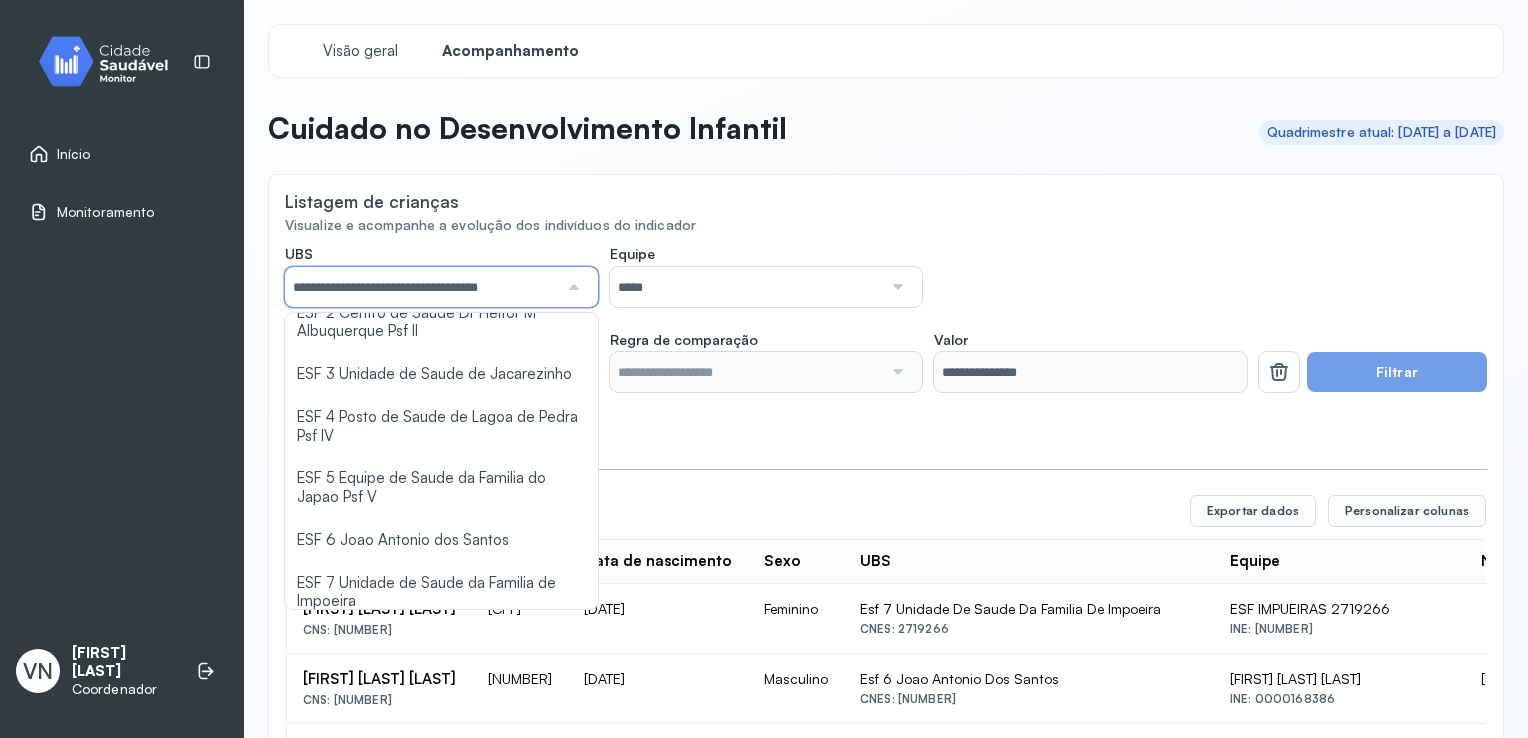 scroll, scrollTop: 259, scrollLeft: 0, axis: vertical 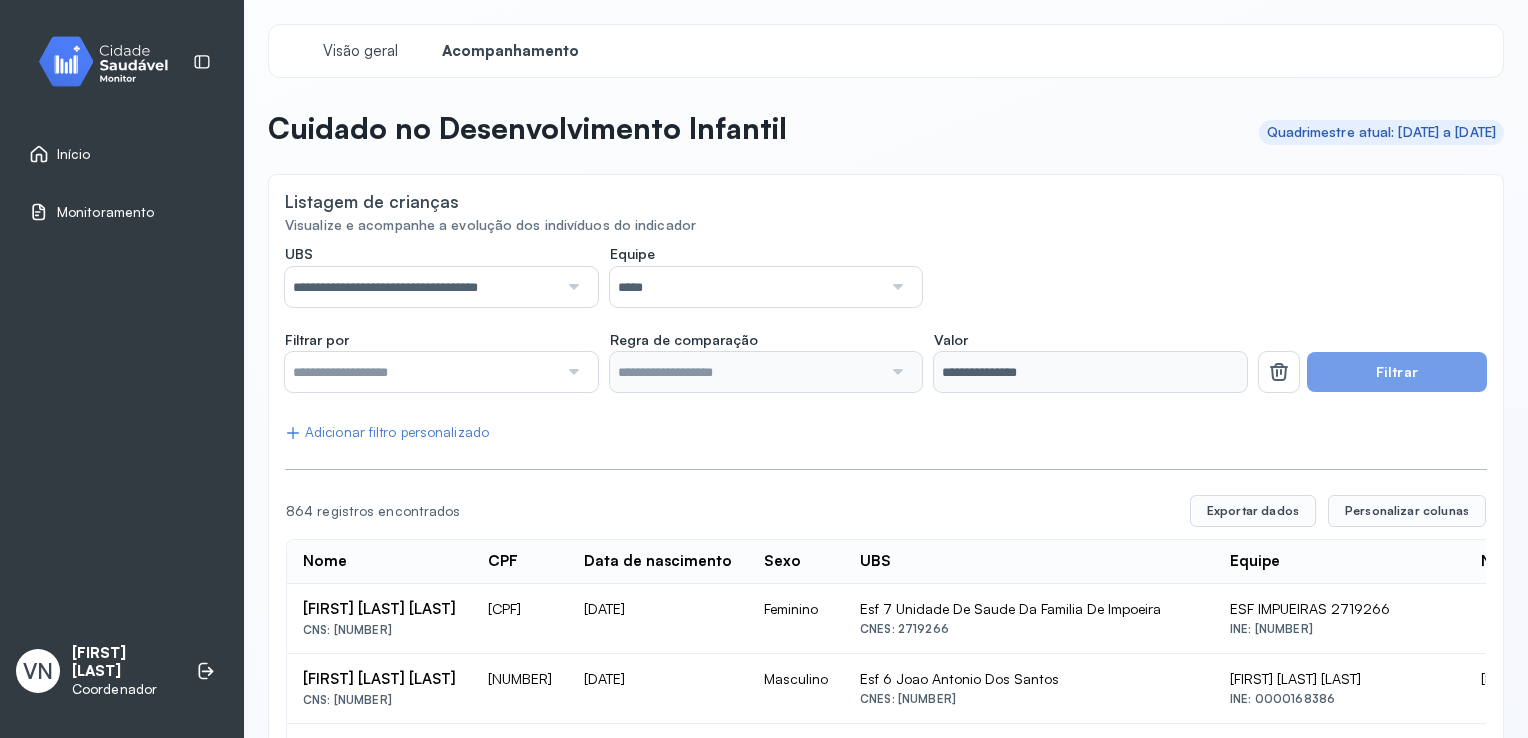 click on "**********" 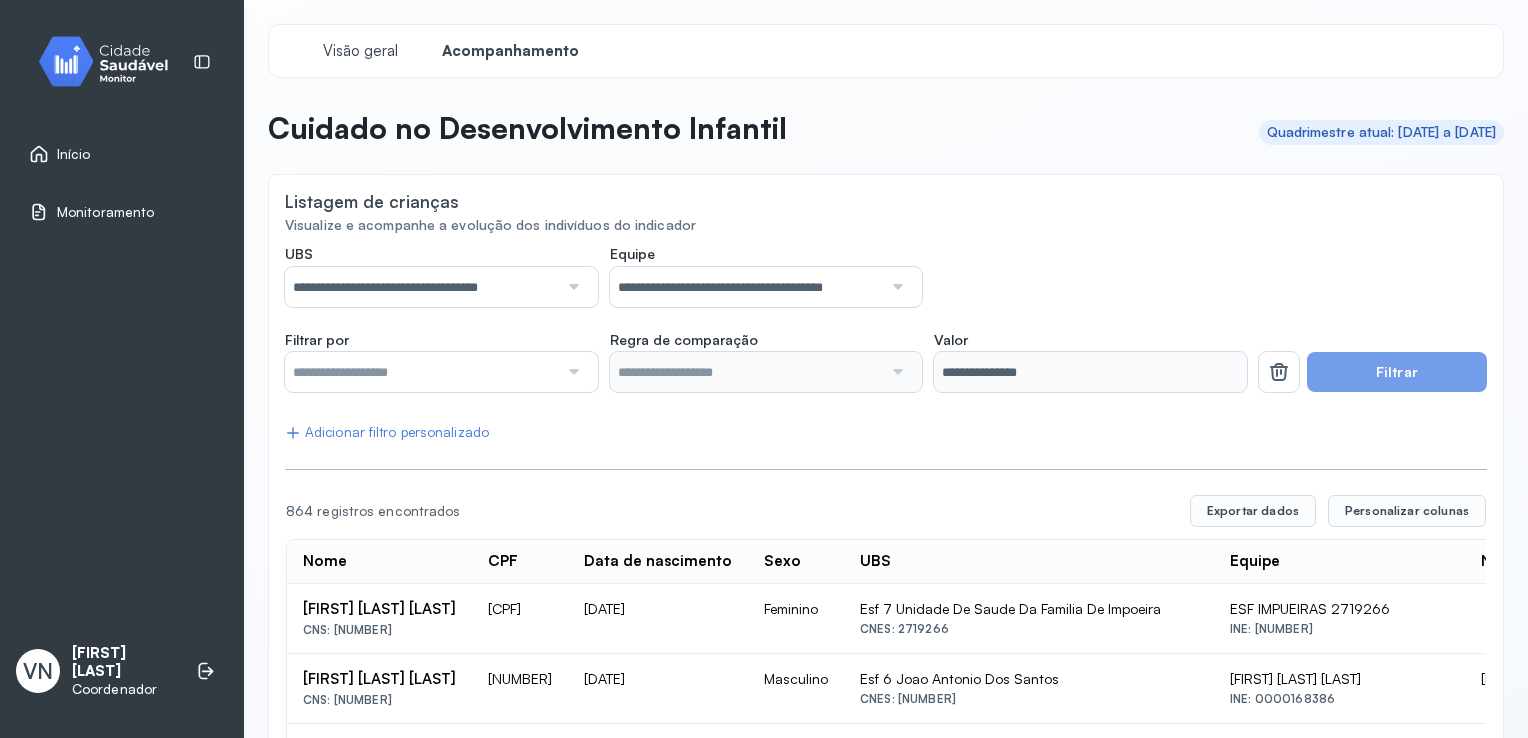 click on "**********" 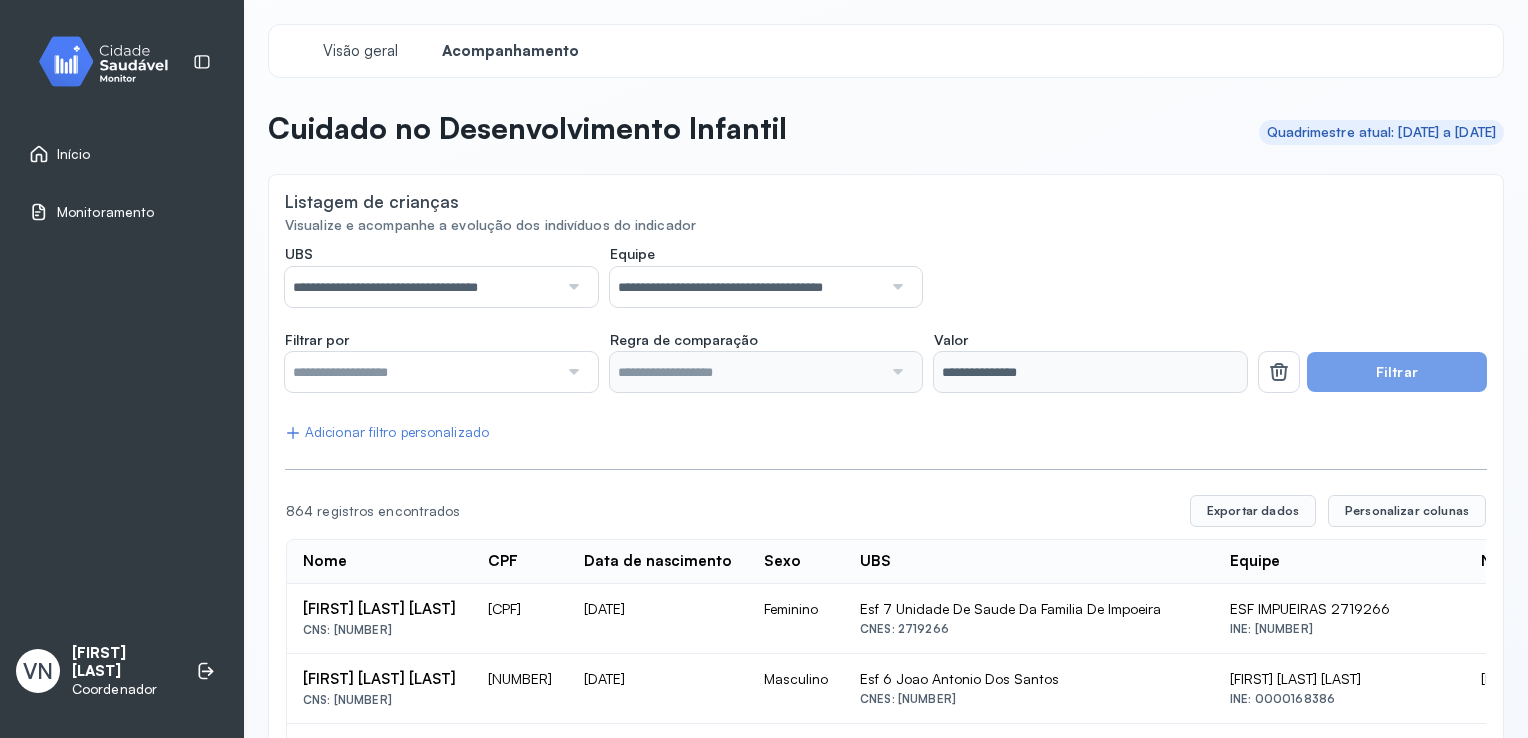 click on "Filtrar" at bounding box center [1397, 372] 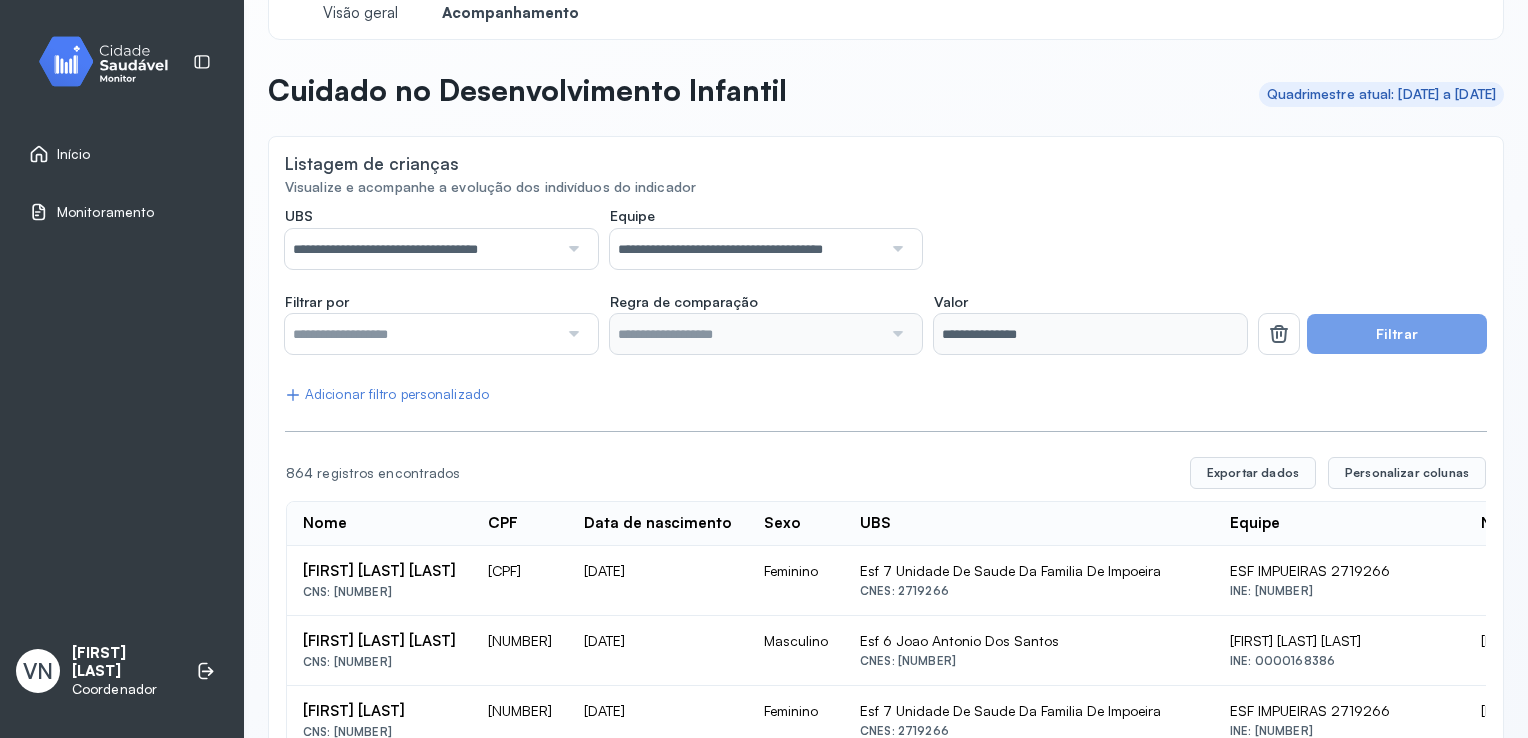 scroll, scrollTop: 0, scrollLeft: 0, axis: both 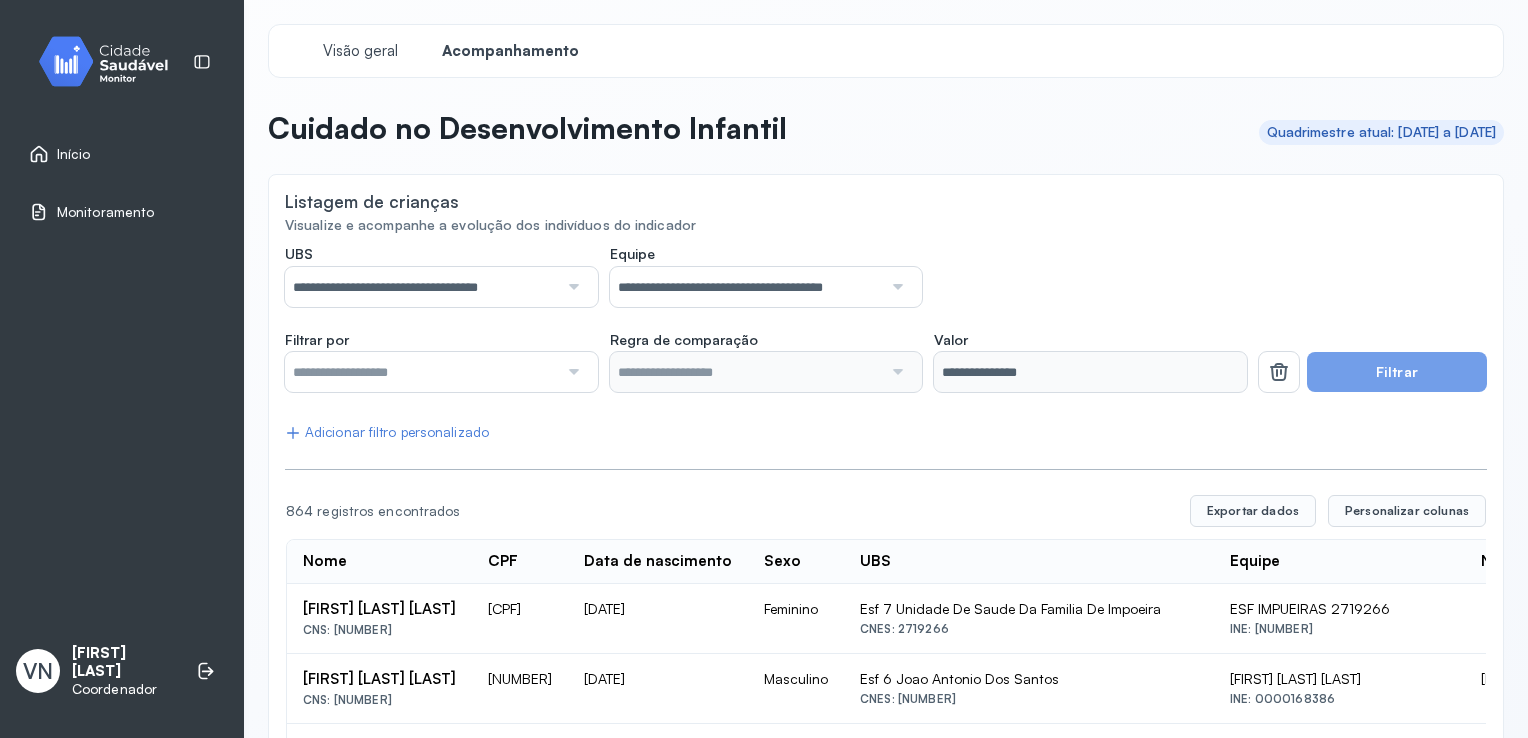 click at bounding box center [572, 372] 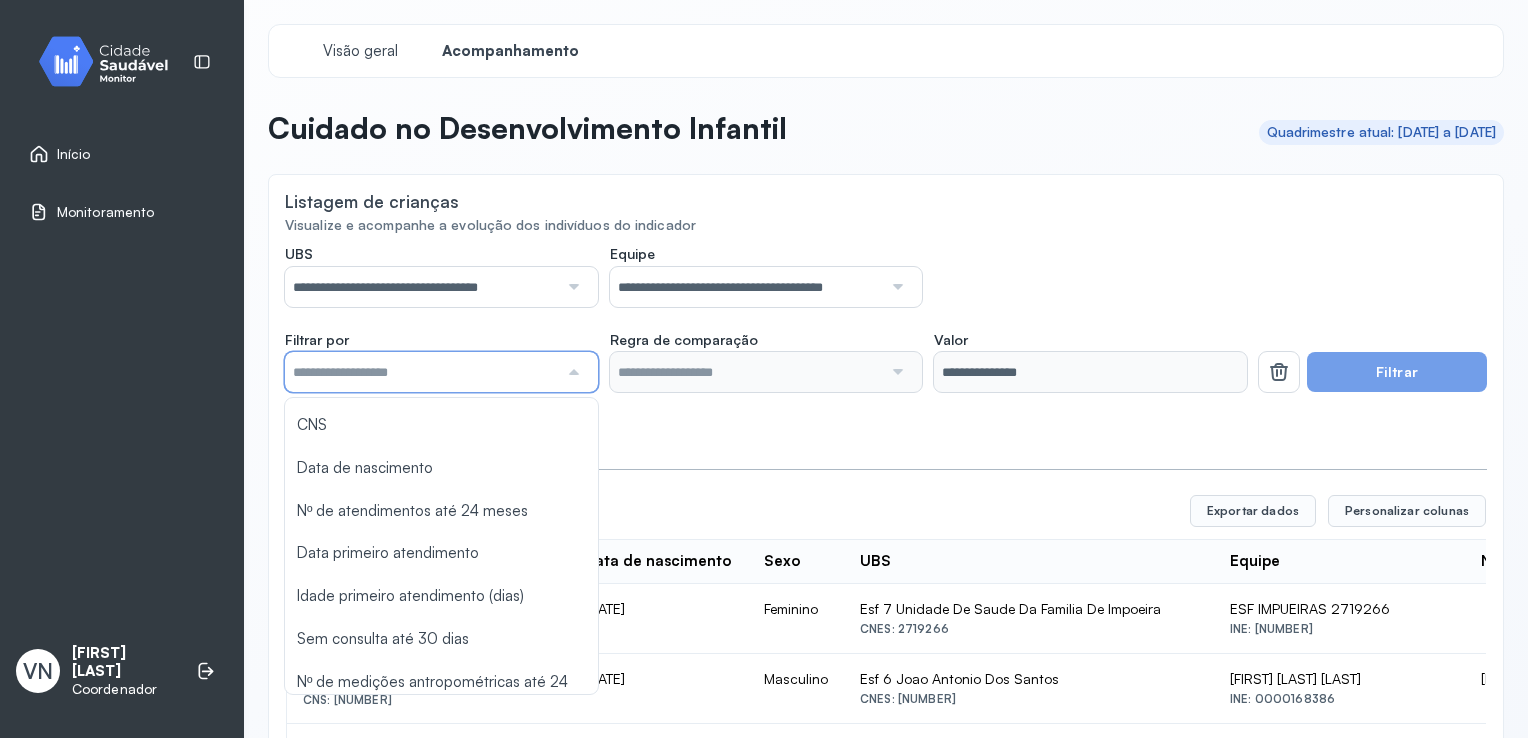 scroll, scrollTop: 0, scrollLeft: 0, axis: both 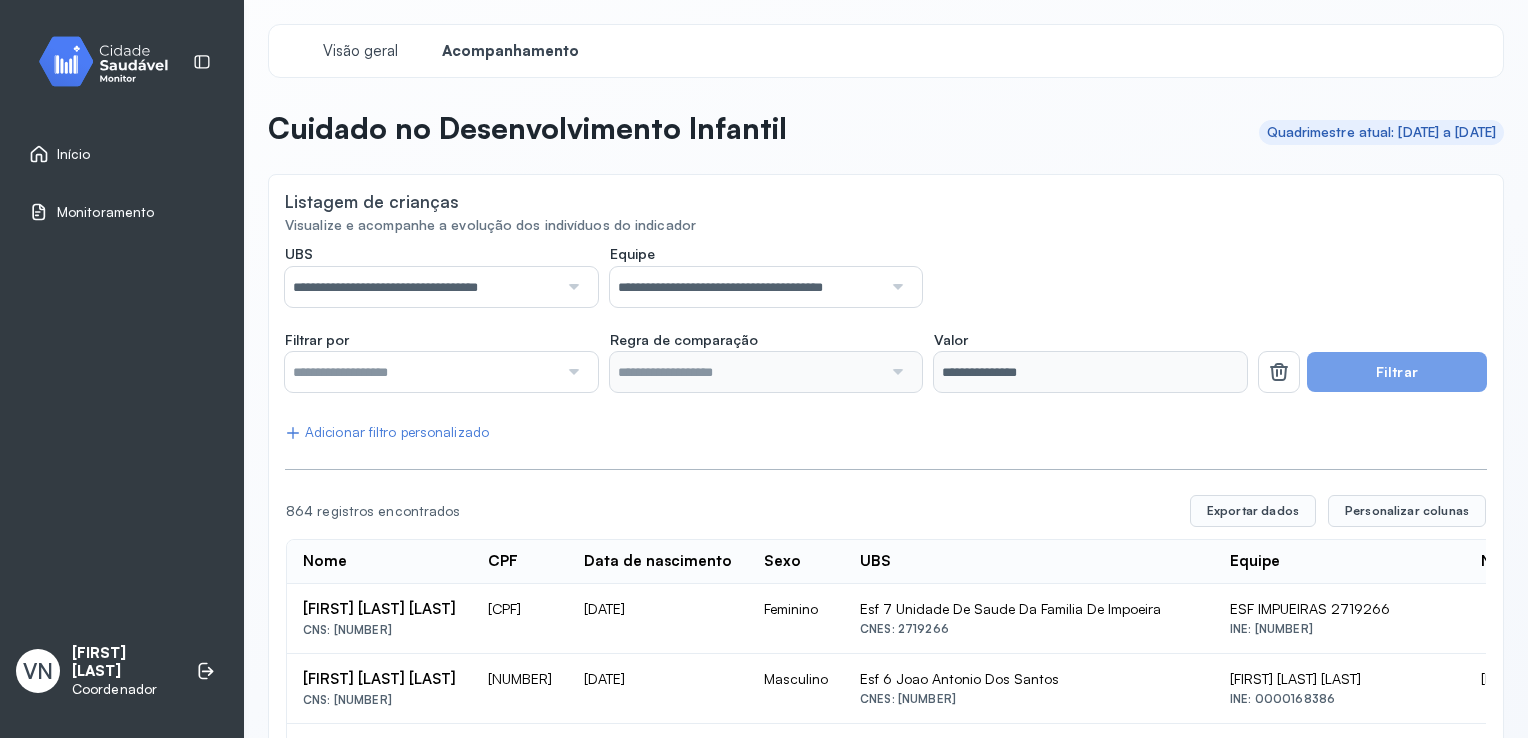 click at bounding box center [896, 372] 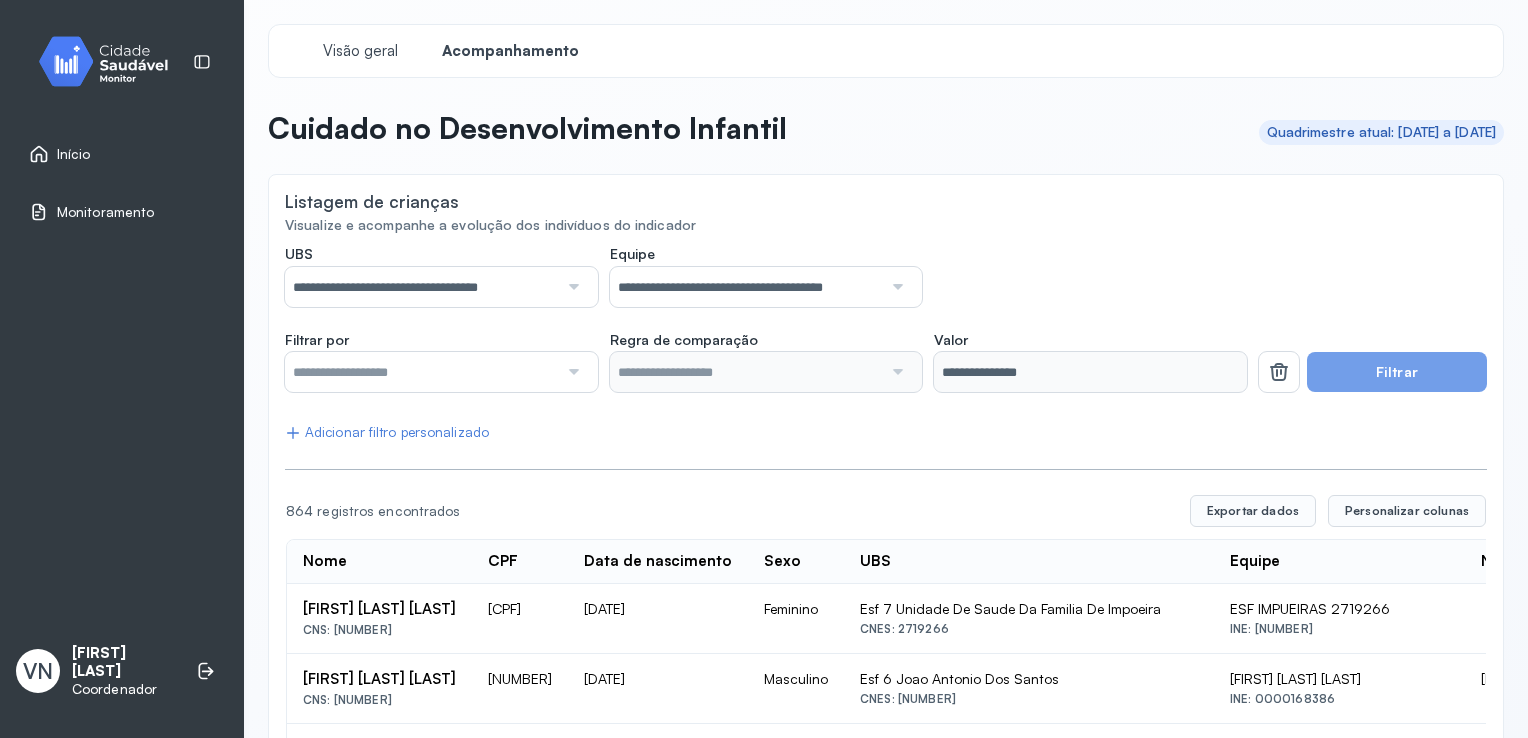 click at bounding box center (896, 372) 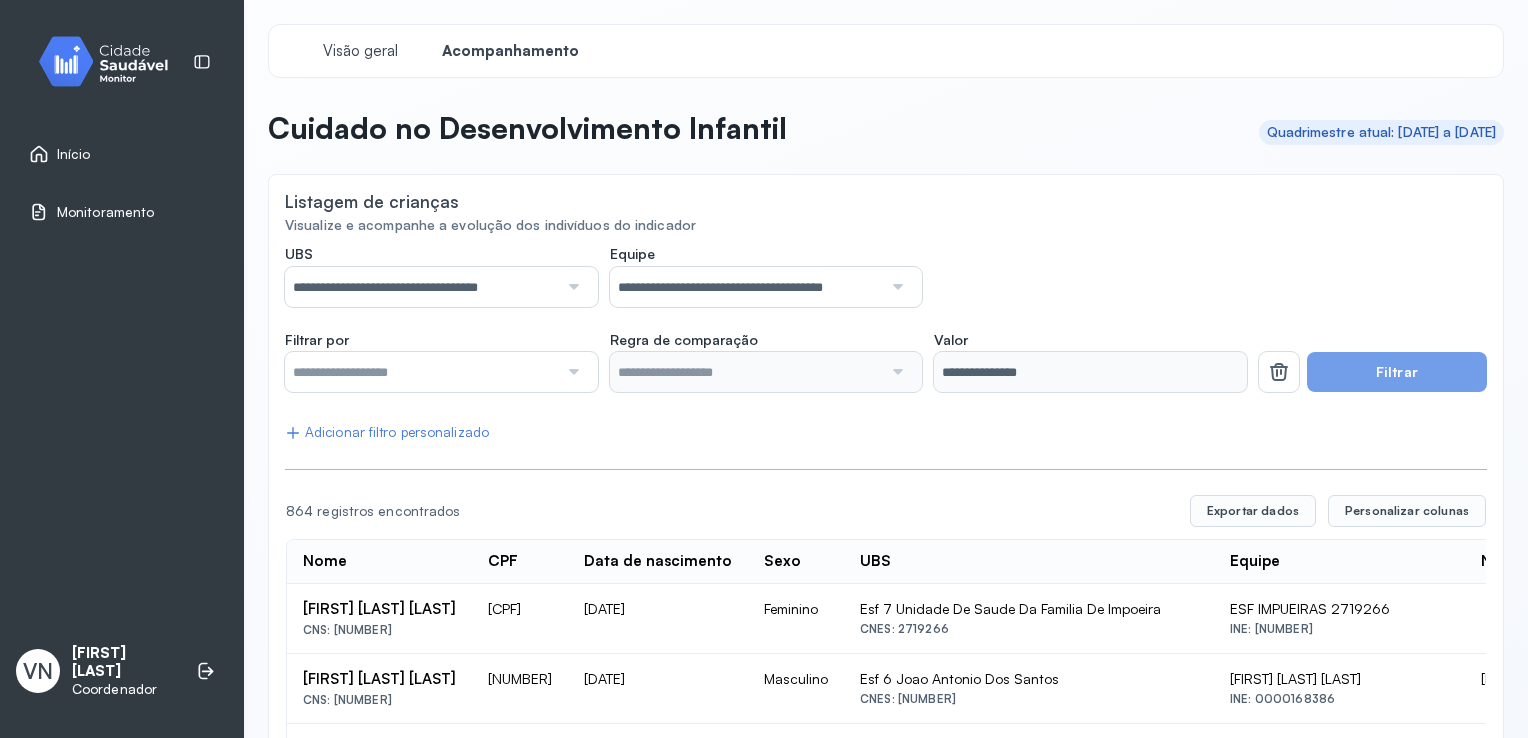 click at bounding box center (896, 372) 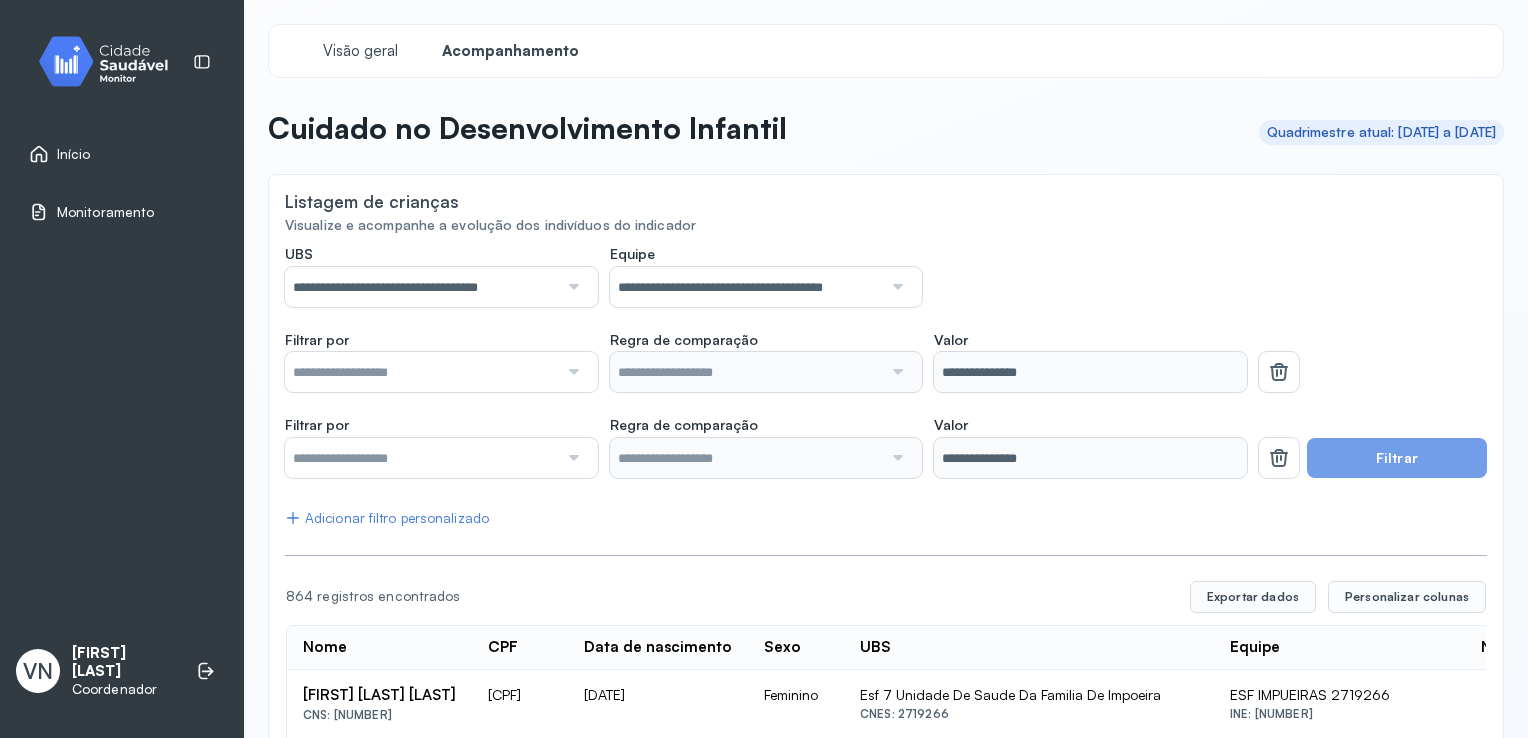 click at bounding box center (896, 287) 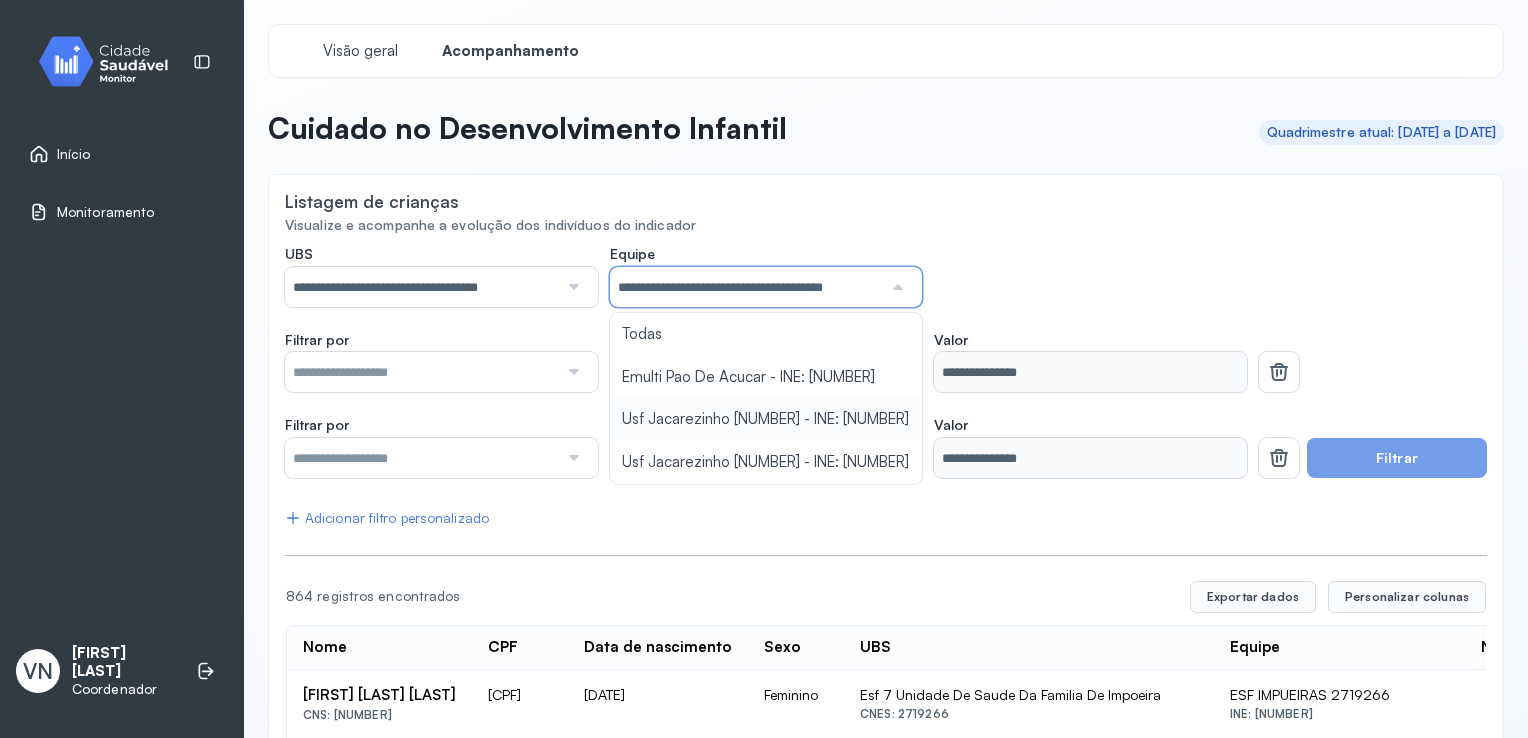 scroll, scrollTop: 0, scrollLeft: 13, axis: horizontal 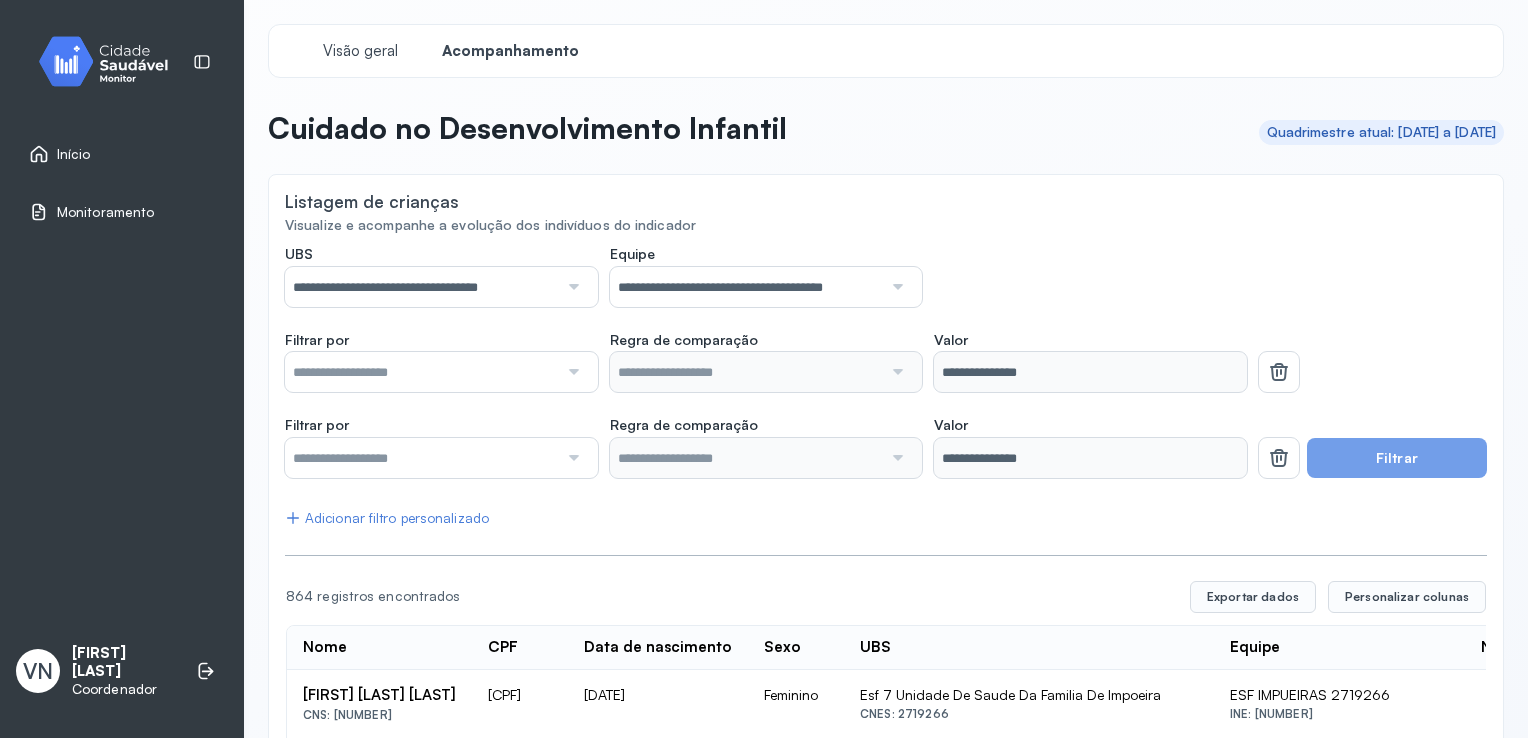 click on "**********" 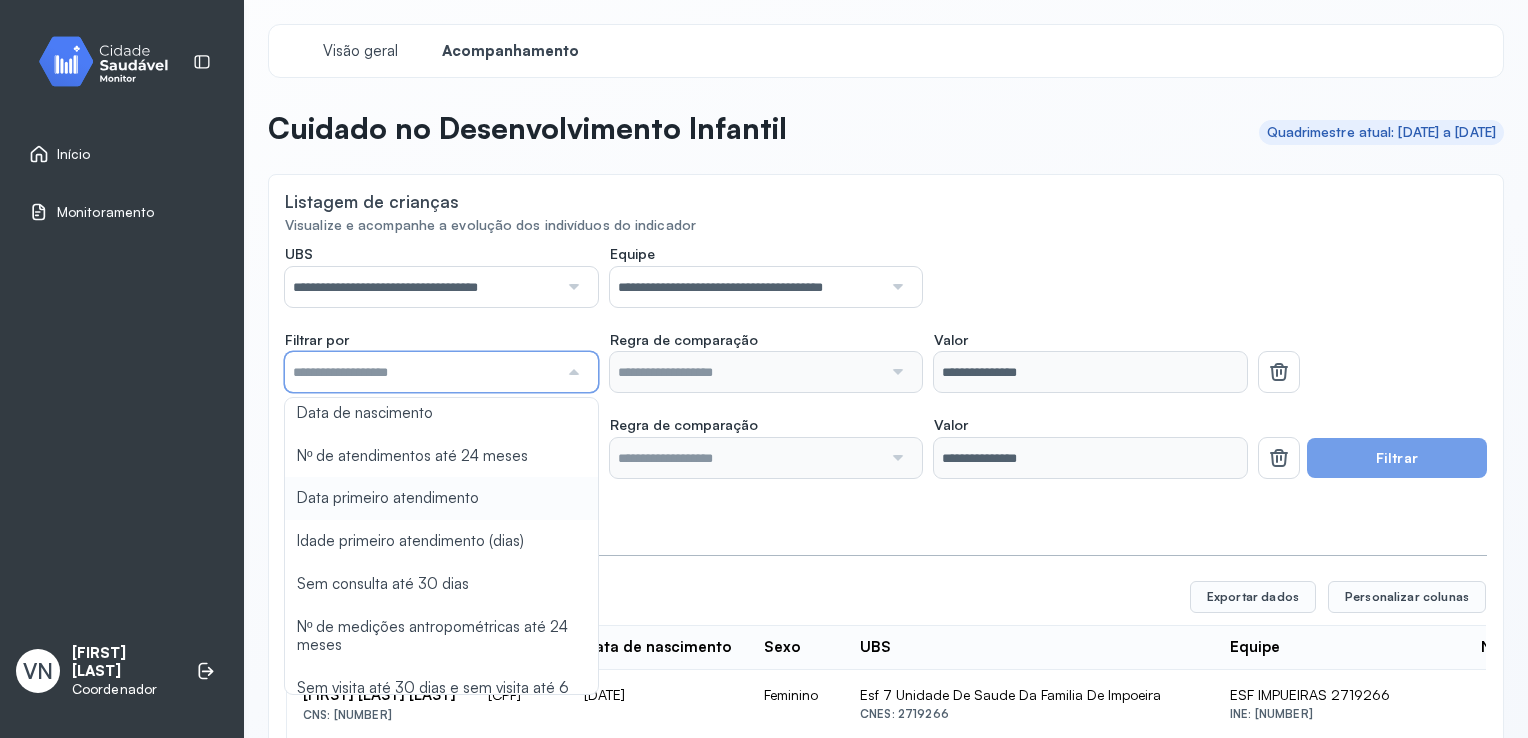 scroll, scrollTop: 126, scrollLeft: 0, axis: vertical 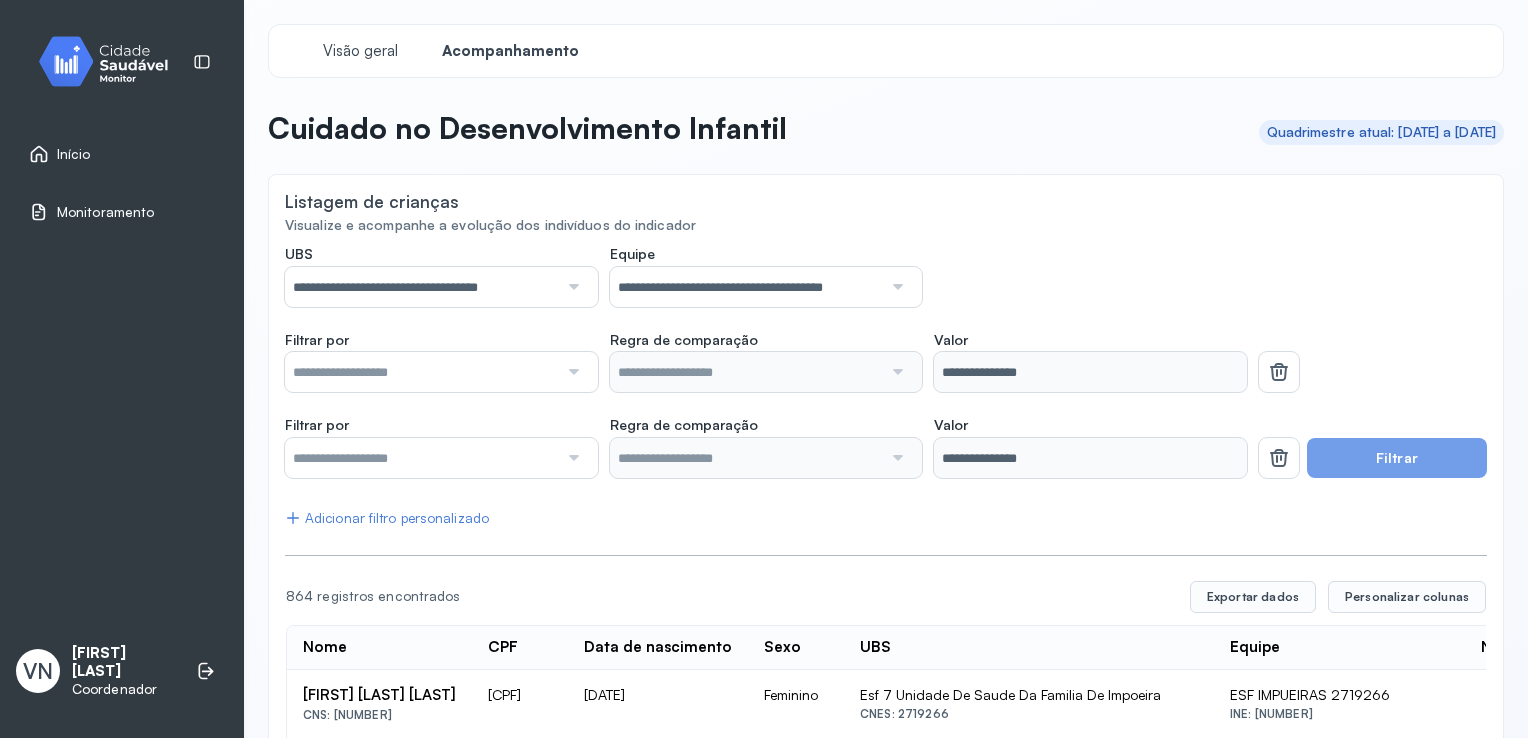 click at bounding box center [1373, 362] 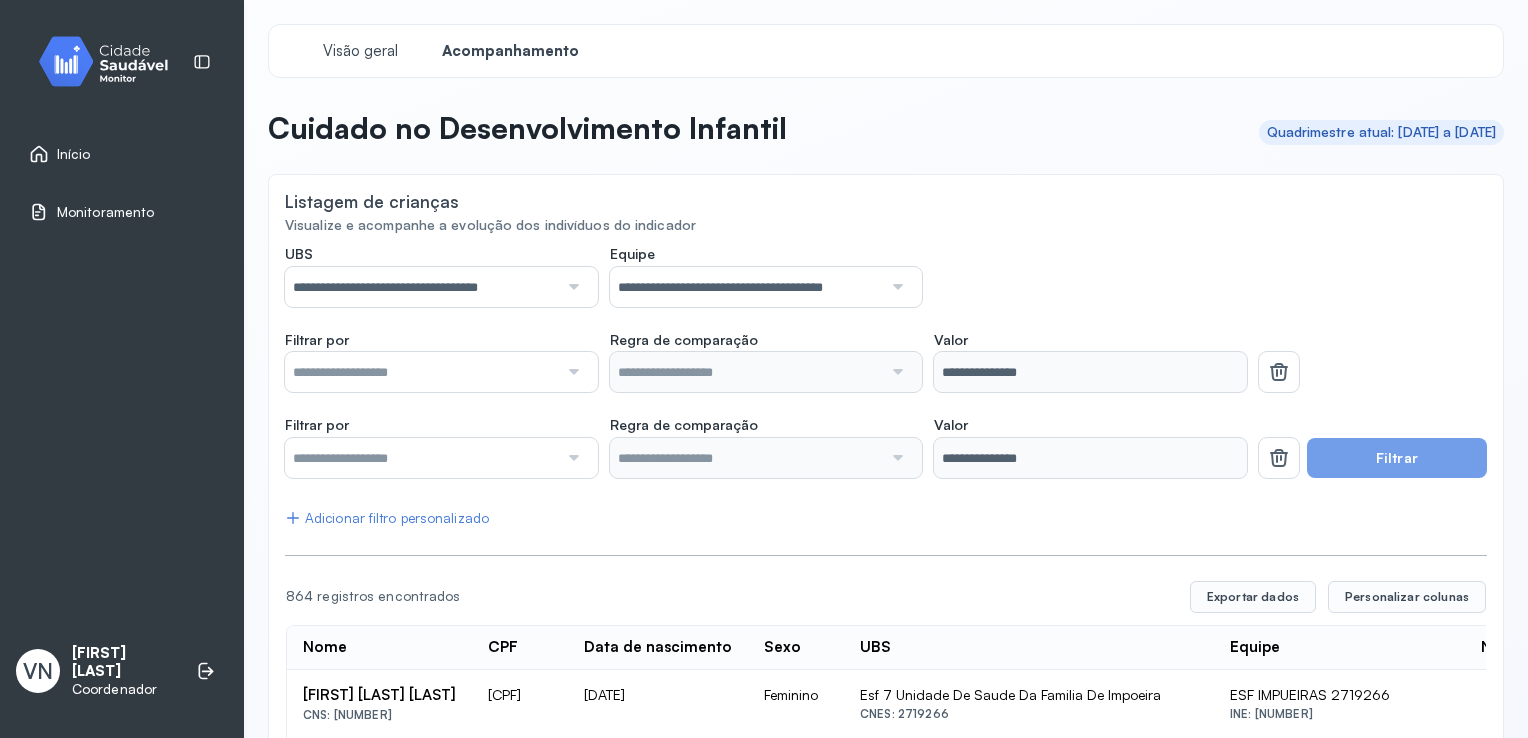 click on "Filtrar" at bounding box center [1397, 458] 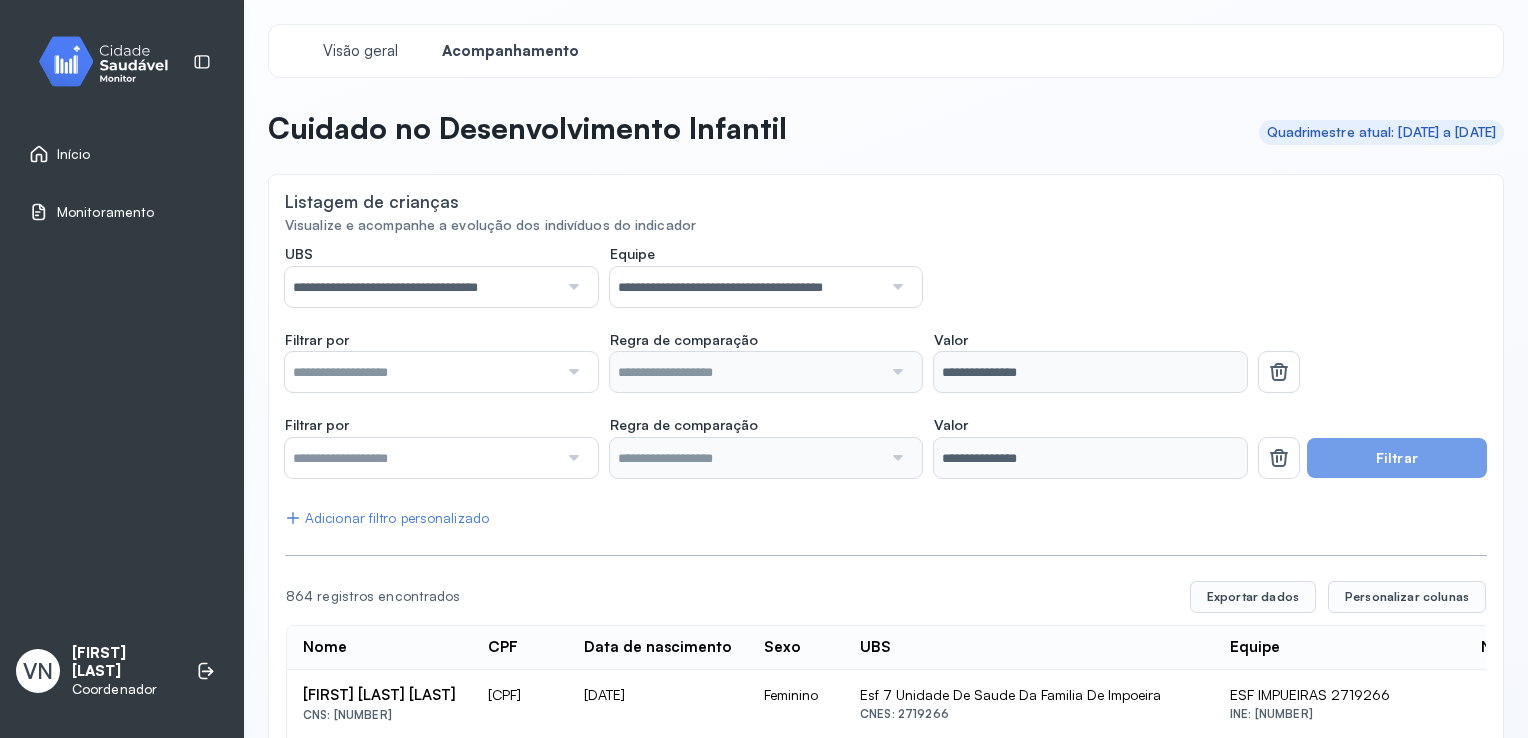 click on "Filtrar" at bounding box center (1397, 458) 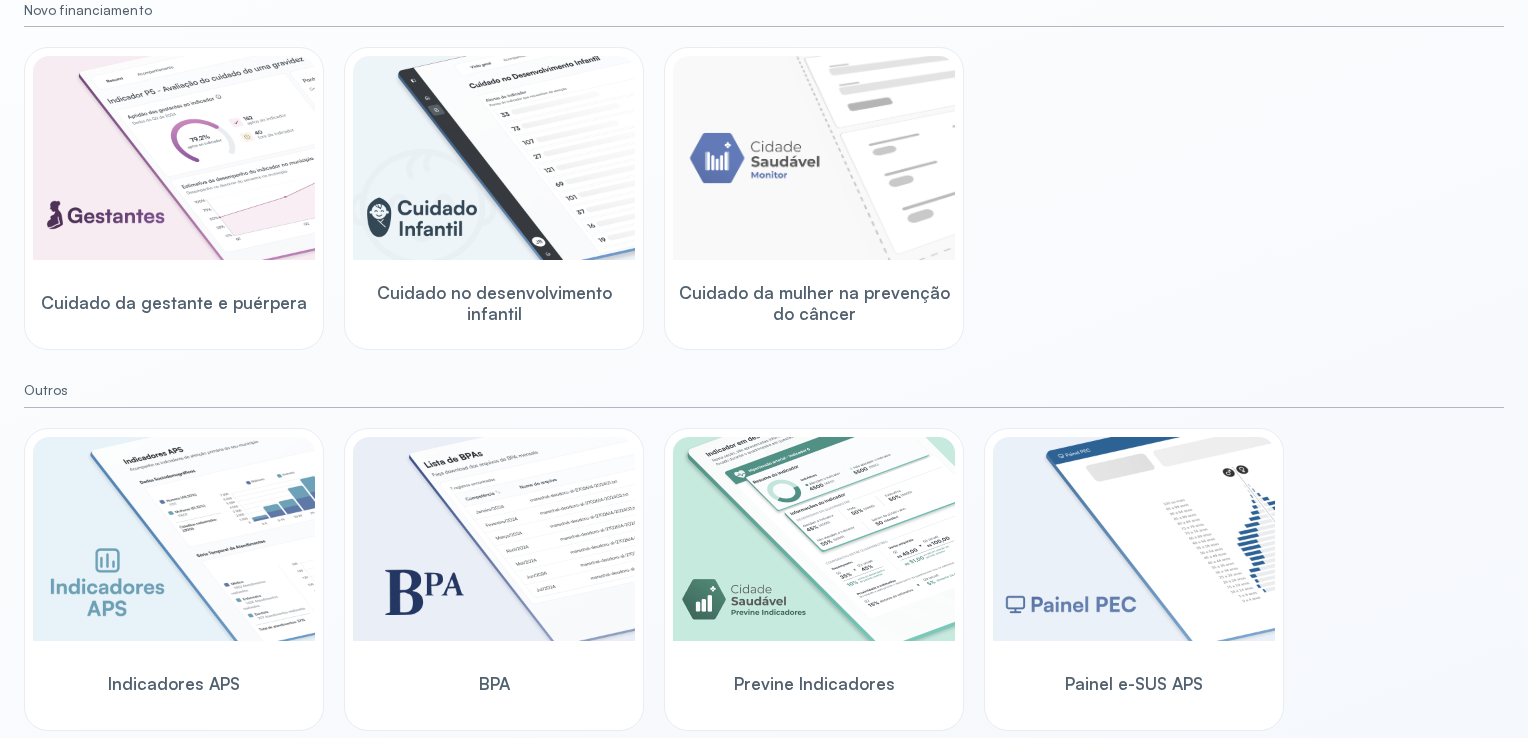 scroll, scrollTop: 280, scrollLeft: 0, axis: vertical 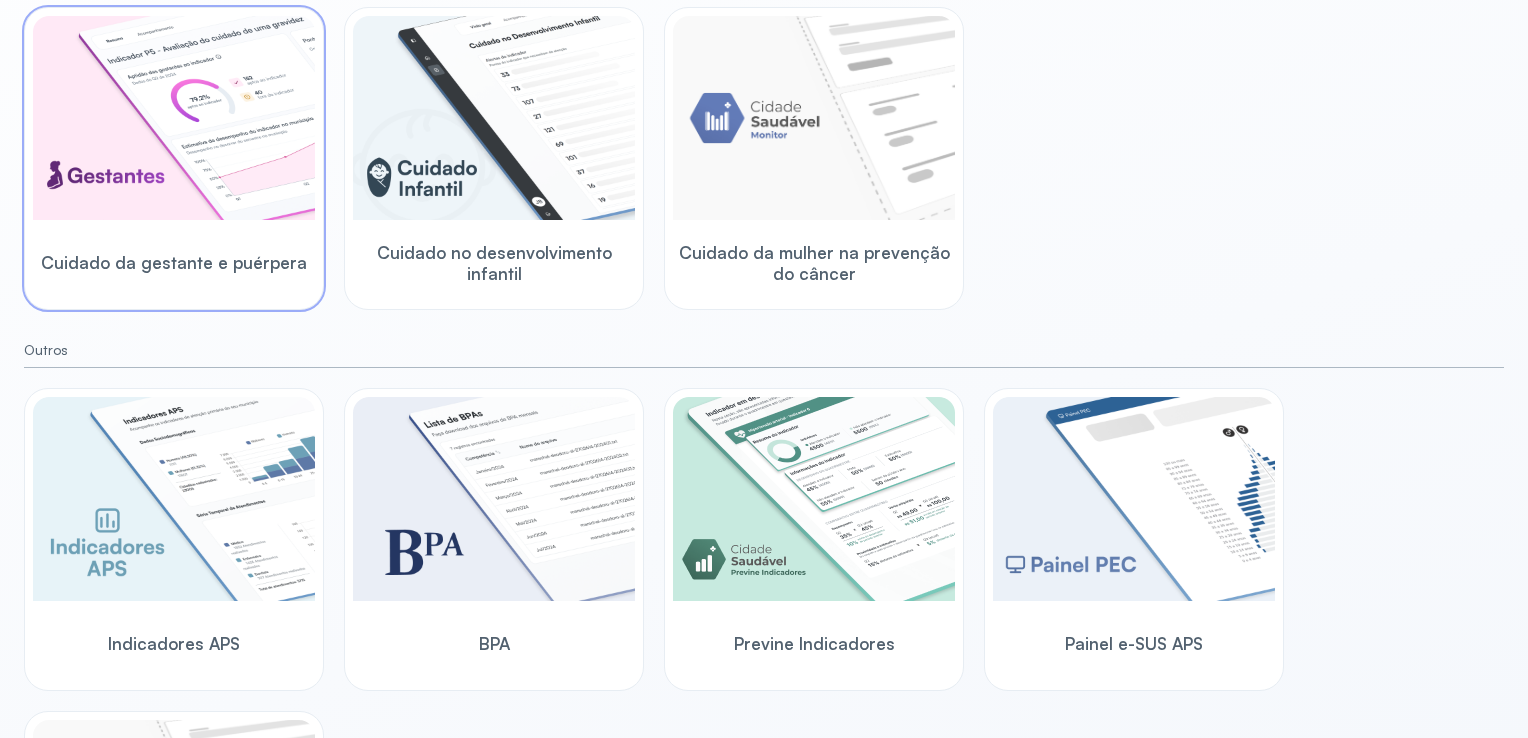 click on "Cuidado da gestante e puérpera" at bounding box center (174, 262) 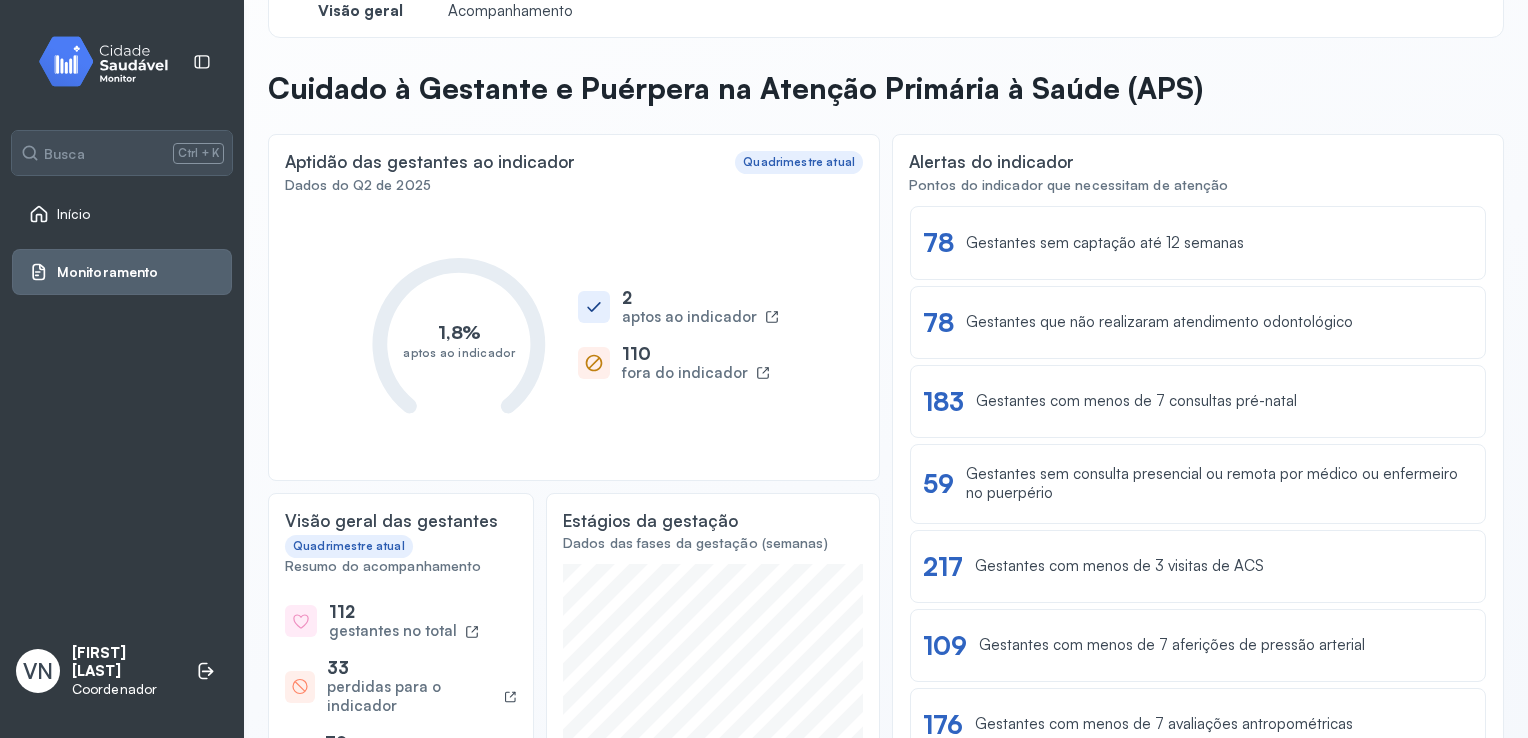 scroll, scrollTop: 0, scrollLeft: 0, axis: both 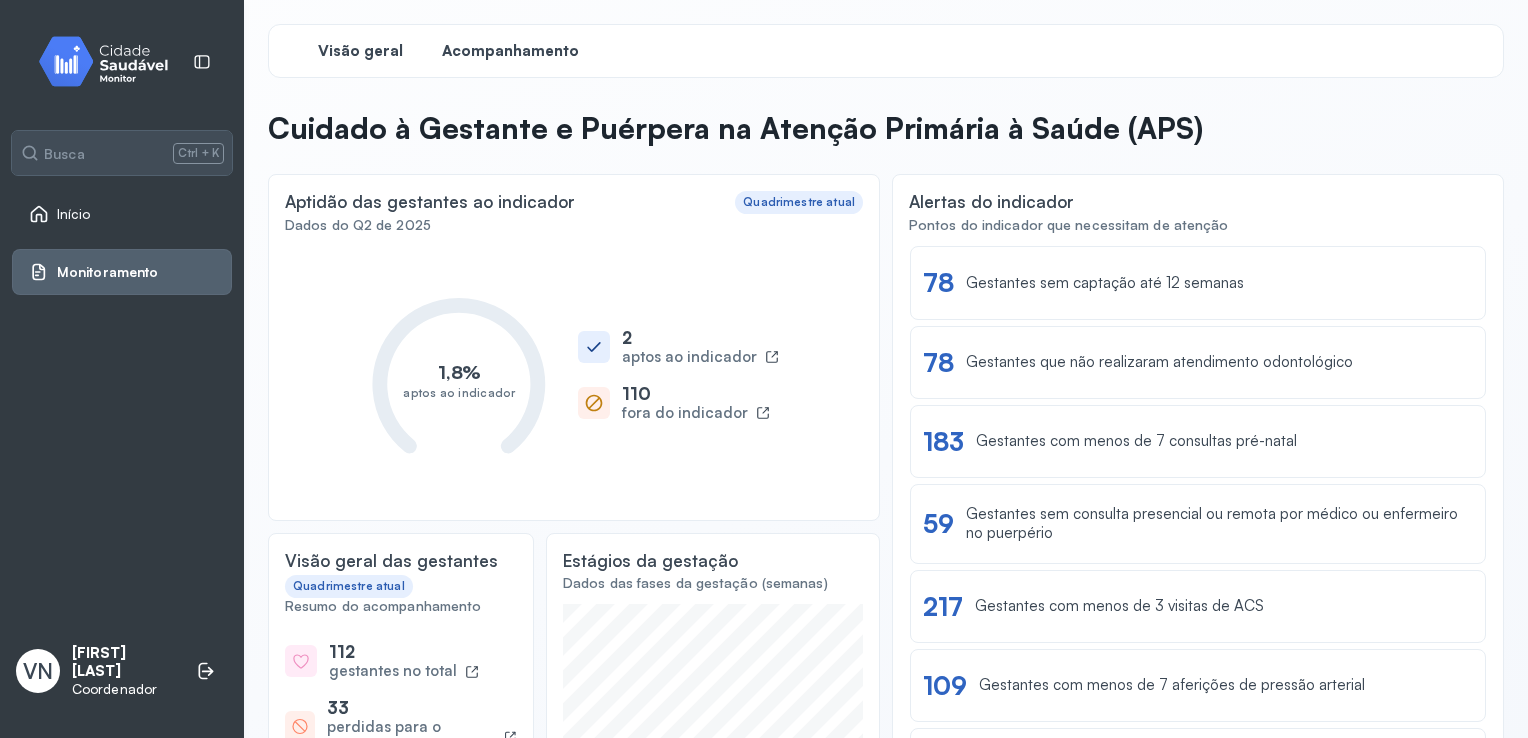 click on "Acompanhamento" at bounding box center (510, 51) 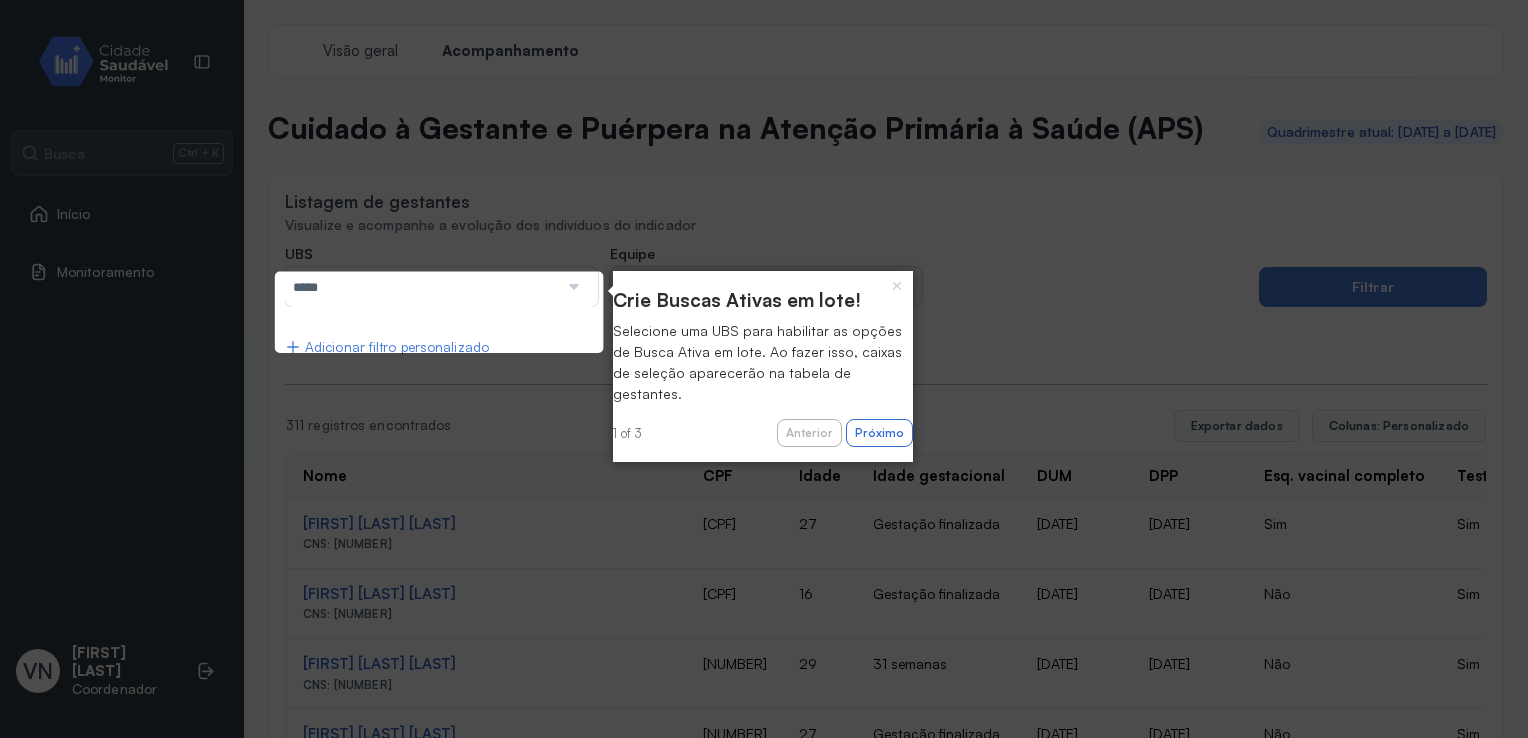 click at bounding box center (572, 287) 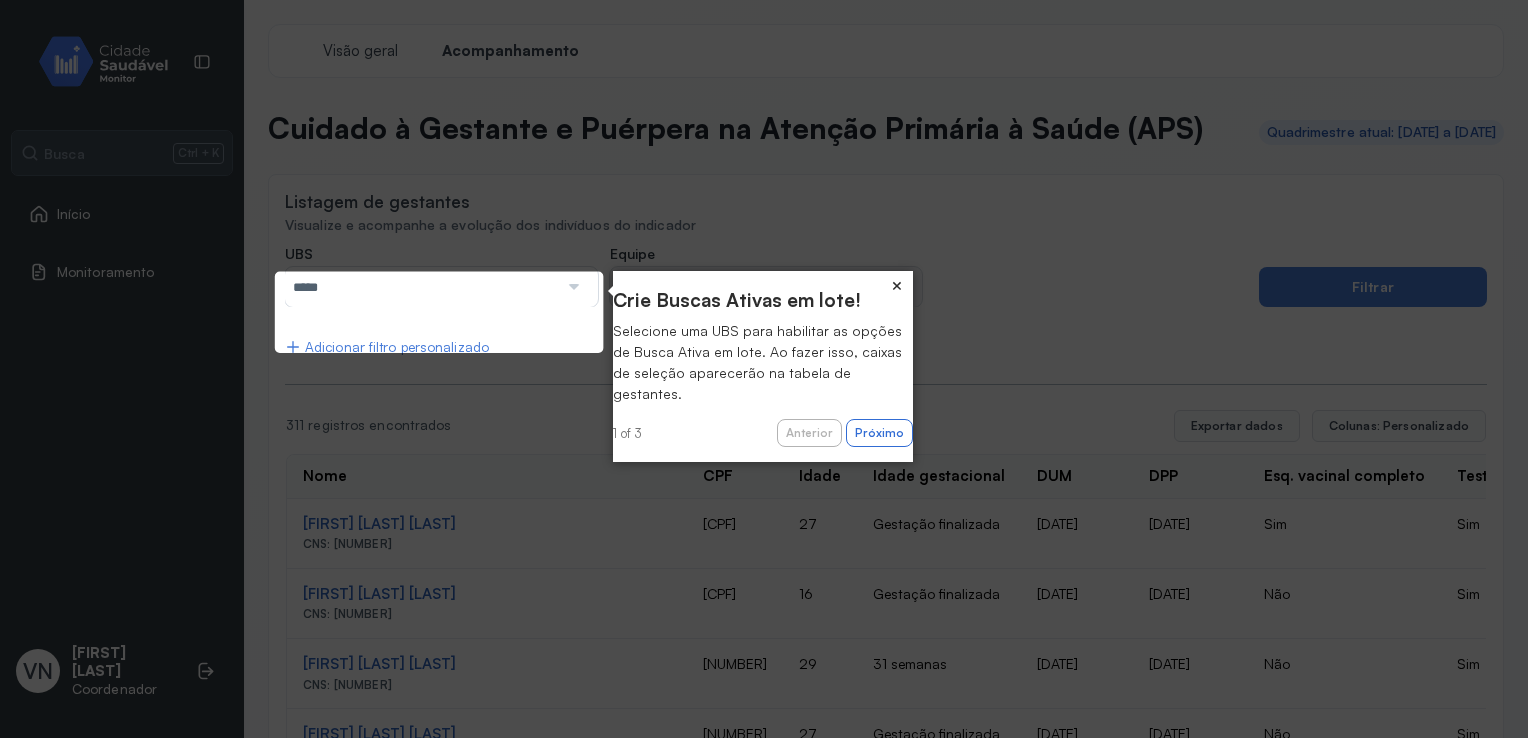 click on "×" at bounding box center [897, 285] 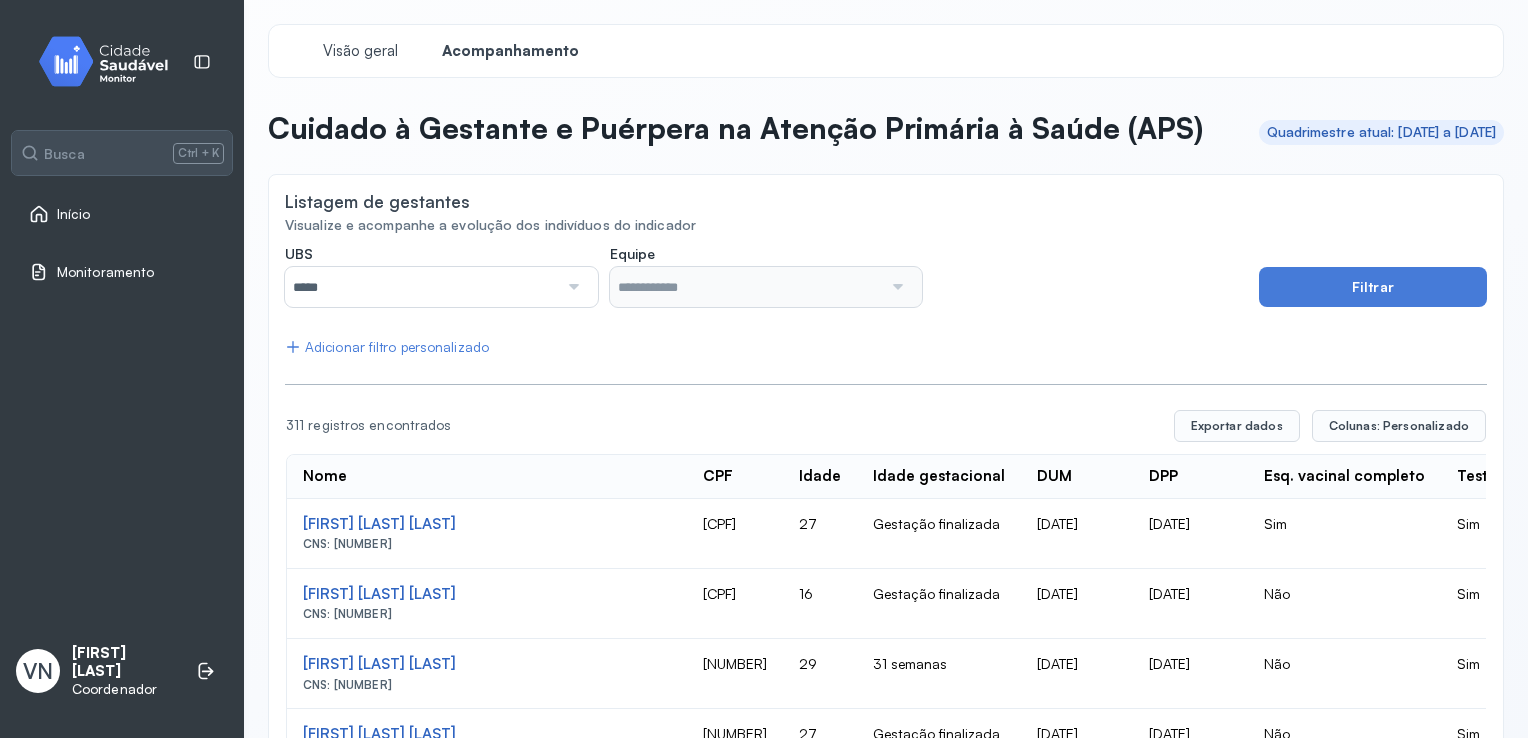click at bounding box center [572, 287] 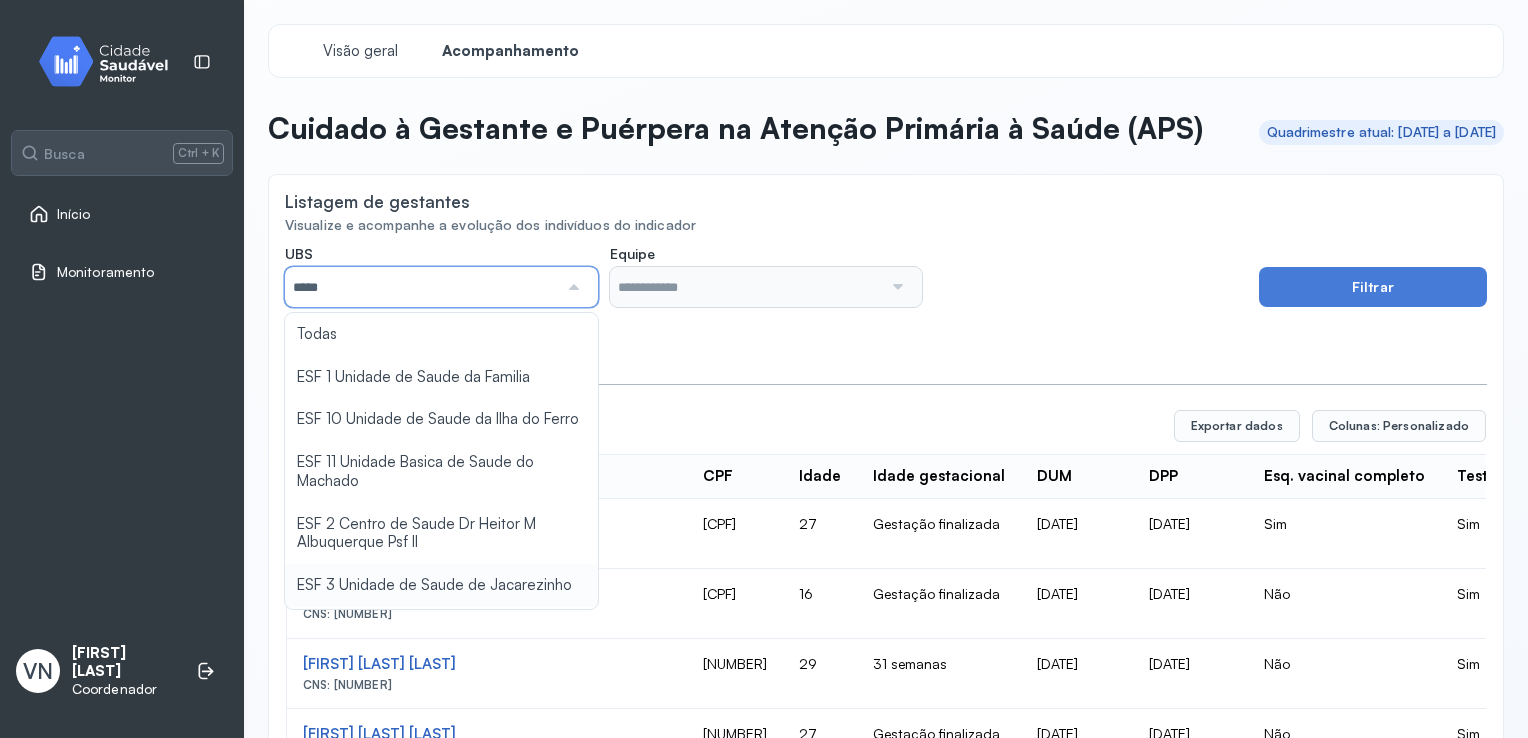 type on "*****" 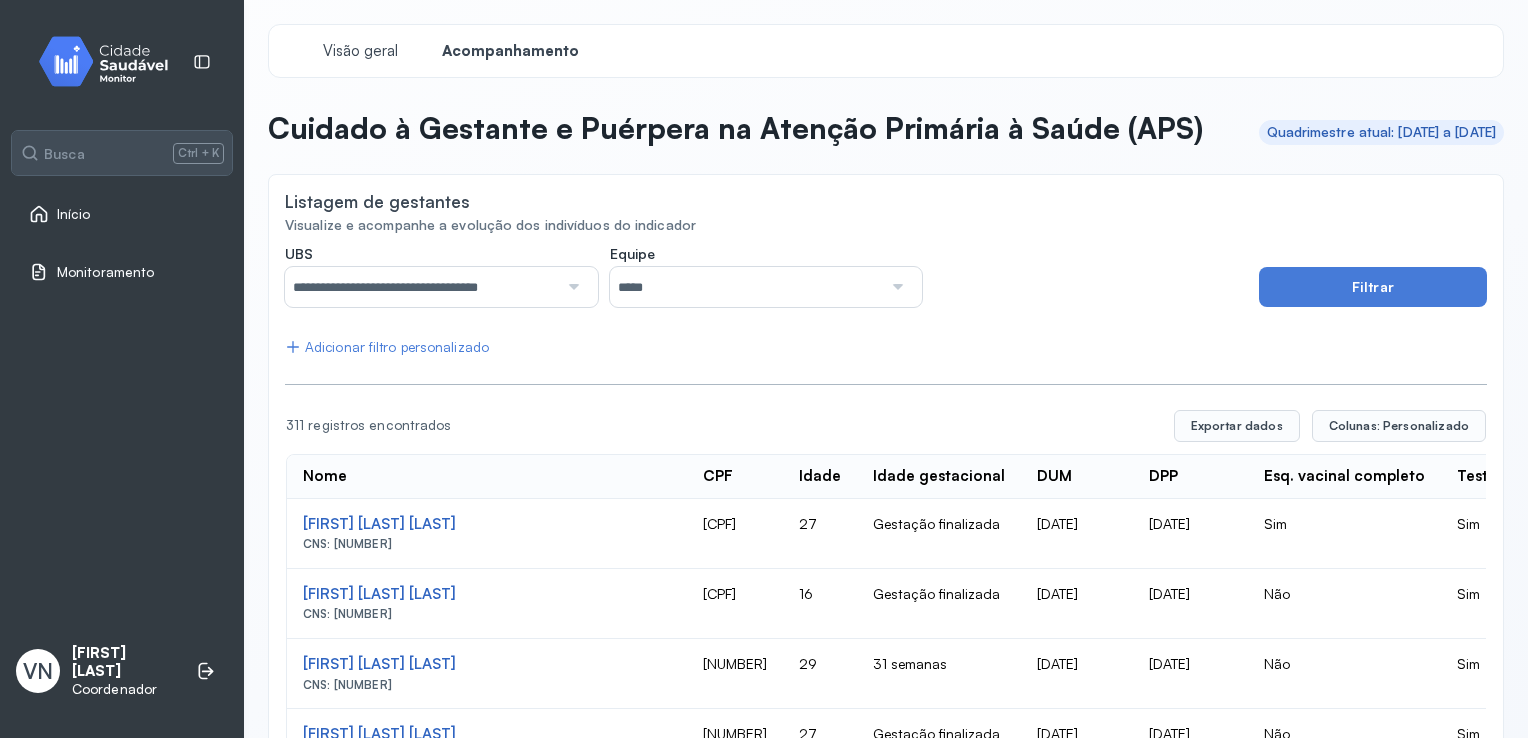 click on "**********" 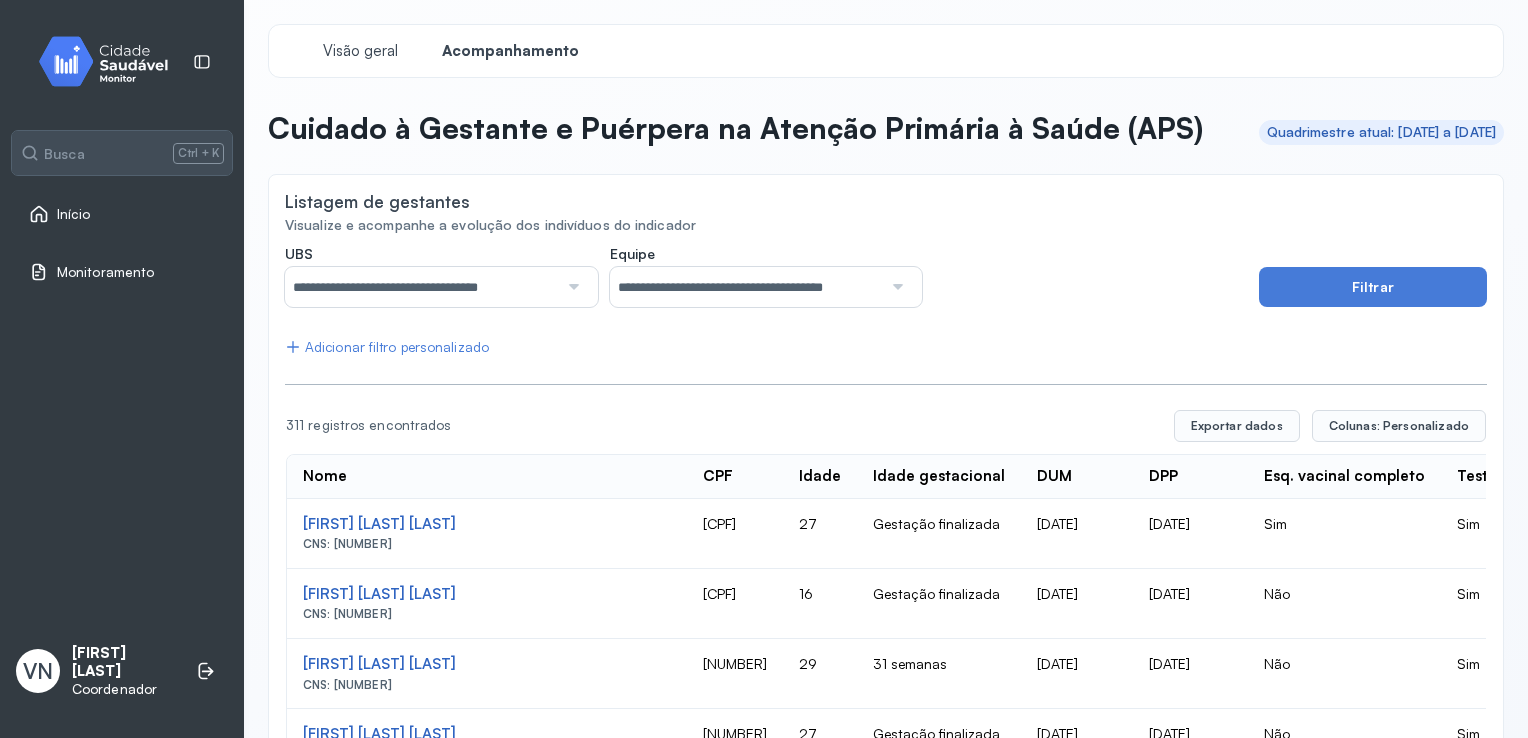 click on "**********" 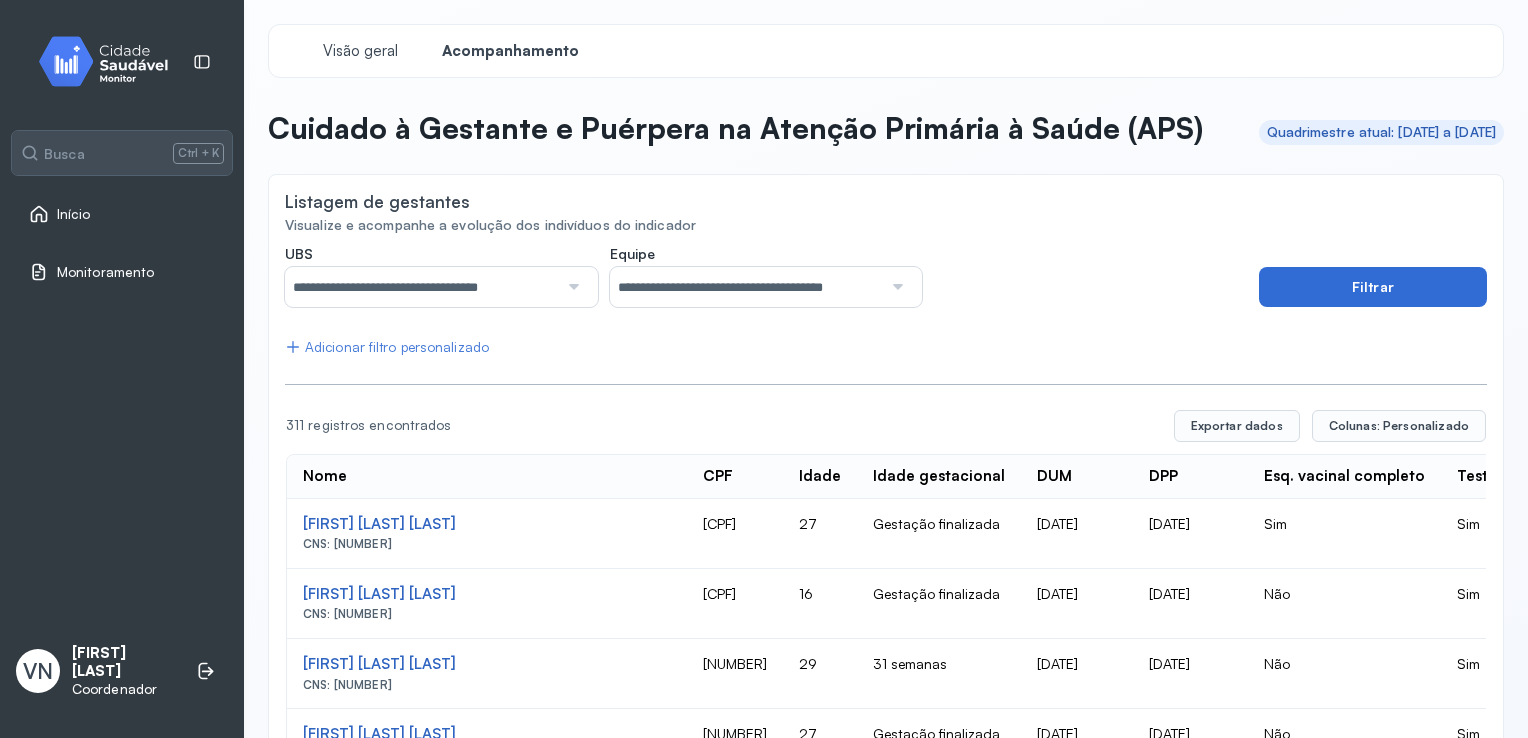 click on "Filtrar" at bounding box center [1373, 287] 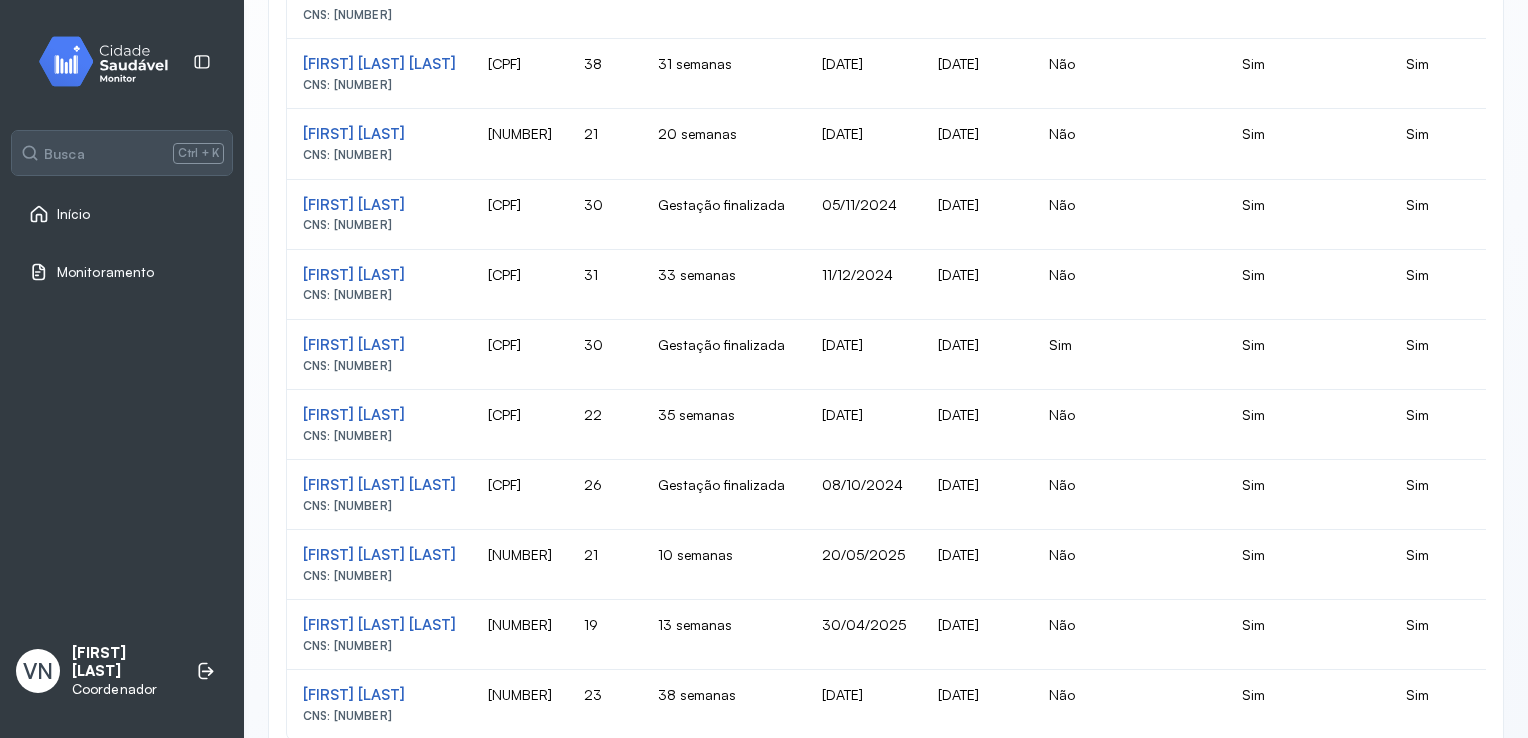 scroll, scrollTop: 971, scrollLeft: 0, axis: vertical 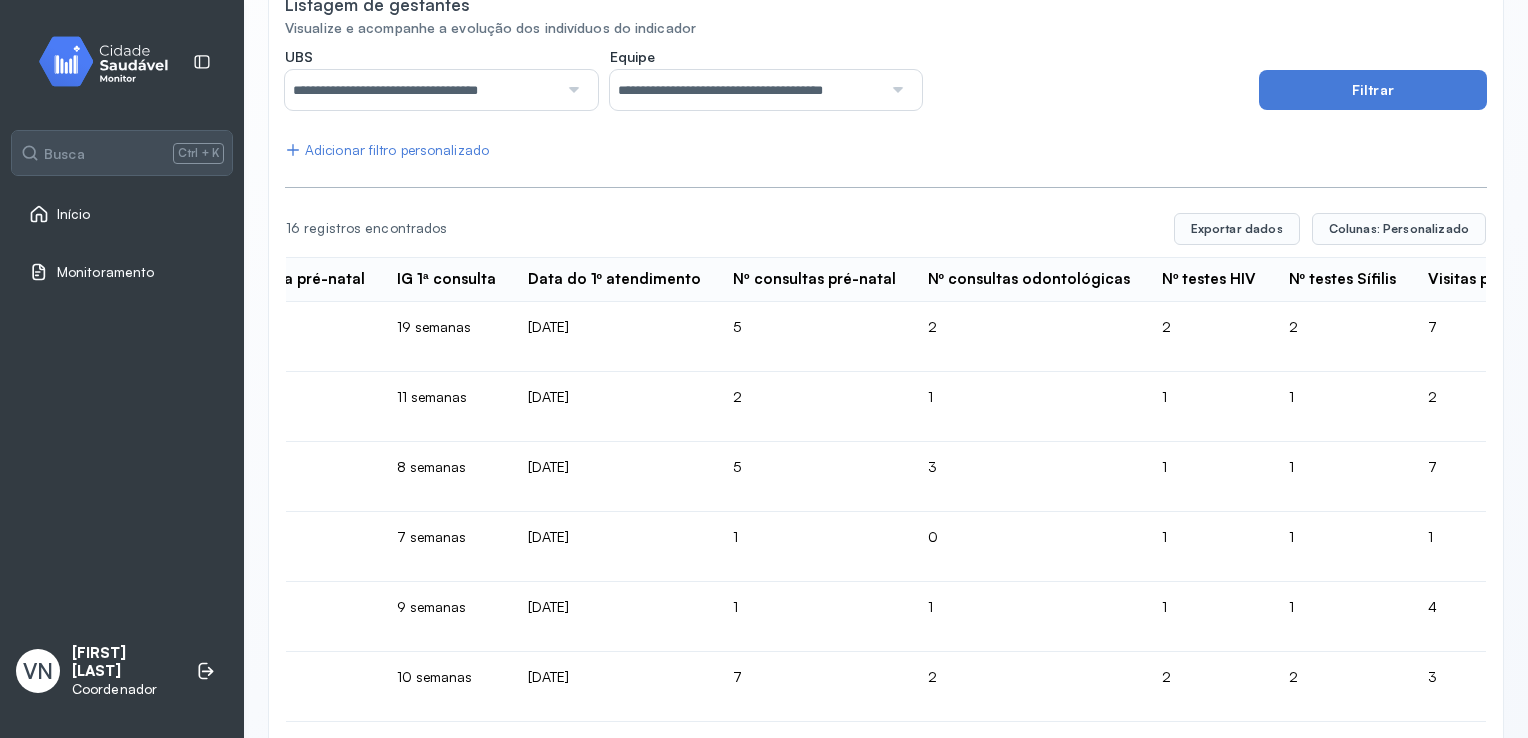 click at bounding box center (896, 90) 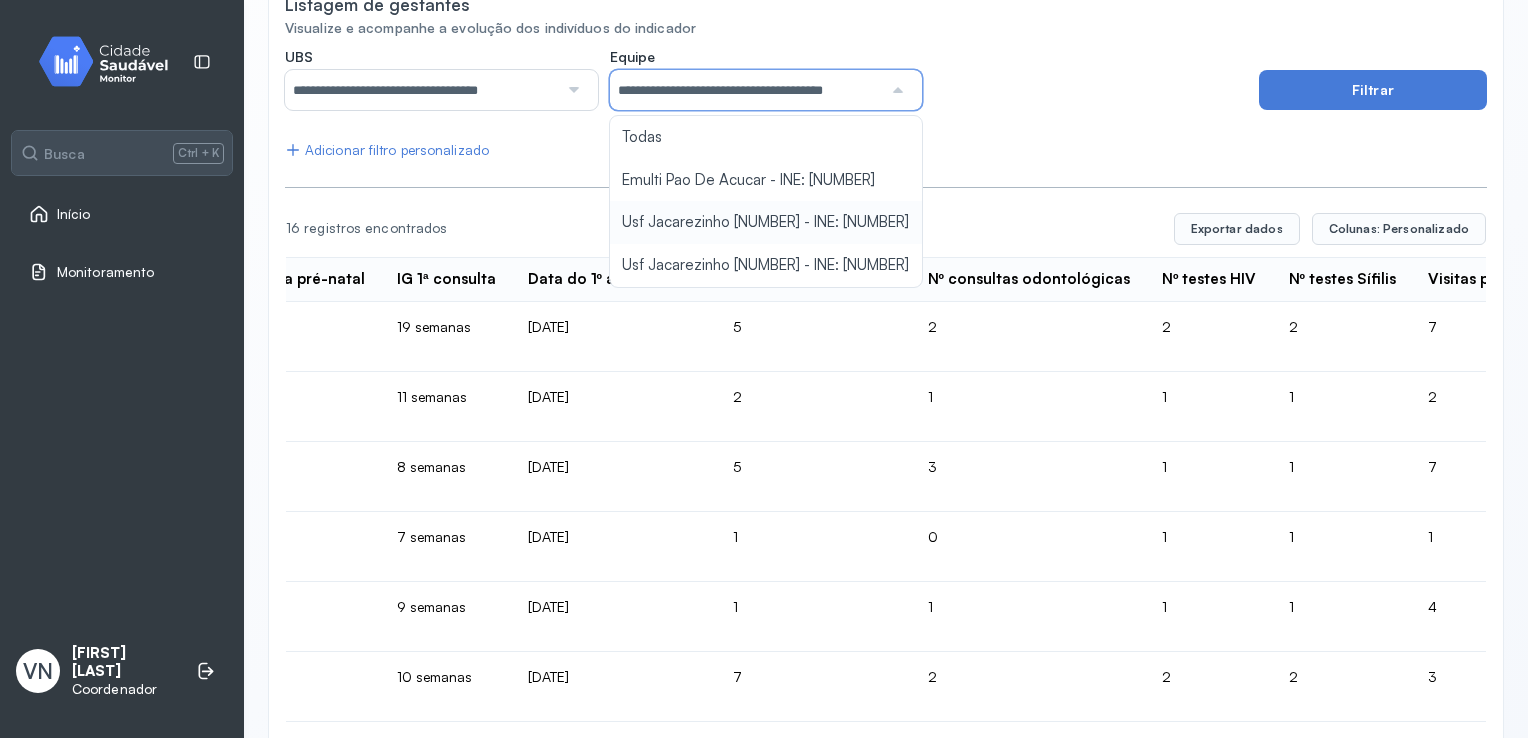scroll, scrollTop: 0, scrollLeft: 13, axis: horizontal 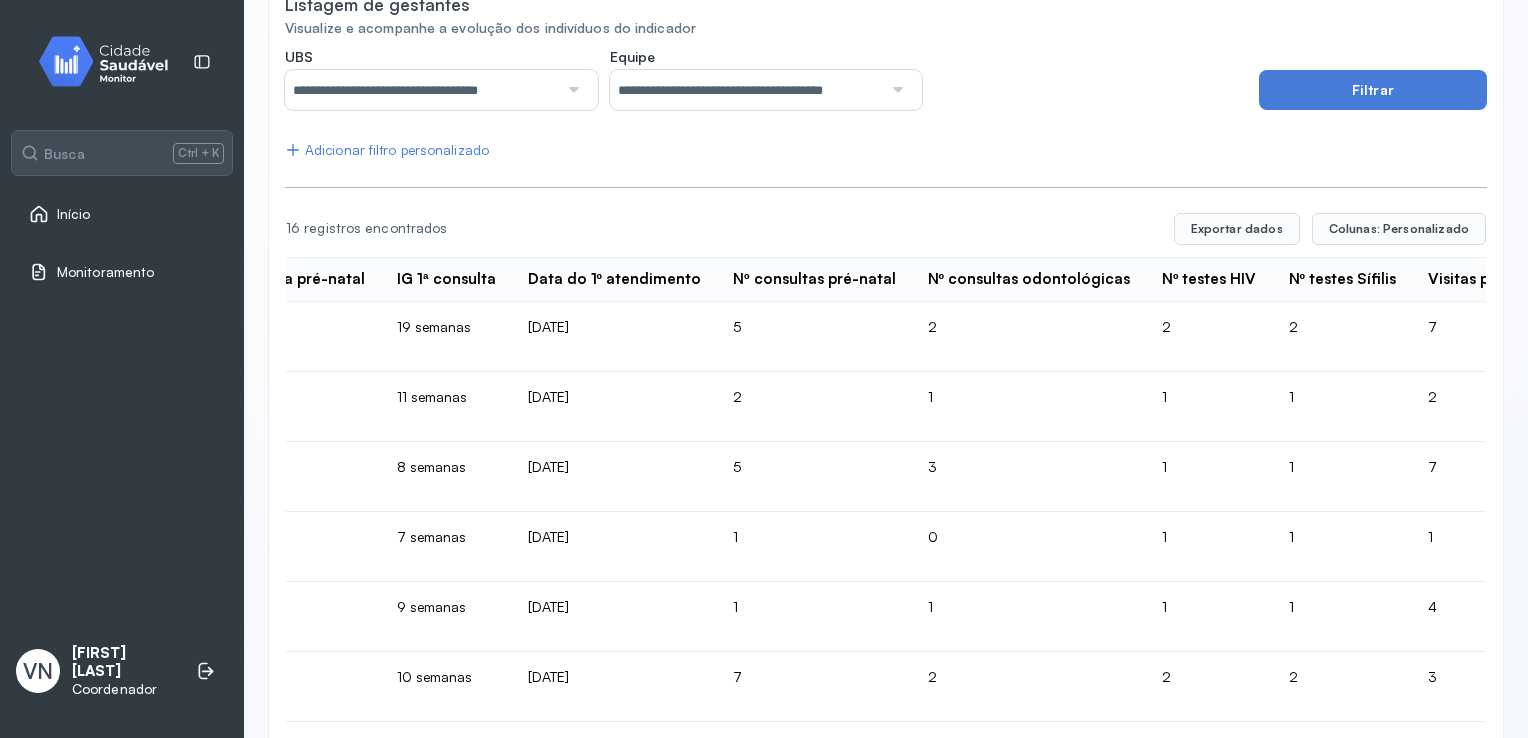 click on "**********" 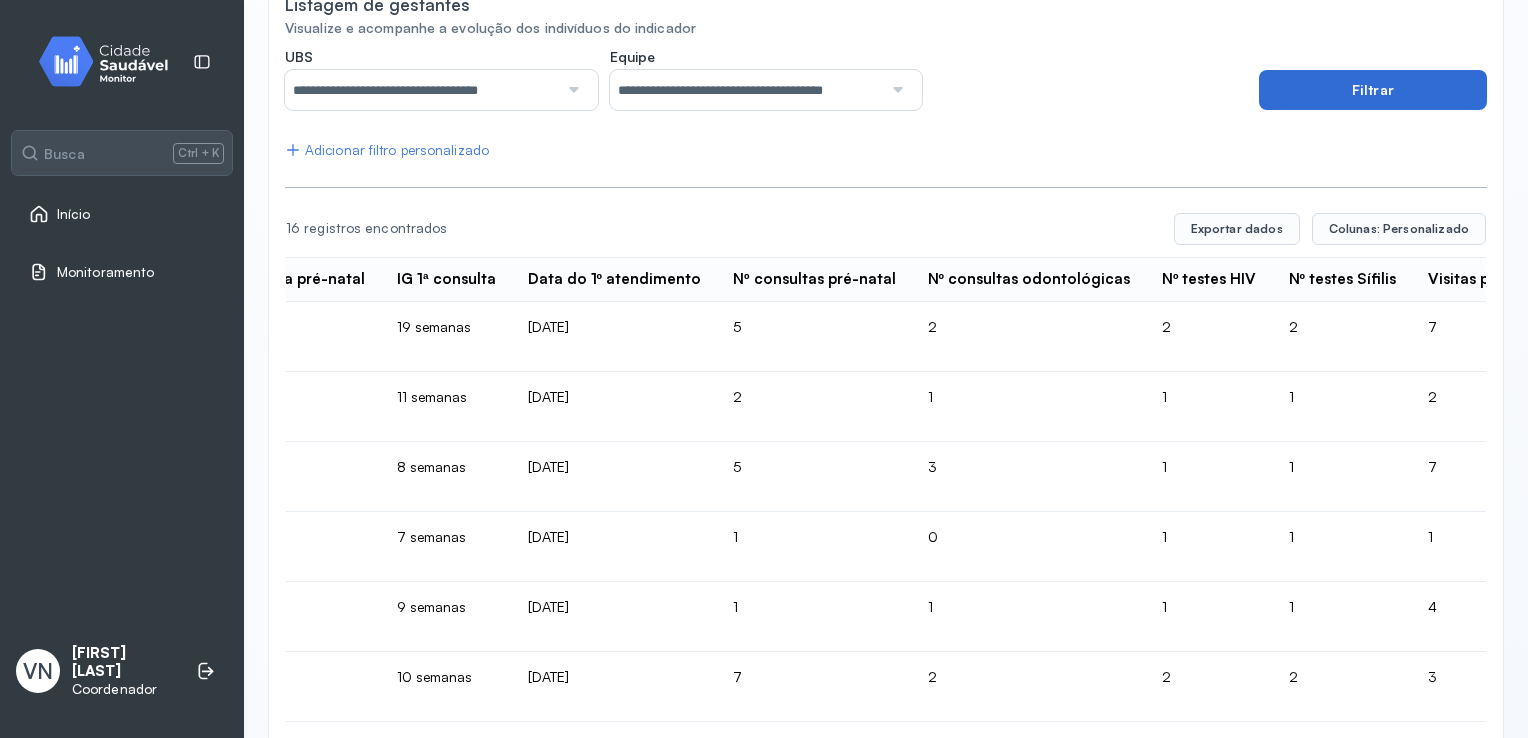 click on "Filtrar" at bounding box center (1373, 90) 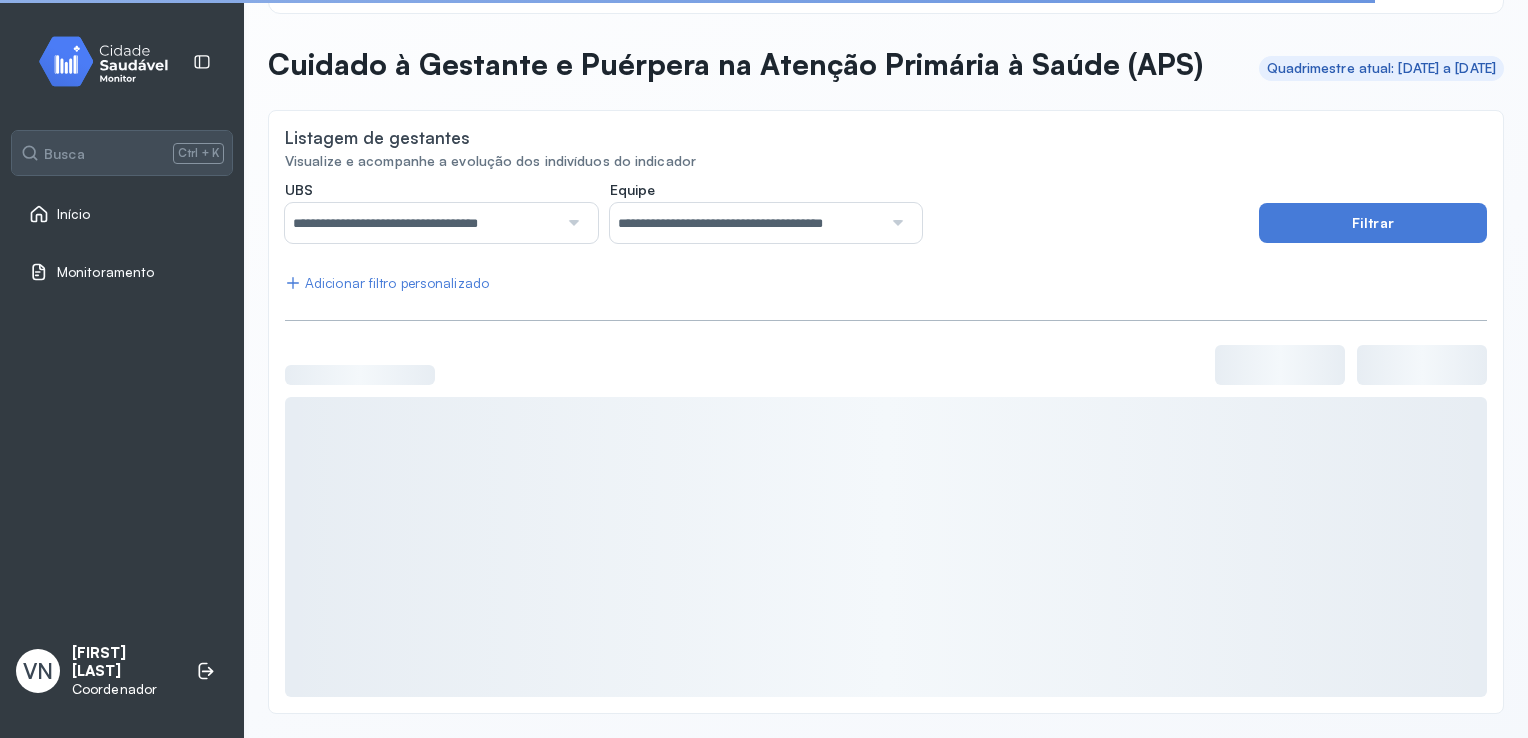 scroll, scrollTop: 74, scrollLeft: 0, axis: vertical 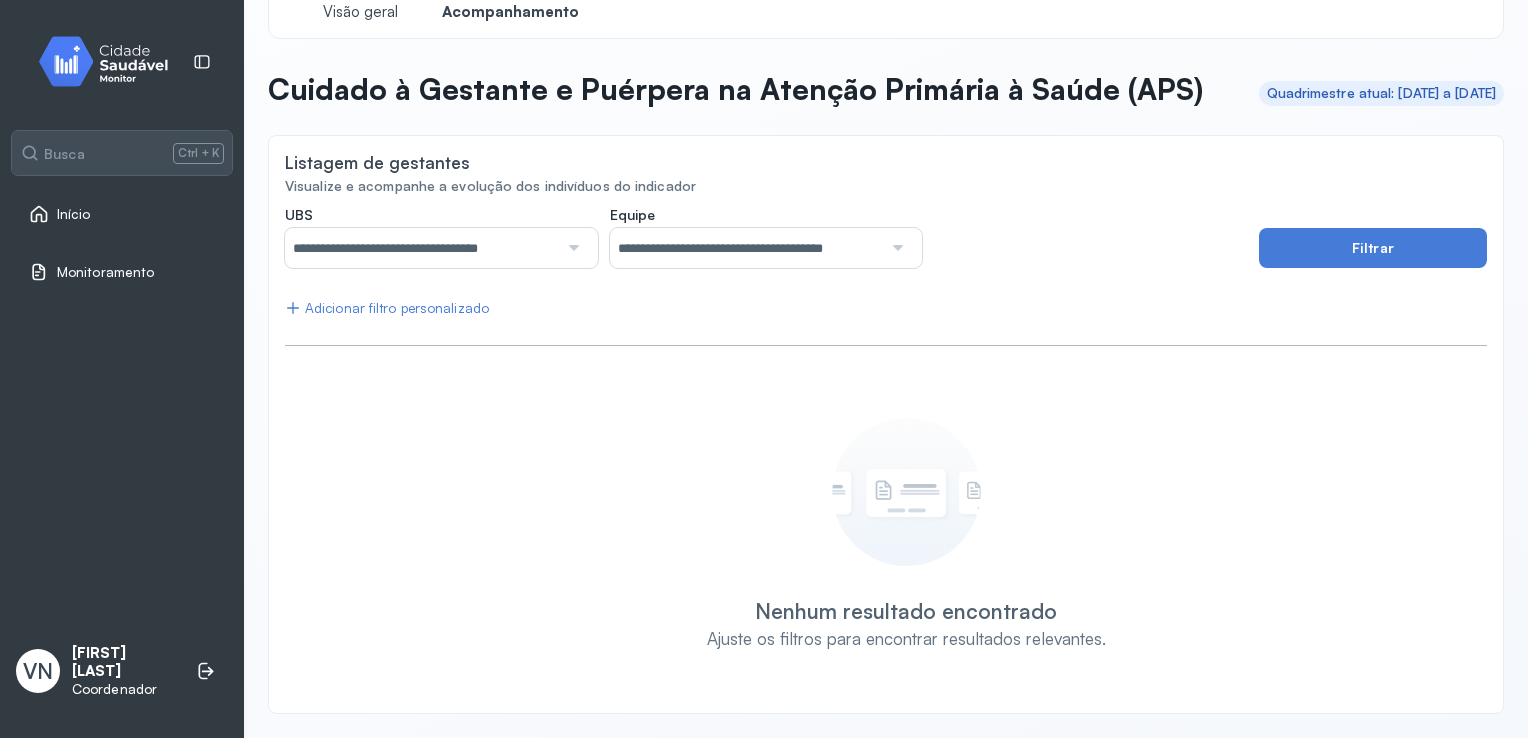 click at bounding box center (896, 248) 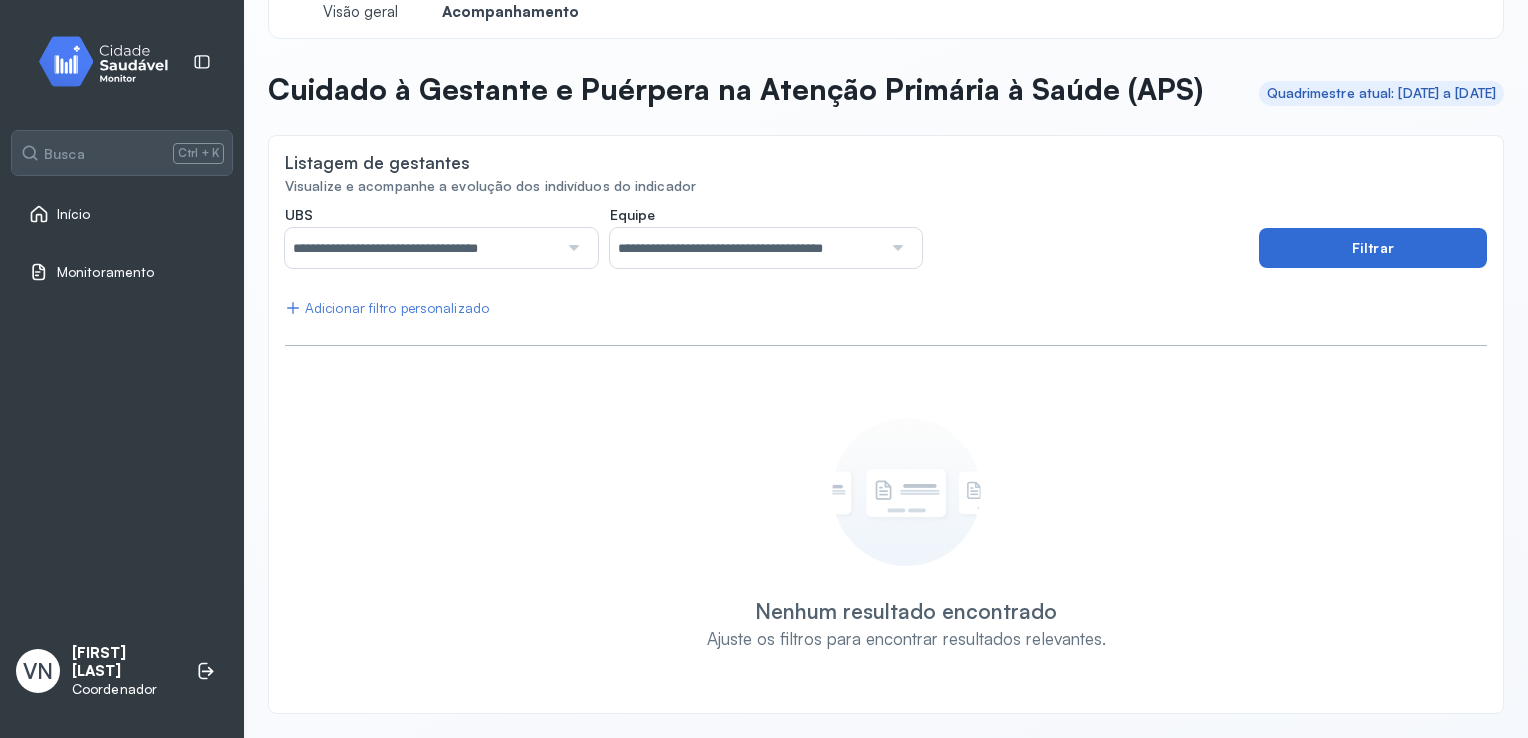 click on "Filtrar" at bounding box center [1373, 248] 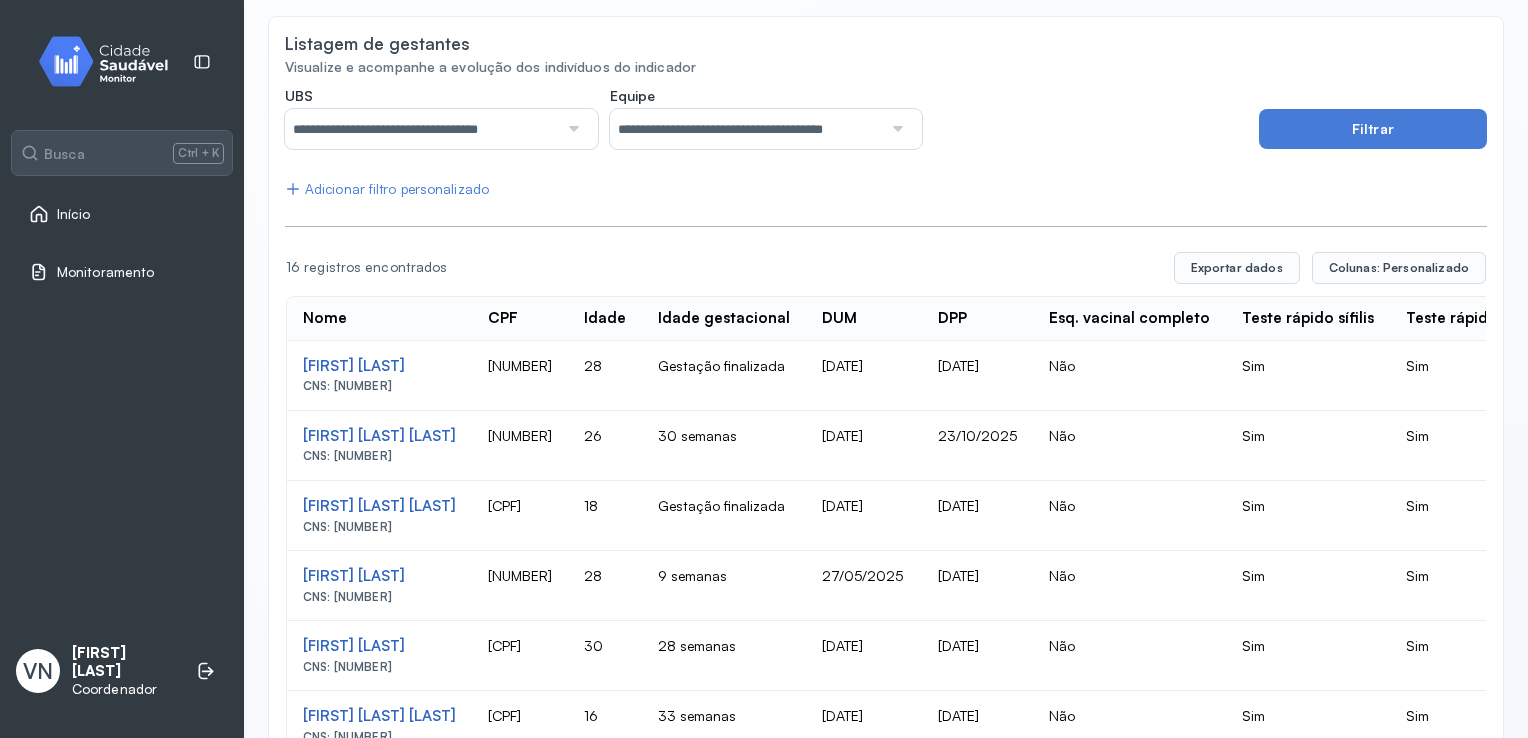 scroll, scrollTop: 104, scrollLeft: 0, axis: vertical 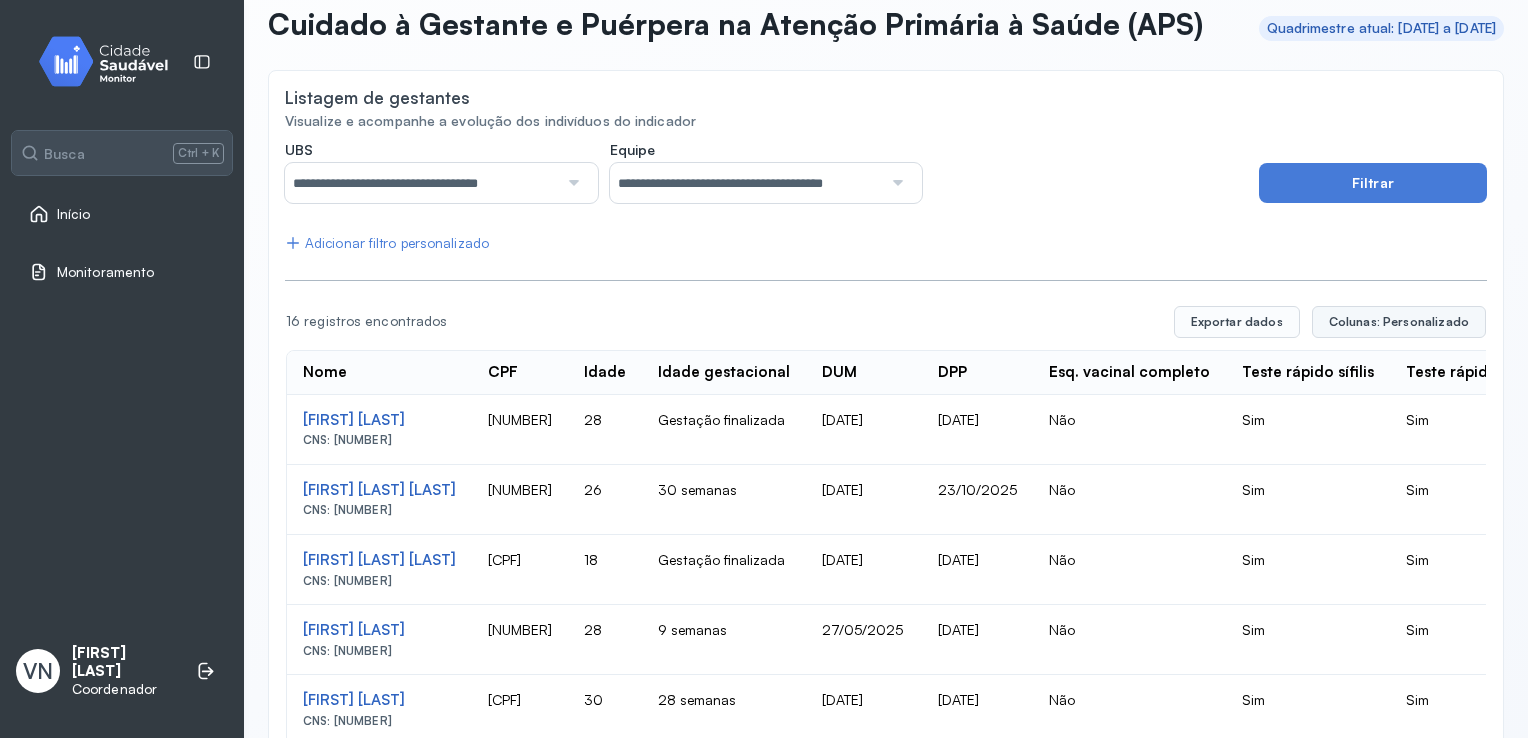 click on "Colunas: Personalizado" 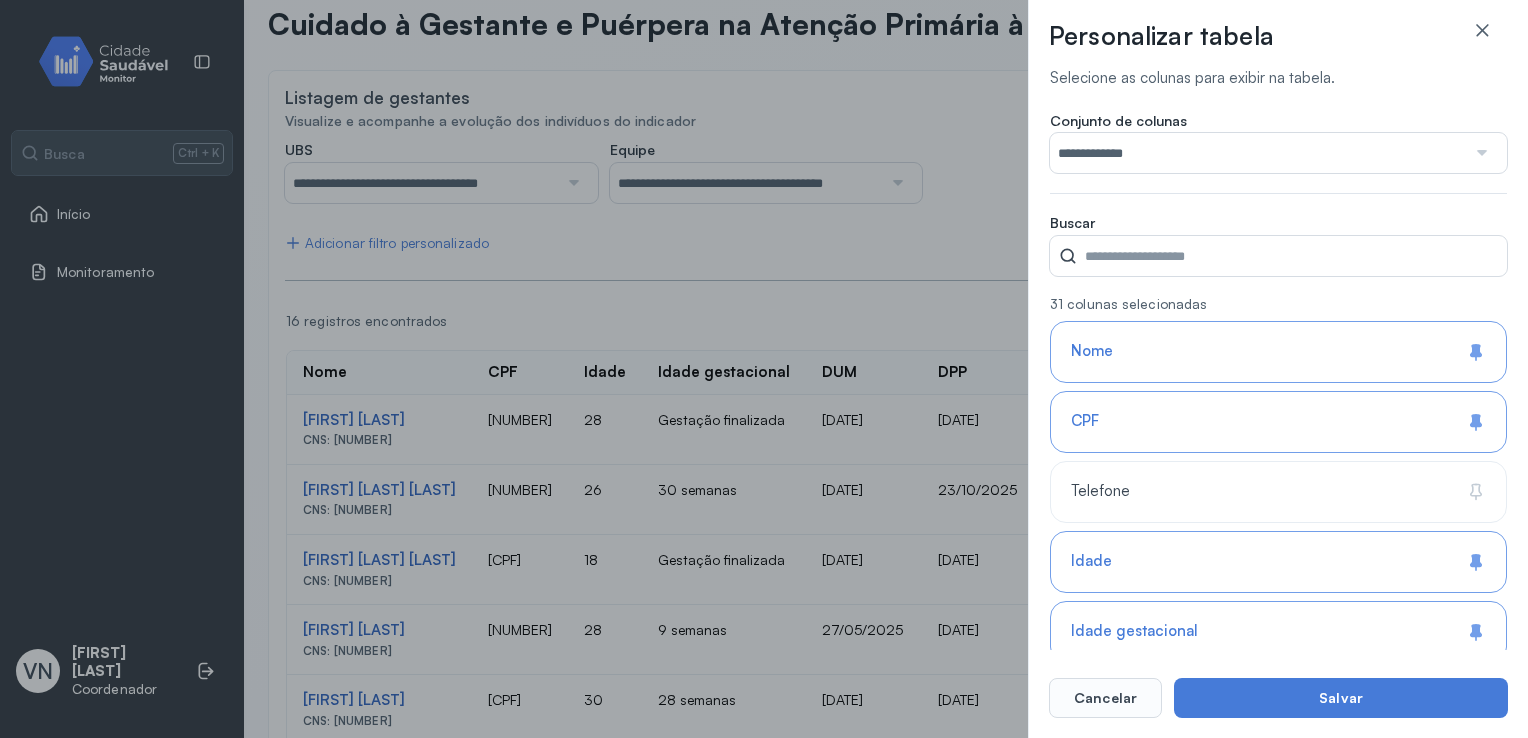 click at bounding box center (1480, 153) 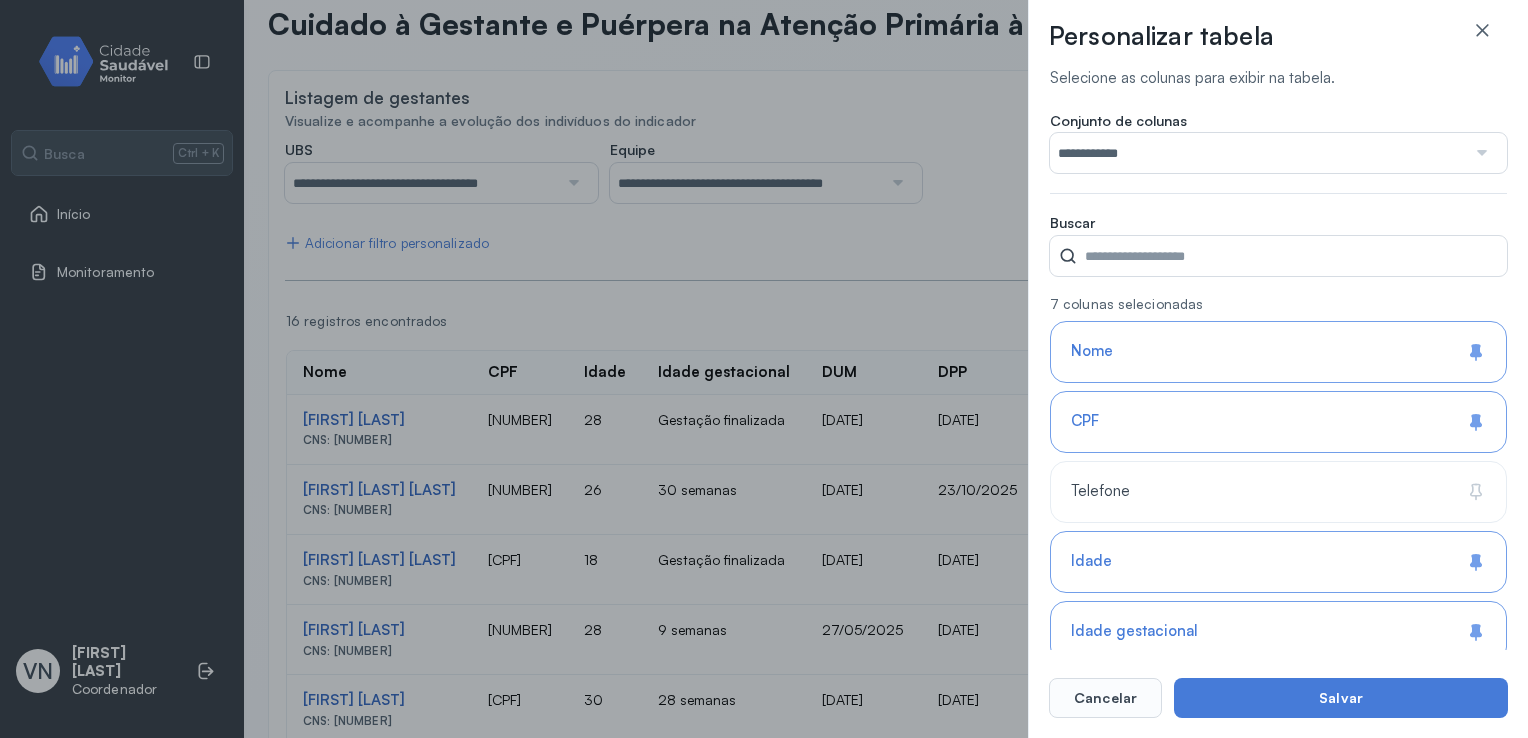 click on "**********" 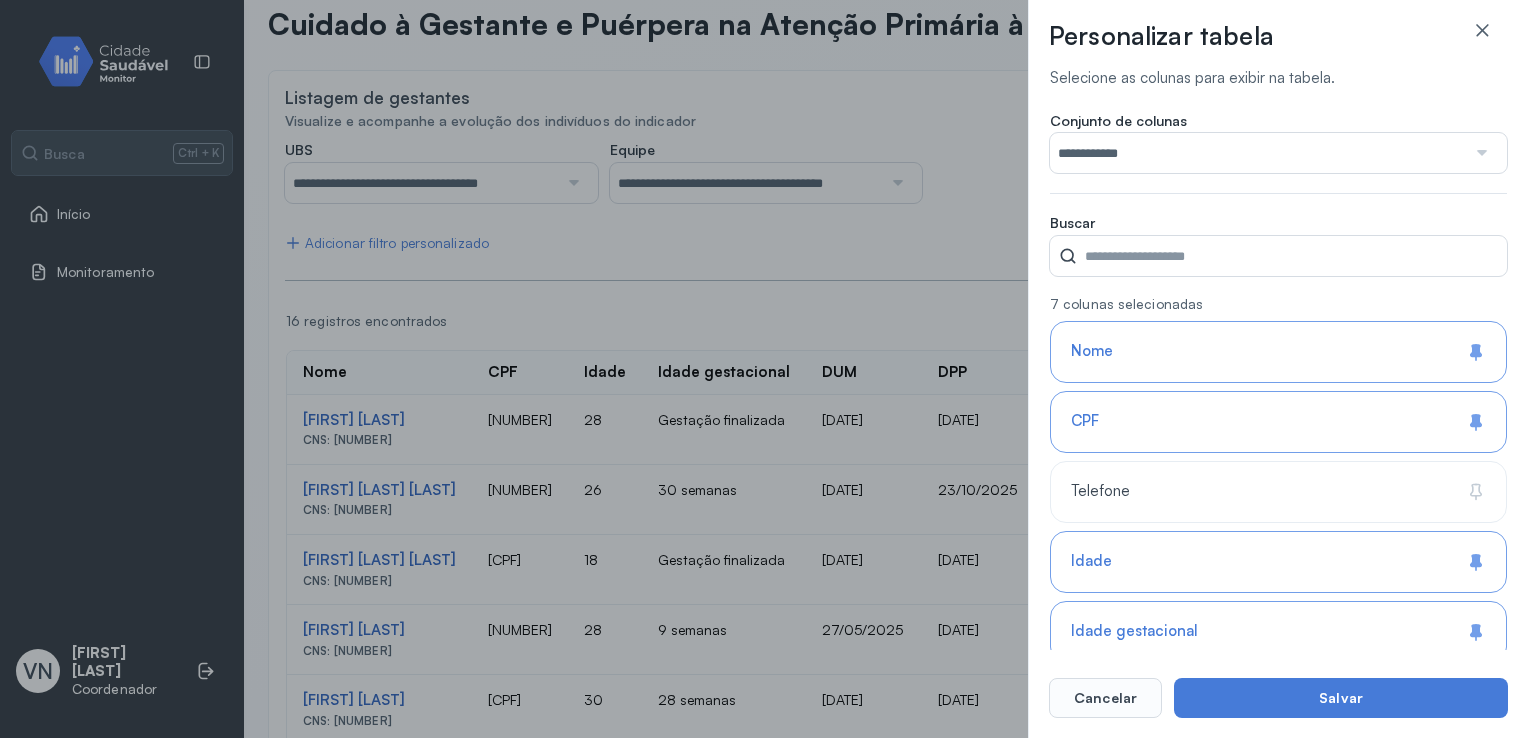 click at bounding box center [1480, 153] 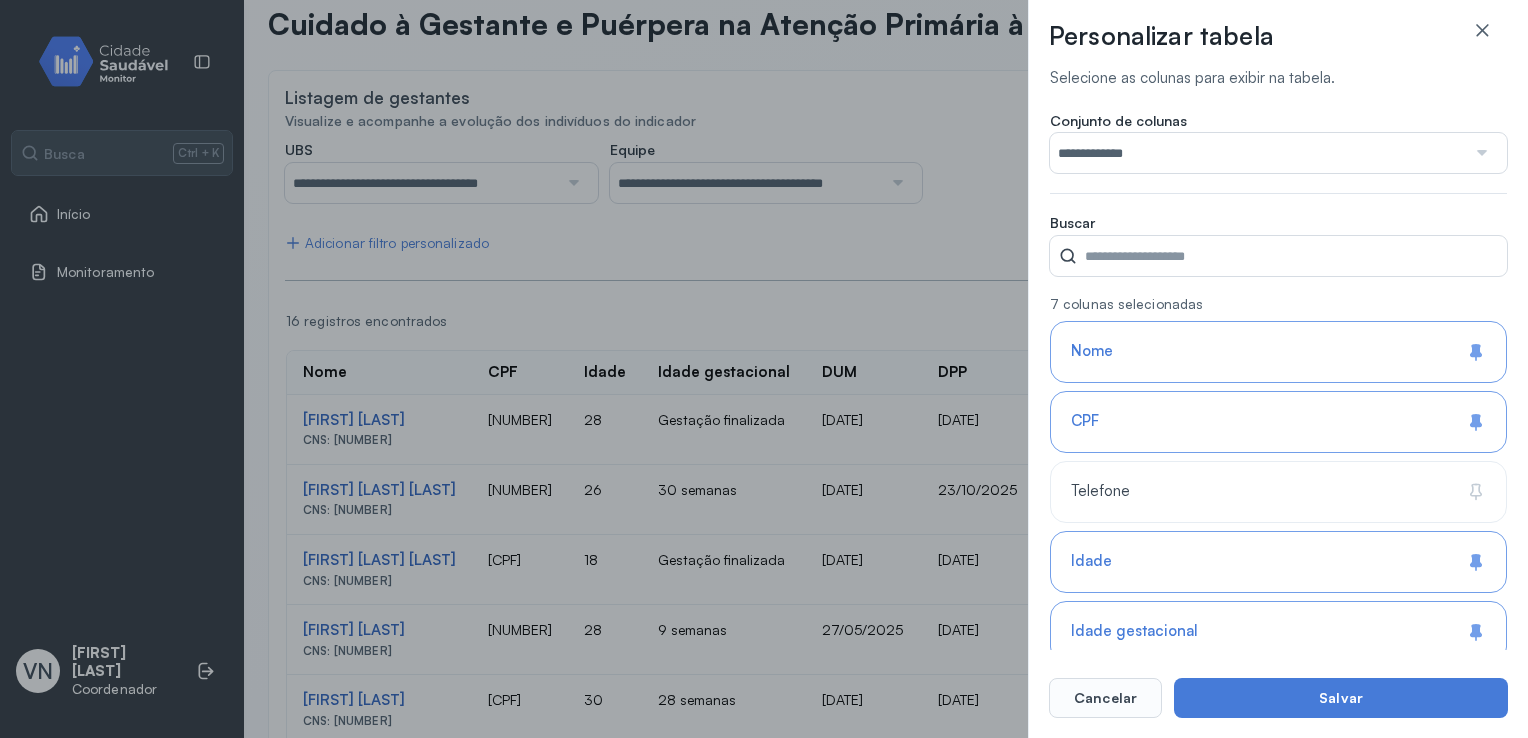 click on "**********" 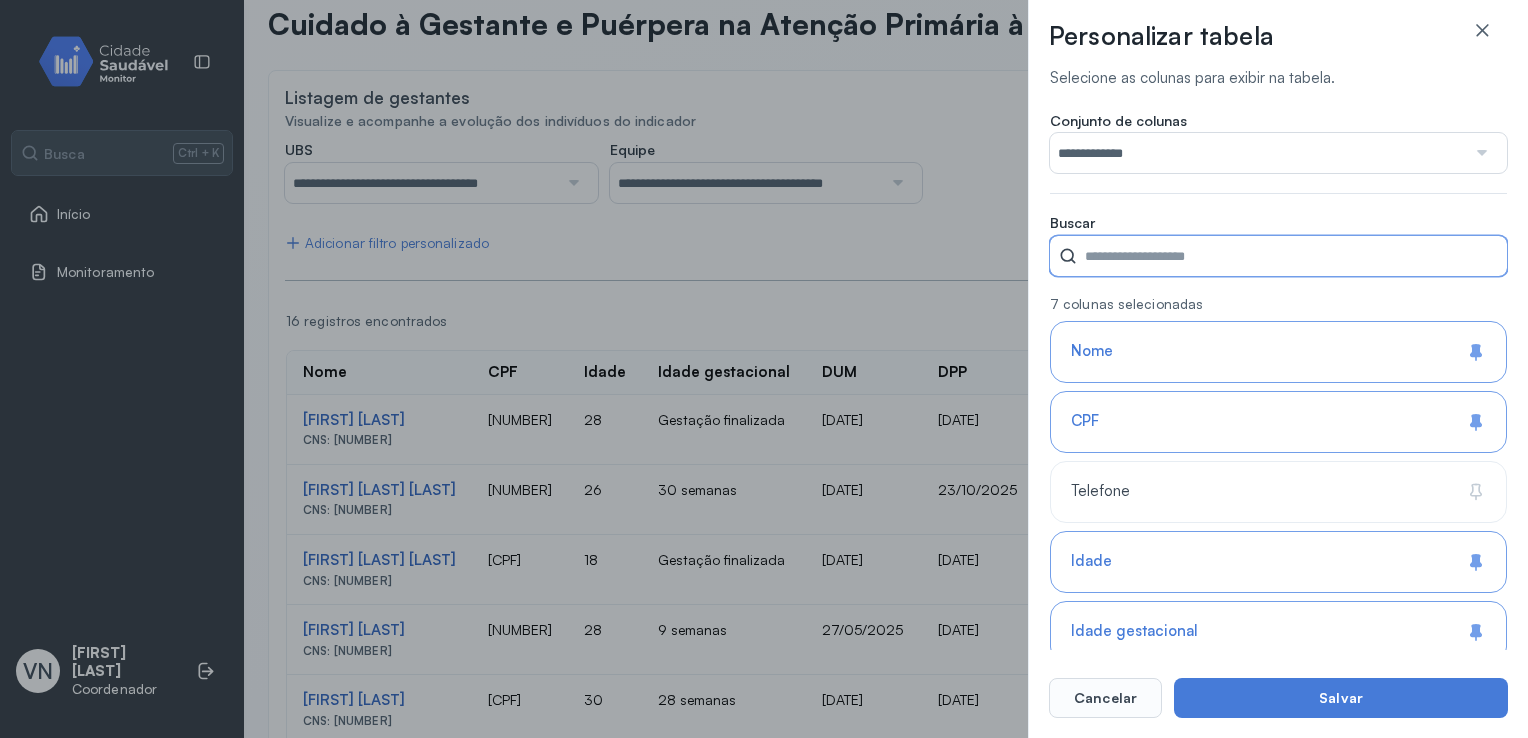 click on "UBS" at bounding box center (1292, 256) 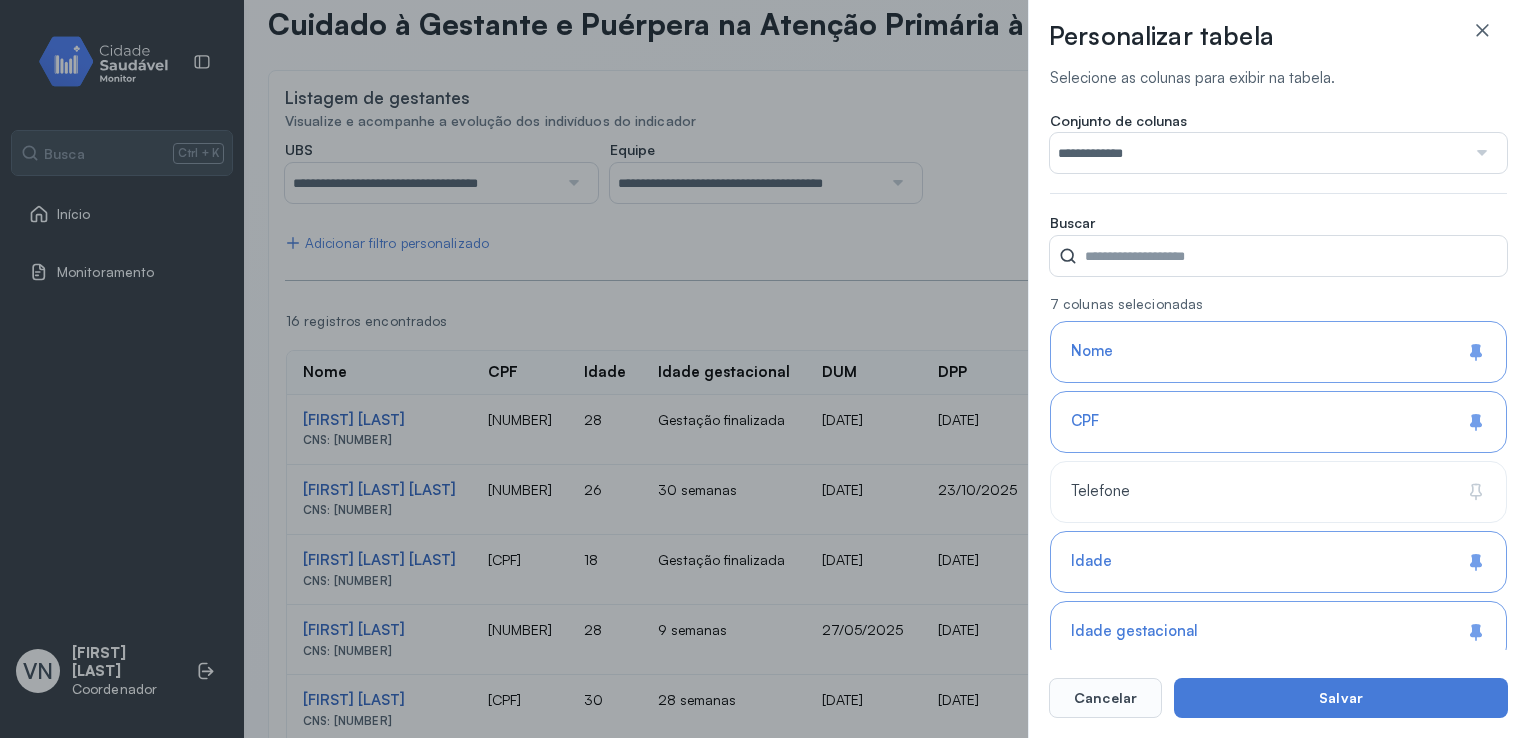 click at bounding box center [1480, 153] 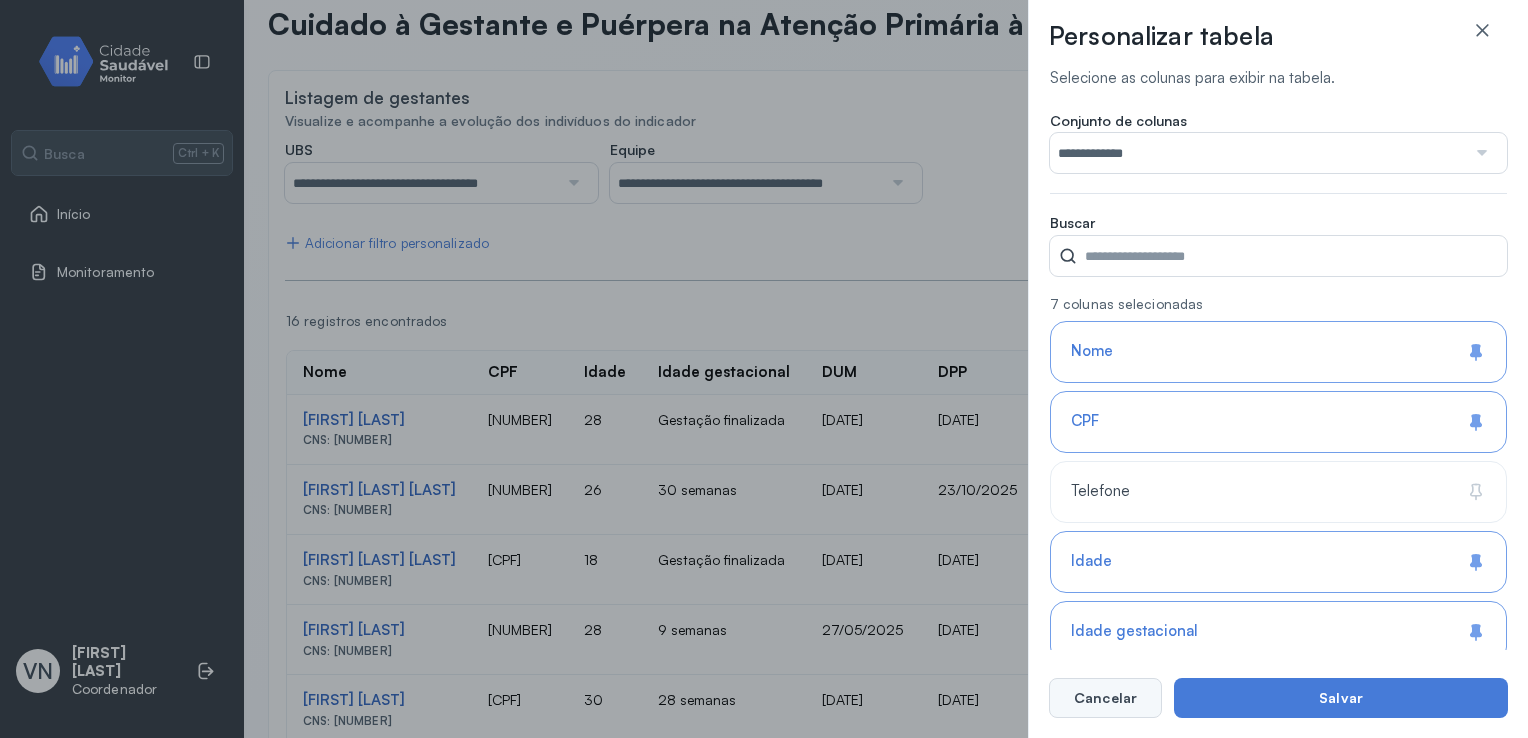 click on "Cancelar" at bounding box center (1105, 698) 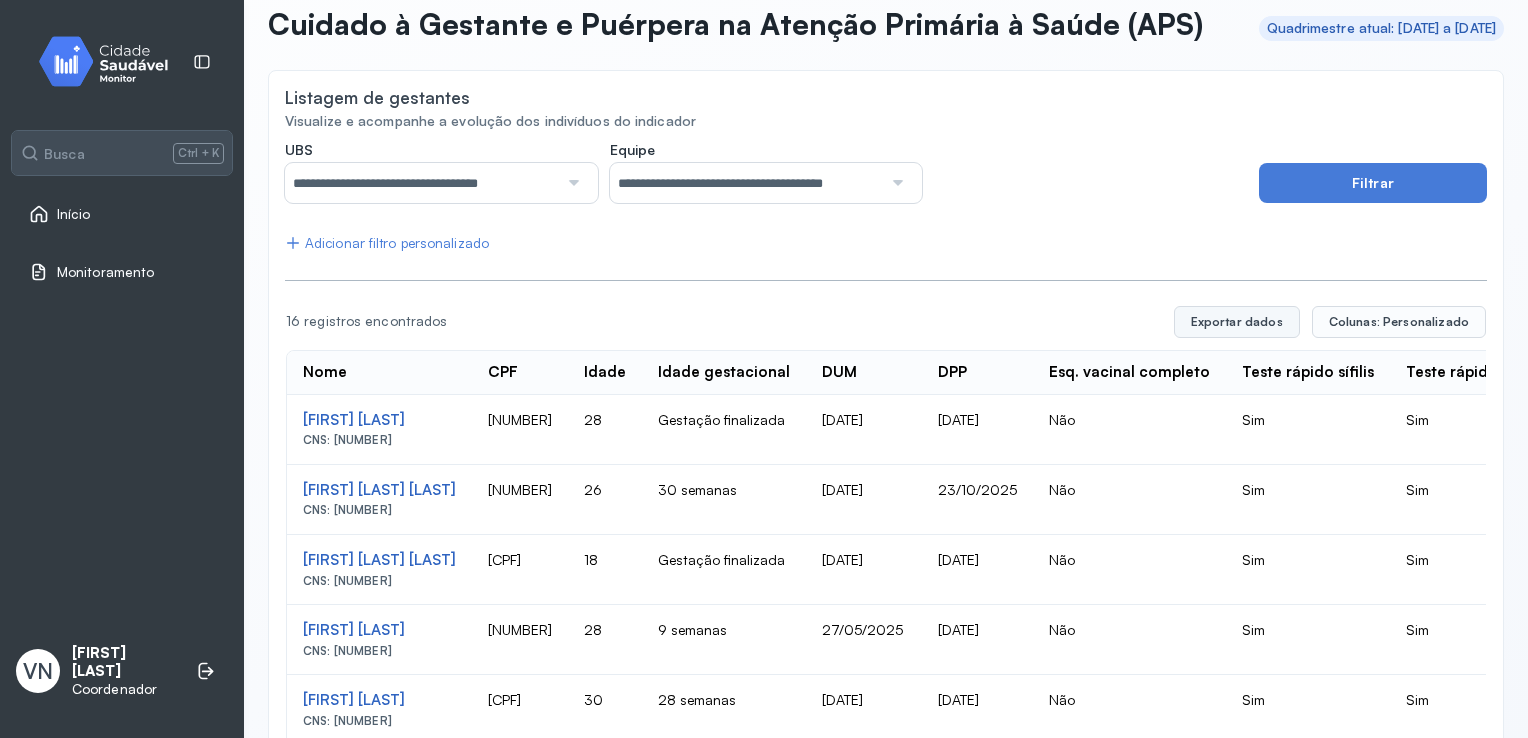 click on "Exportar dados" 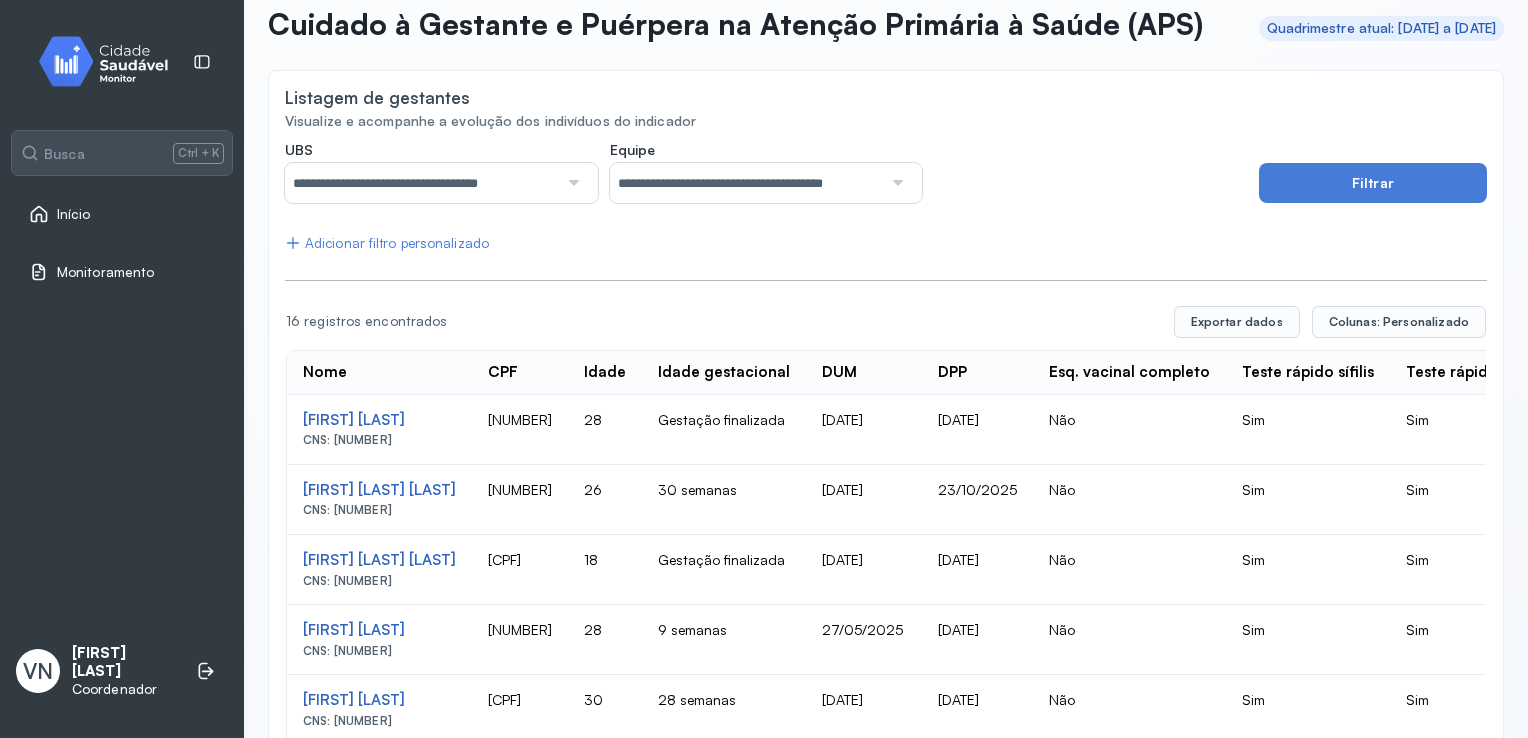 click on "**********" at bounding box center [766, 172] 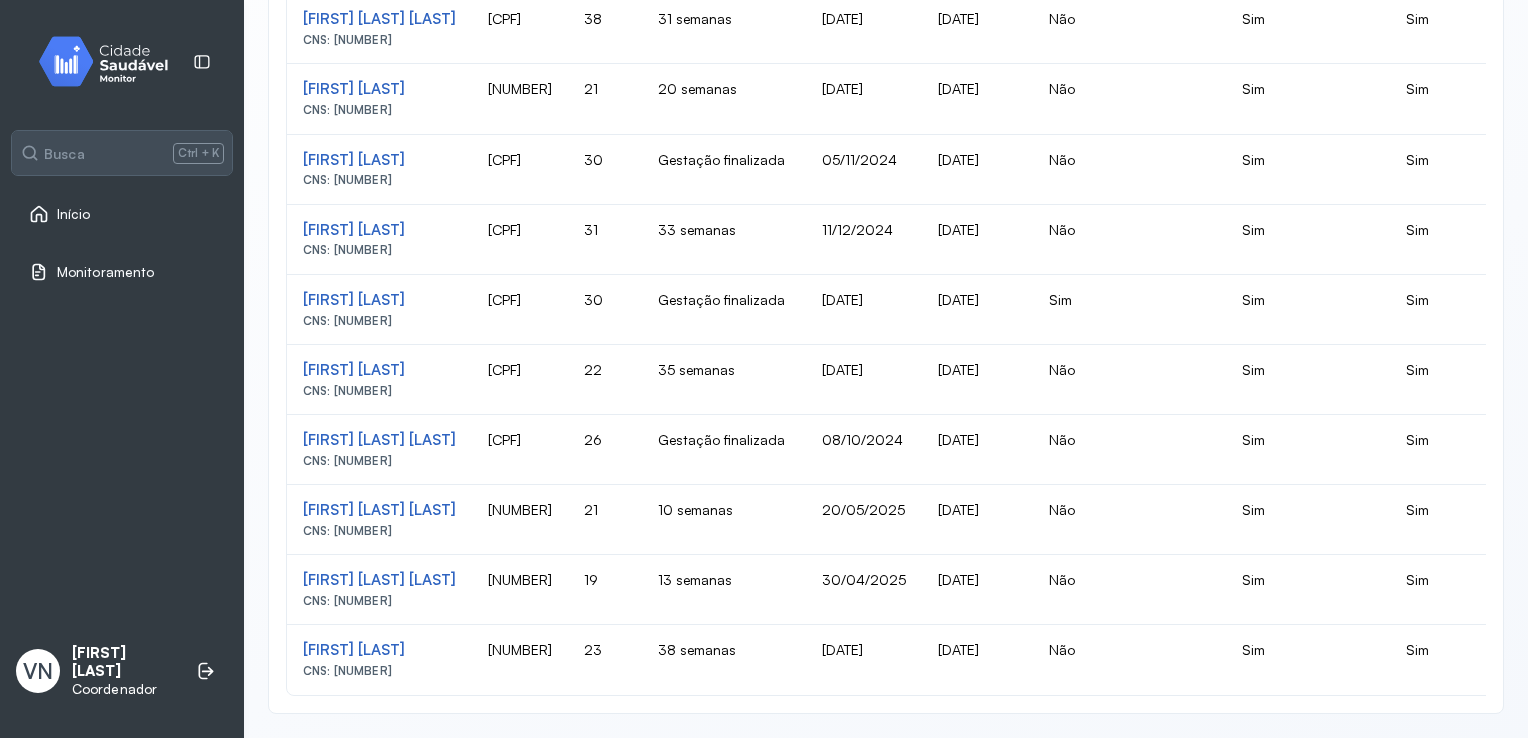 scroll, scrollTop: 971, scrollLeft: 0, axis: vertical 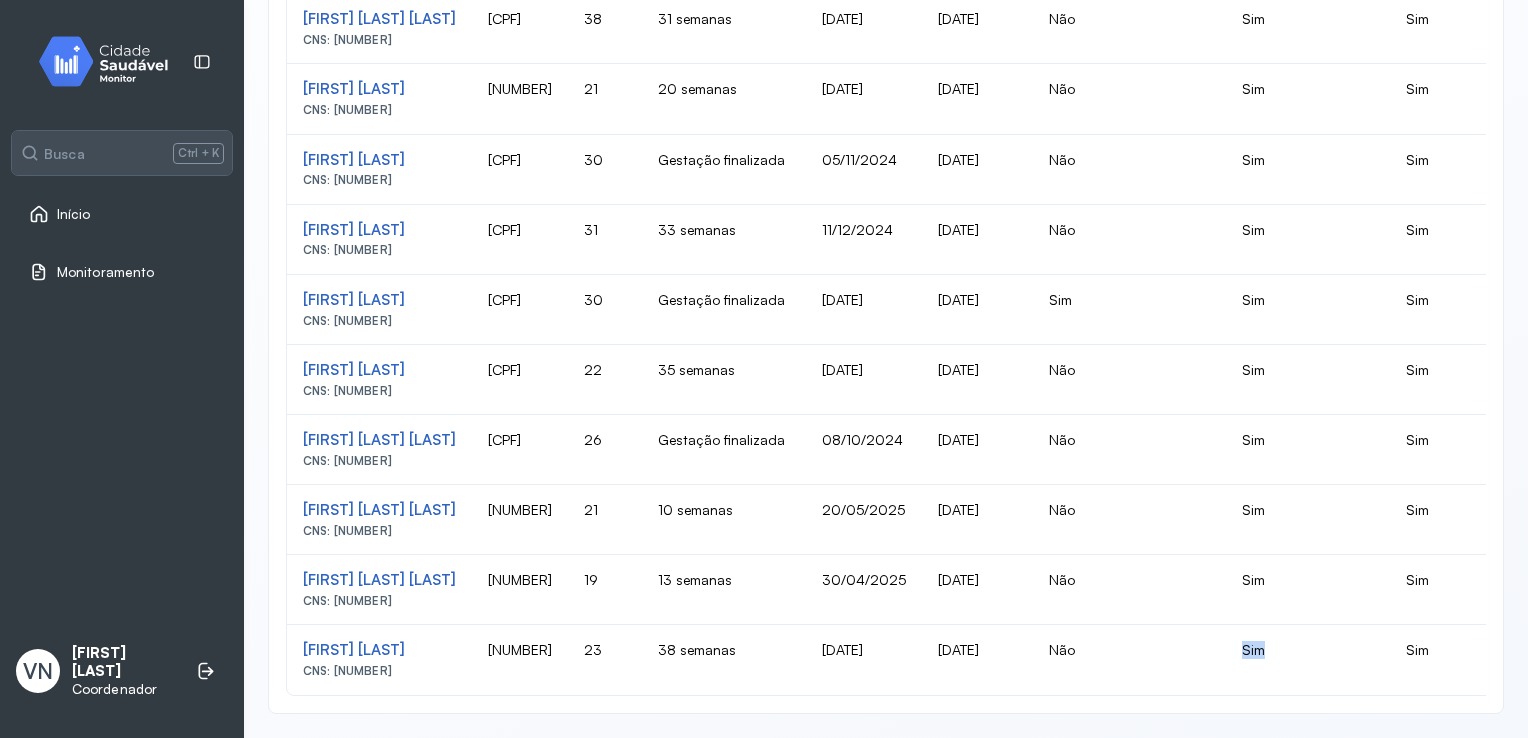 click on "Sim" 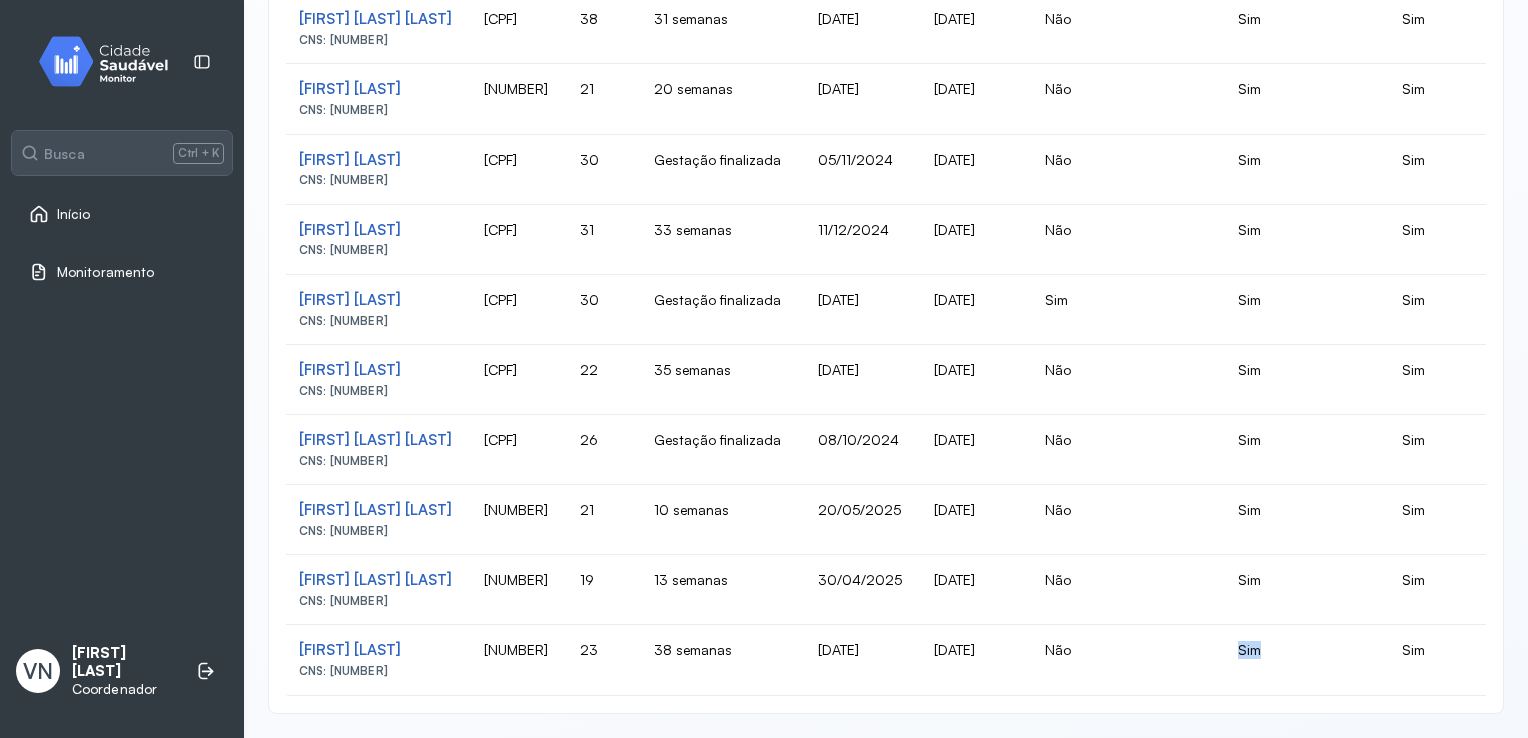 click on "Sim" 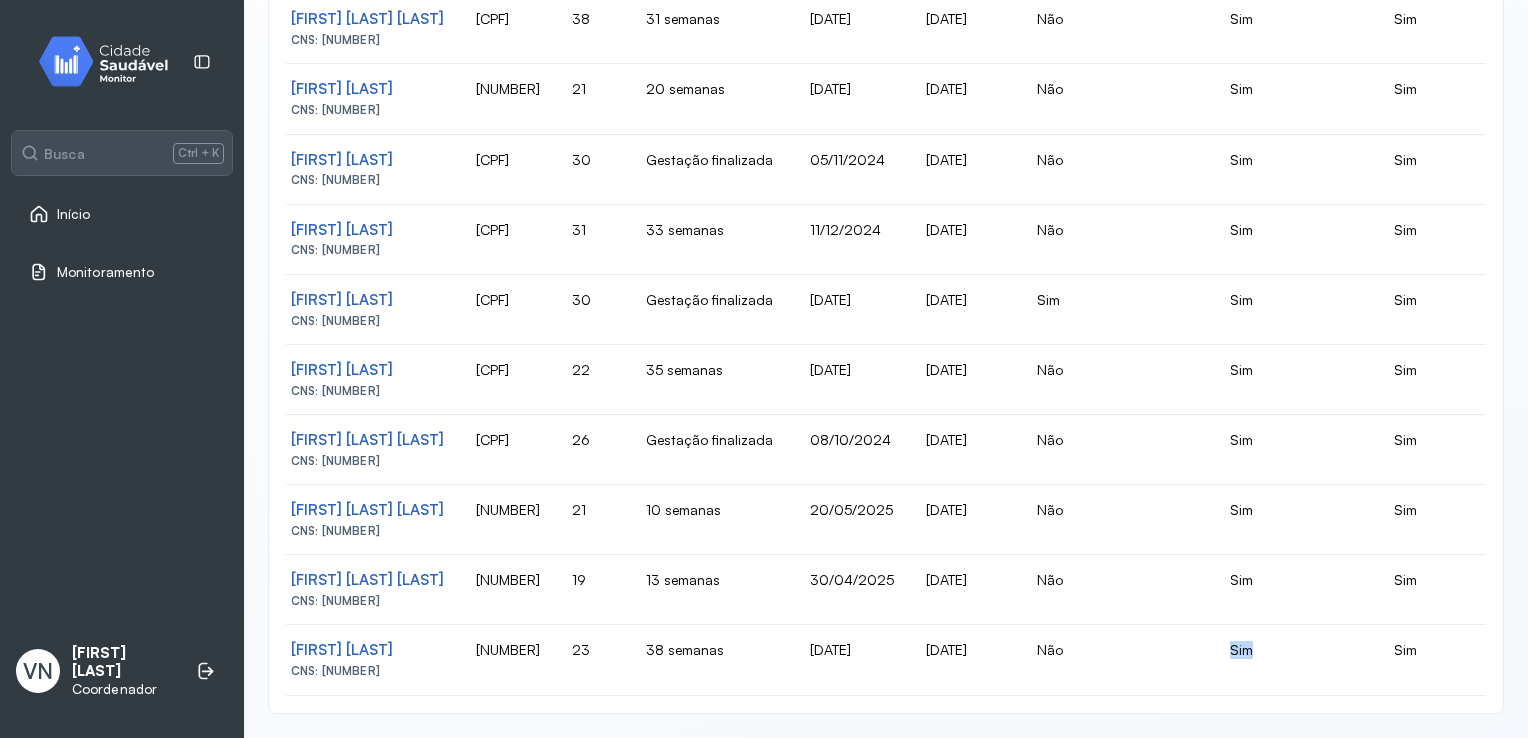 click on "Sim" 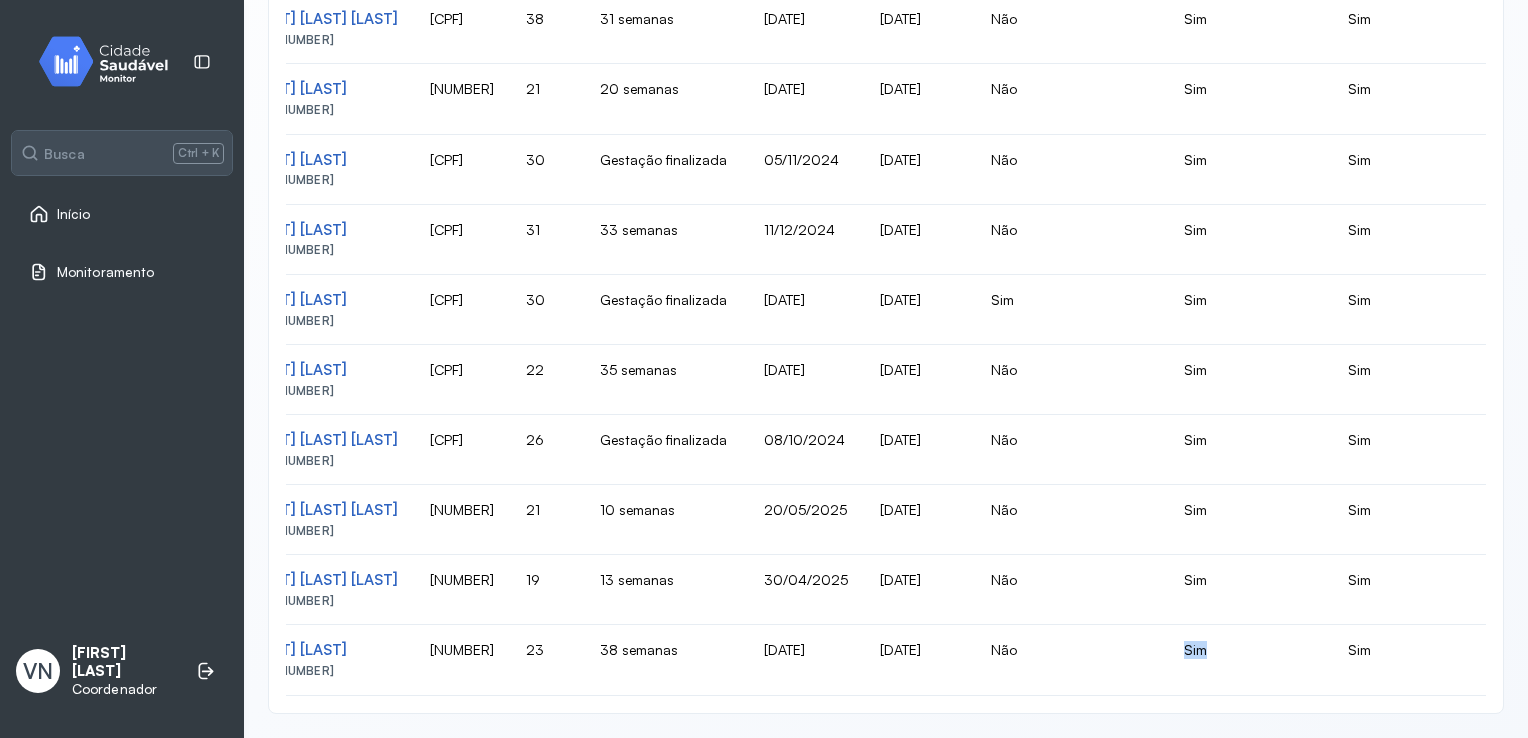 scroll, scrollTop: 0, scrollLeft: 64, axis: horizontal 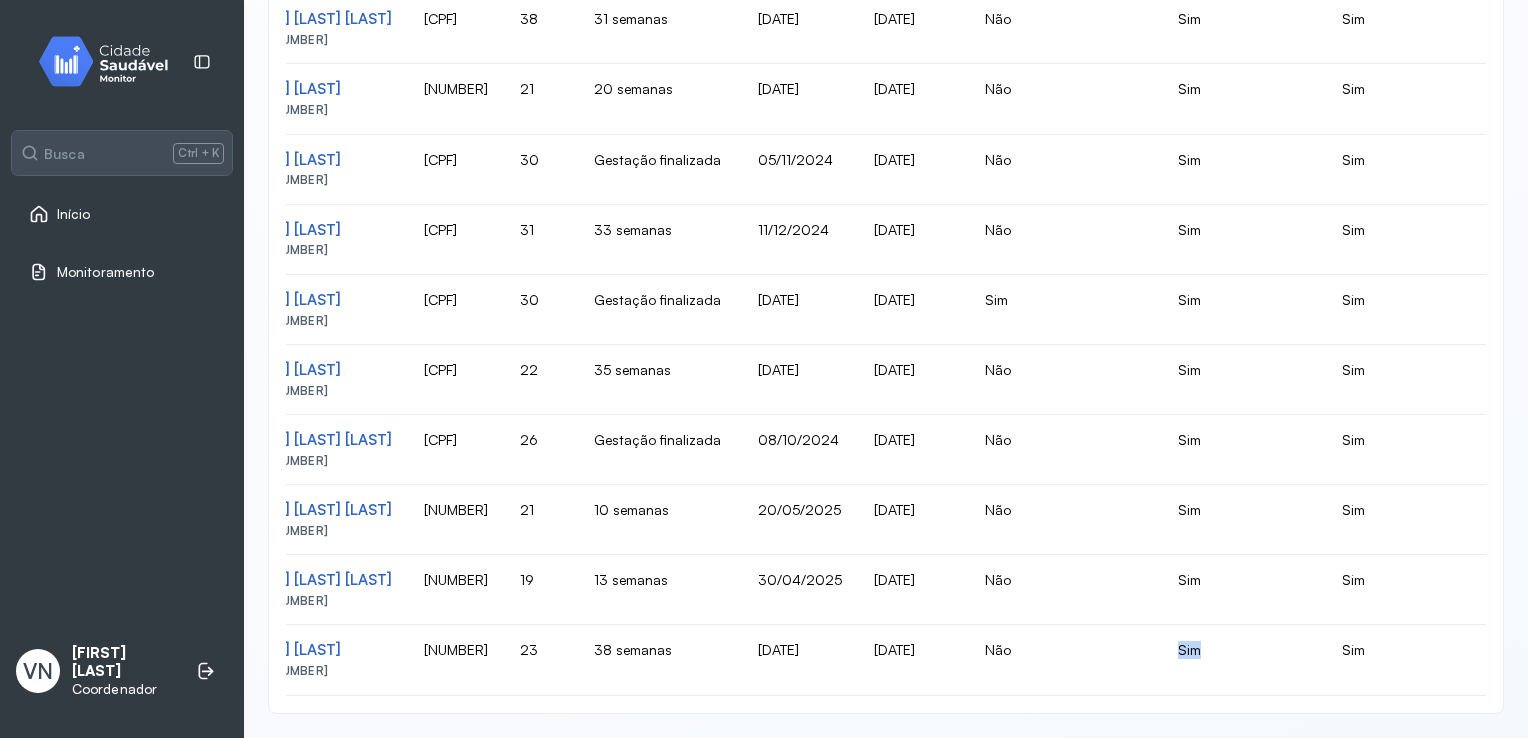 click on "Sim" 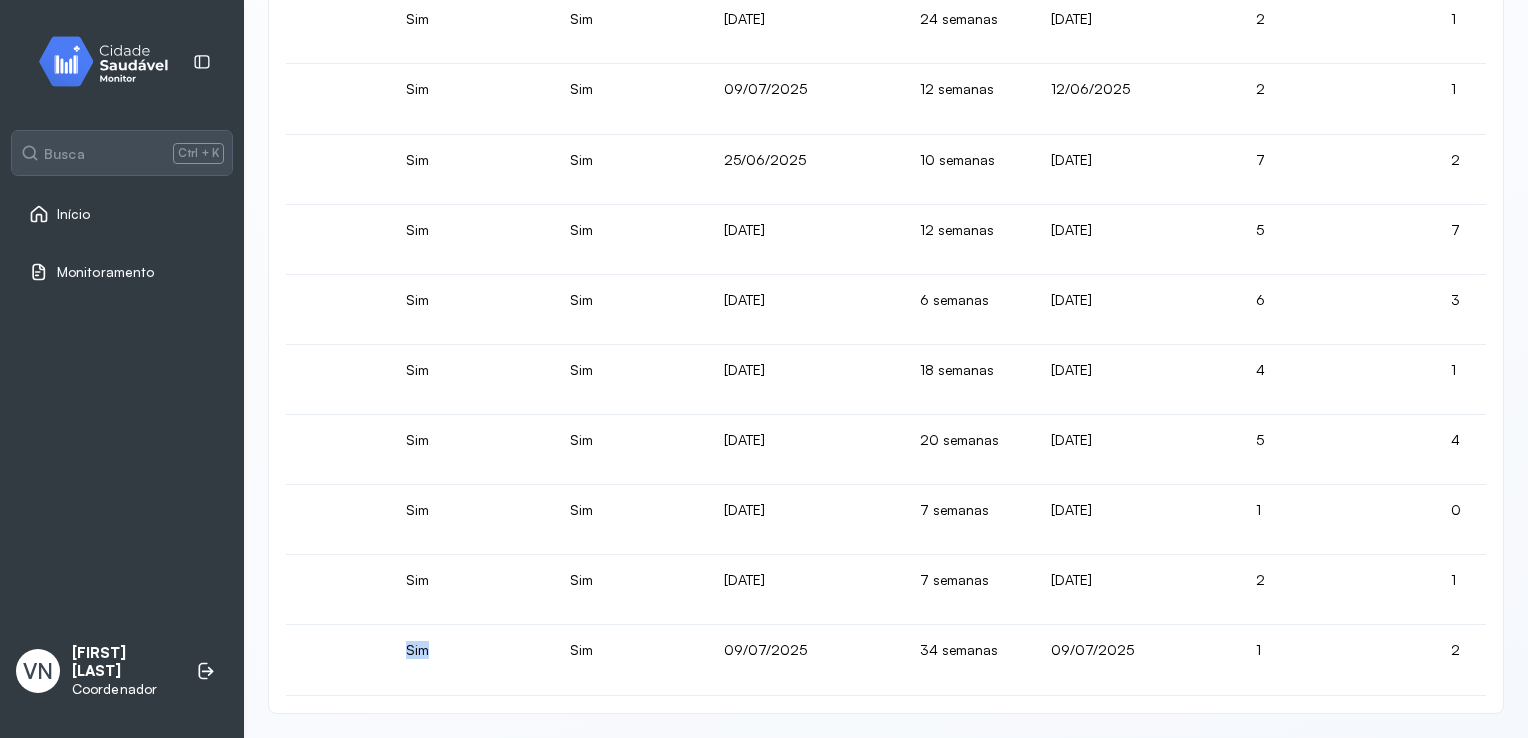 scroll, scrollTop: 0, scrollLeft: 876, axis: horizontal 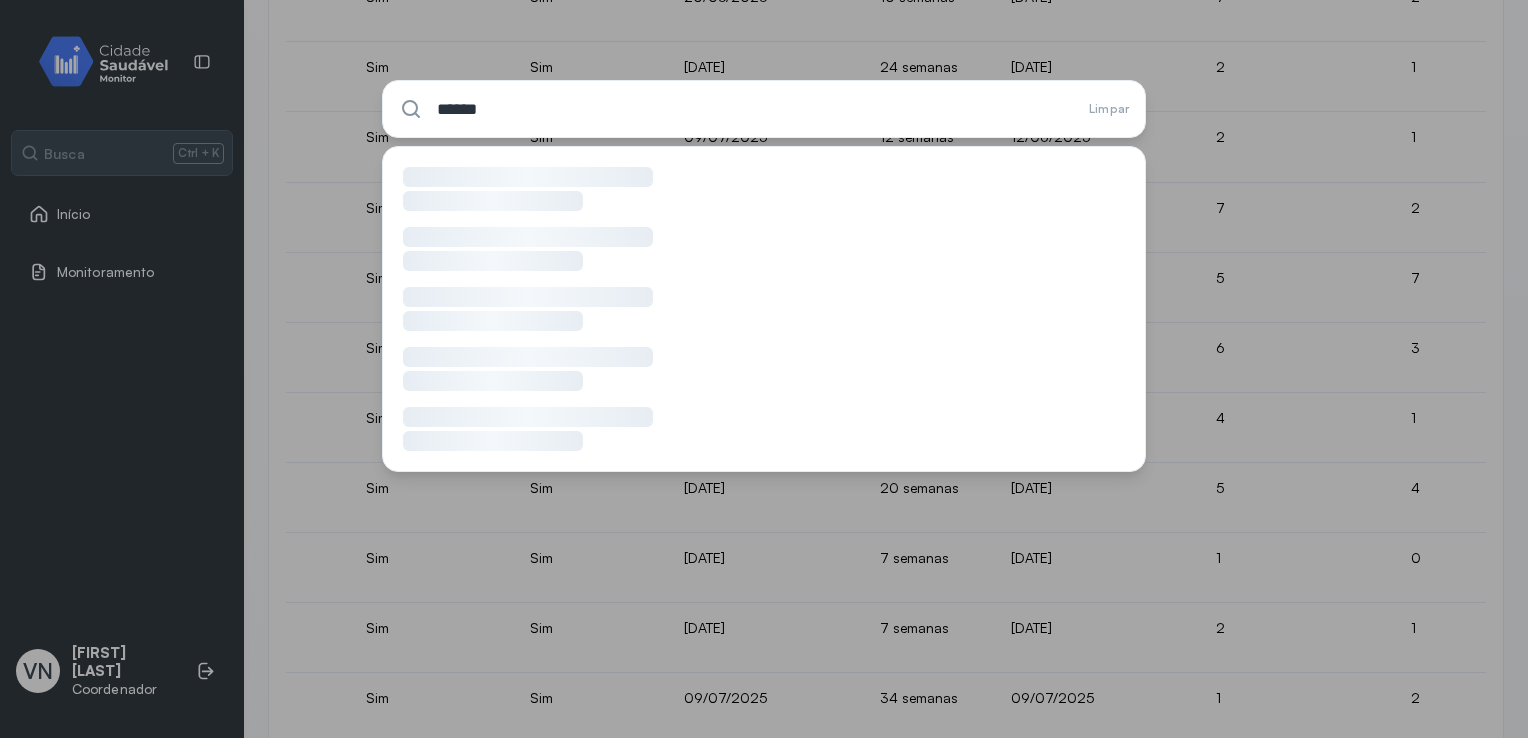 type on "******" 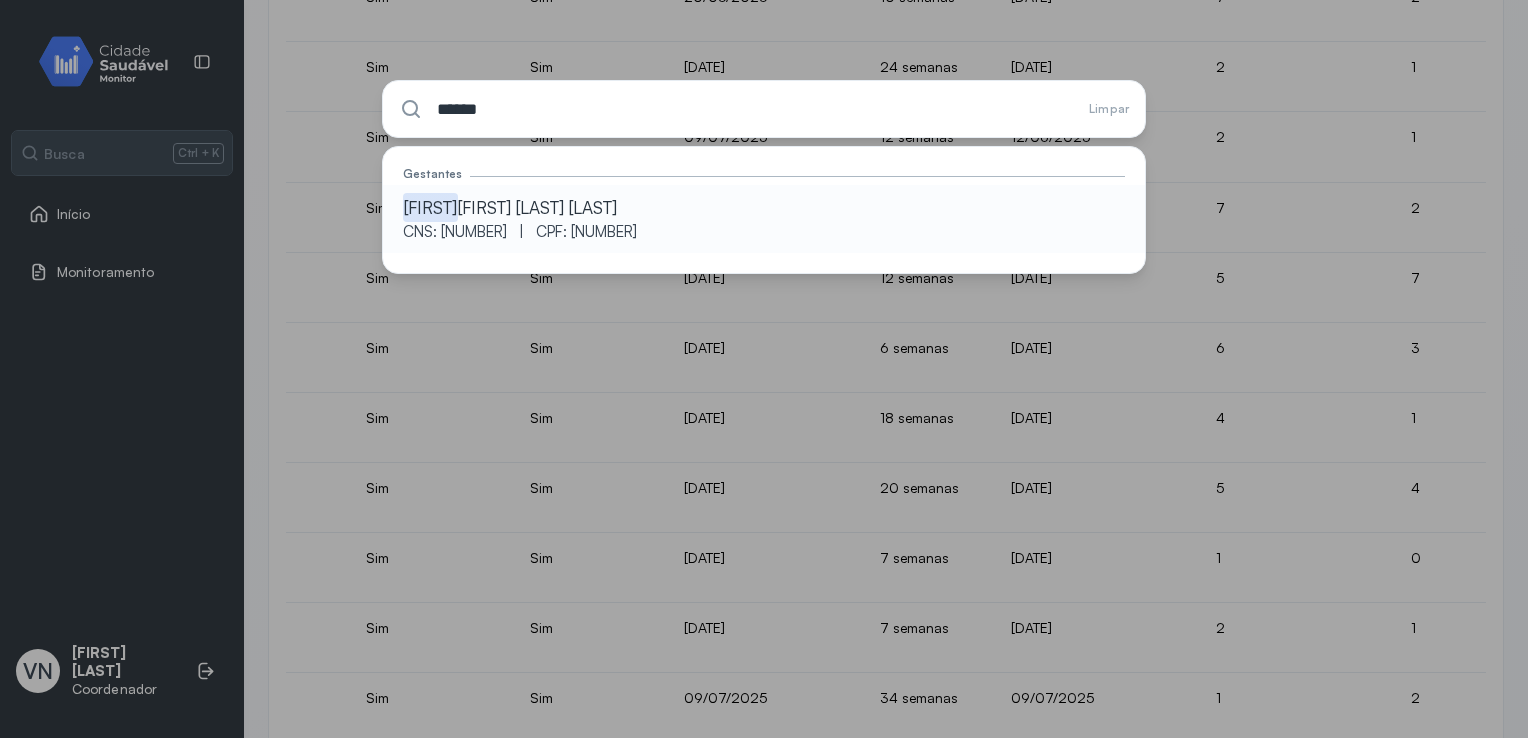 click on "CPF: [NUMBER]" at bounding box center [586, 231] 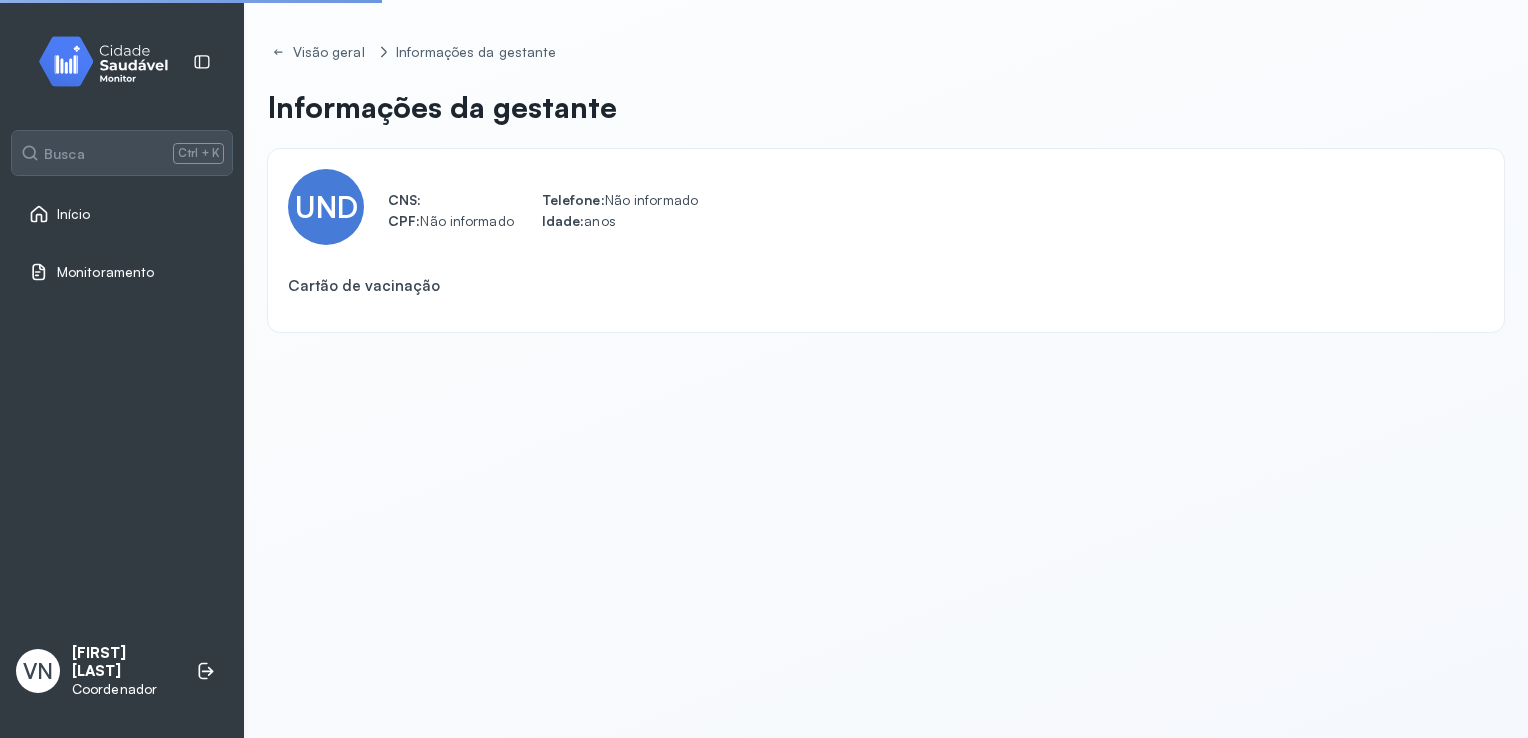 scroll, scrollTop: 0, scrollLeft: 0, axis: both 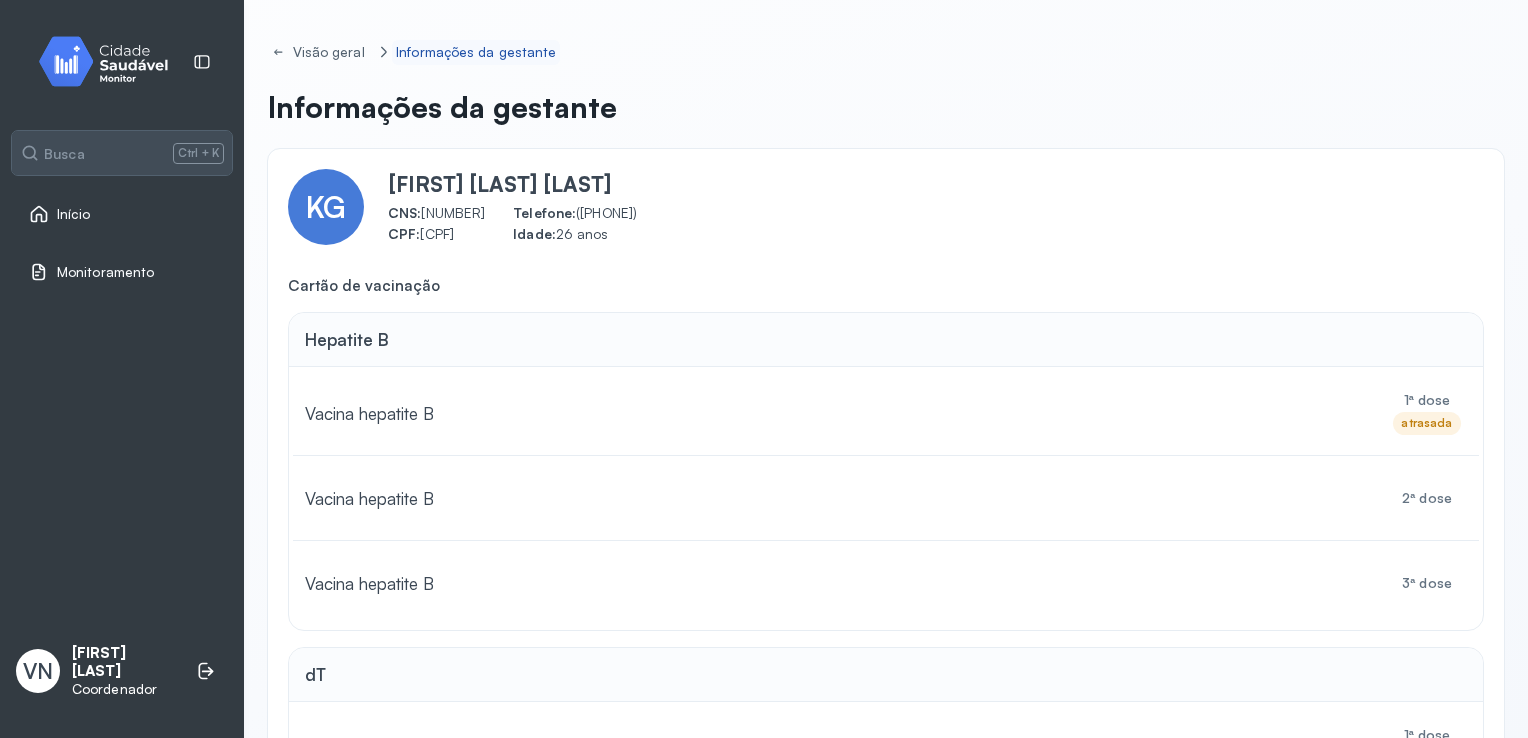 click on "Informações da gestante" at bounding box center (476, 52) 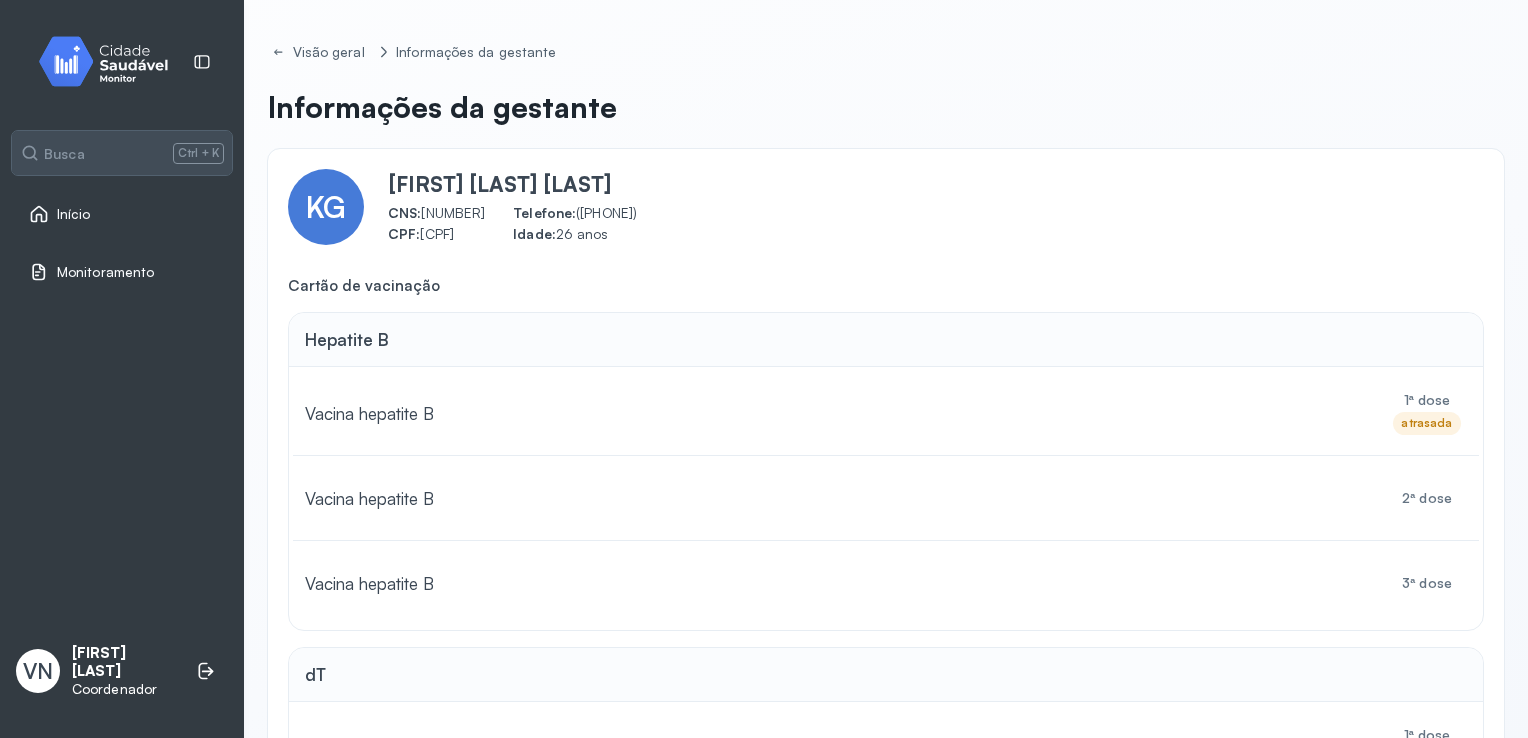 click on "[FIRST] [LAST] [LAST]" 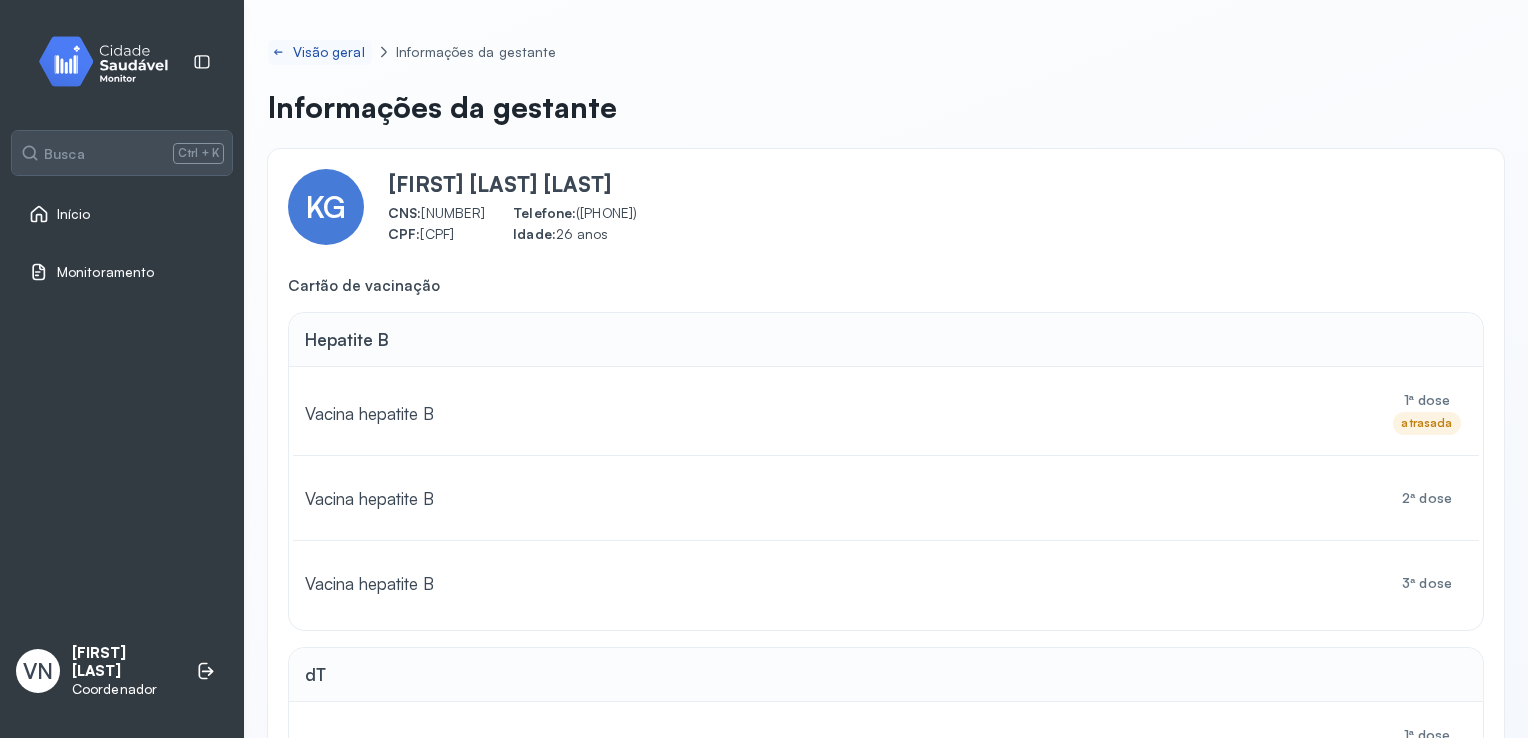 click on "Visão geral" at bounding box center [331, 52] 